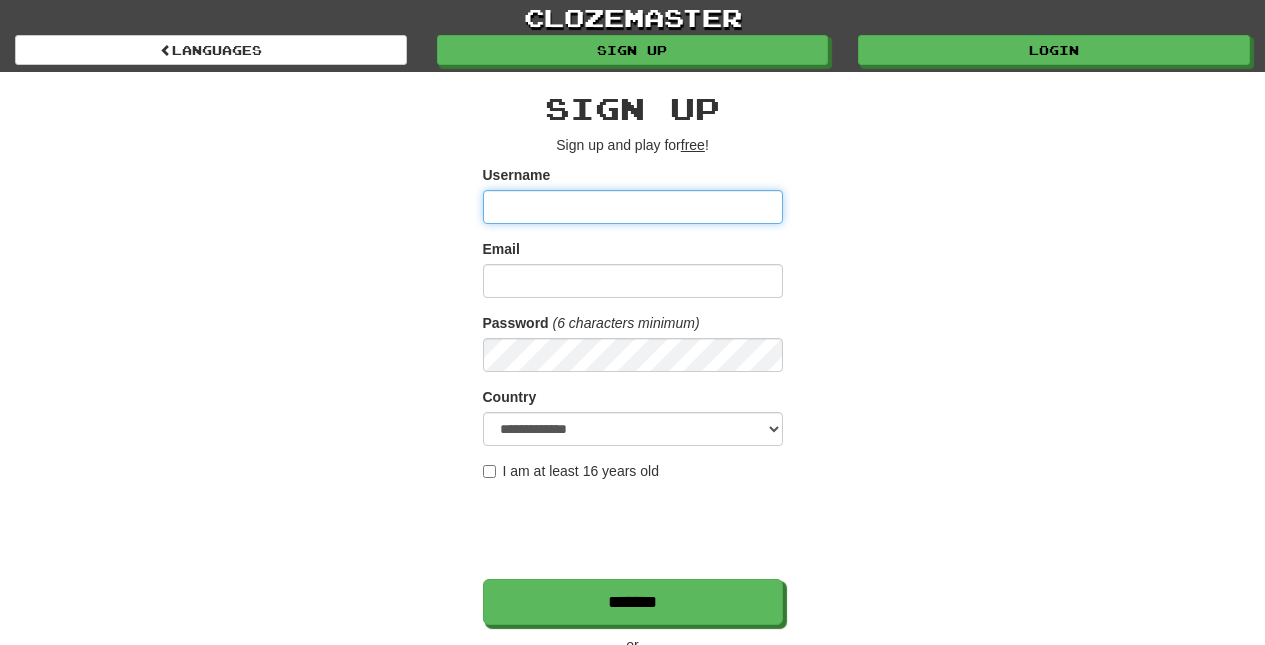 scroll, scrollTop: 0, scrollLeft: 0, axis: both 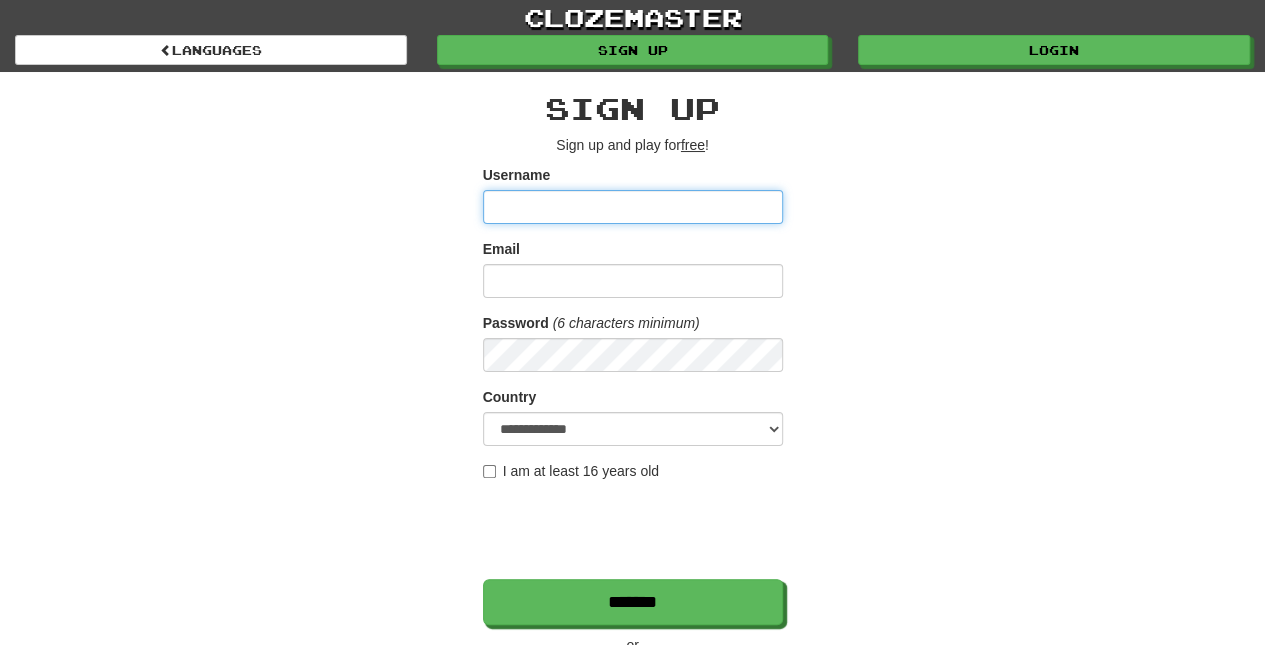 type on "*******" 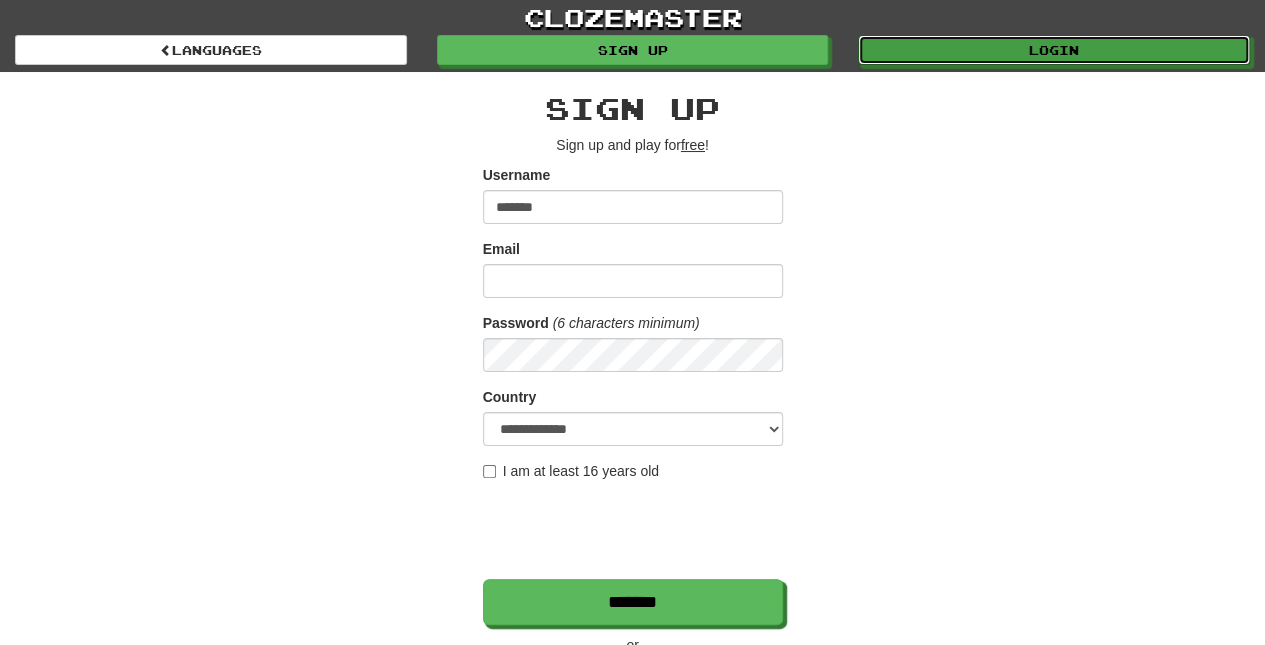 click on "Login" at bounding box center [1054, 50] 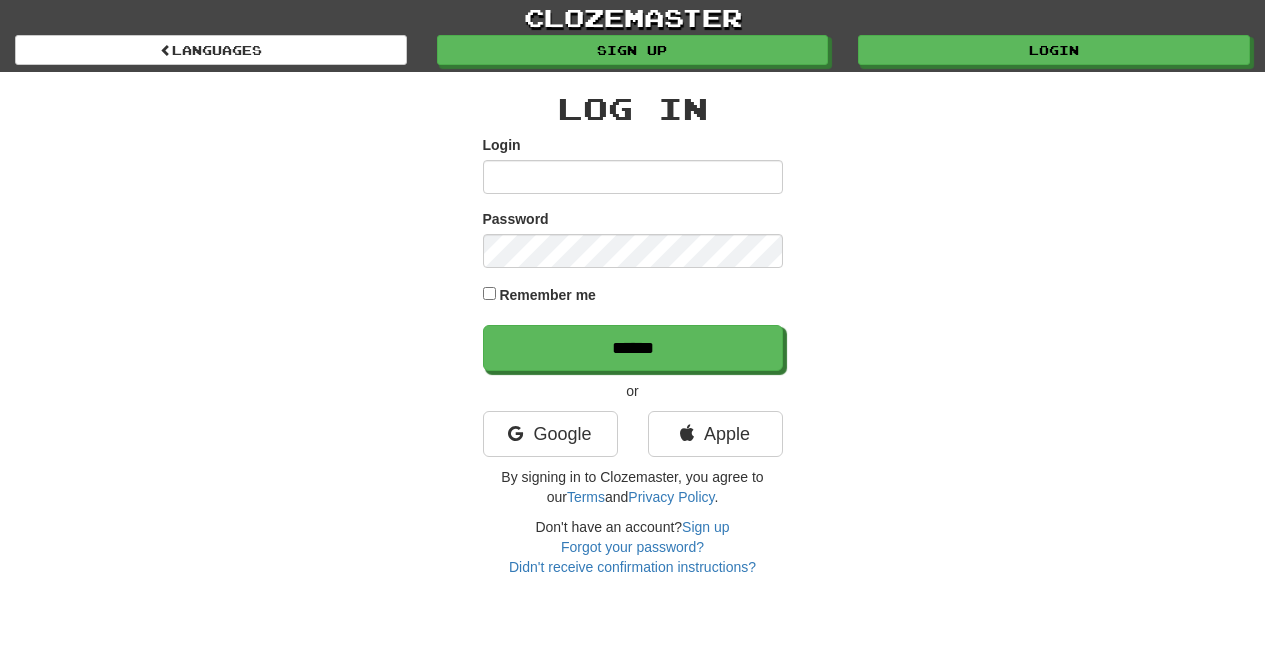 scroll, scrollTop: 0, scrollLeft: 0, axis: both 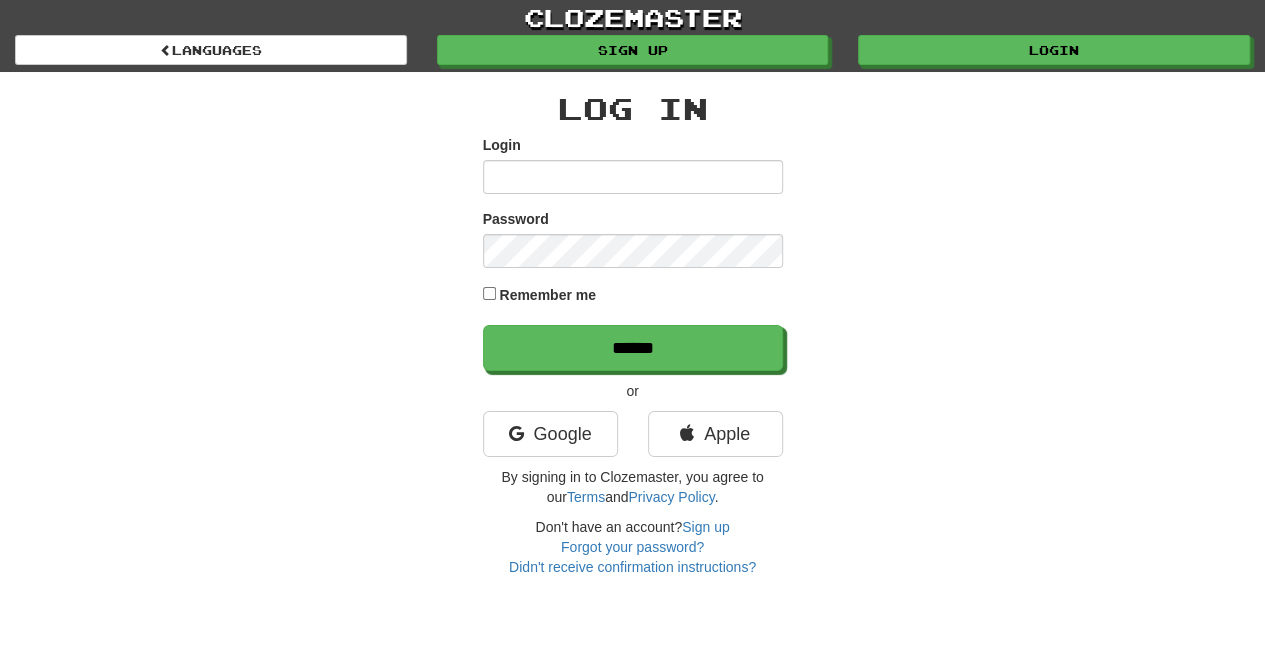 type on "*******" 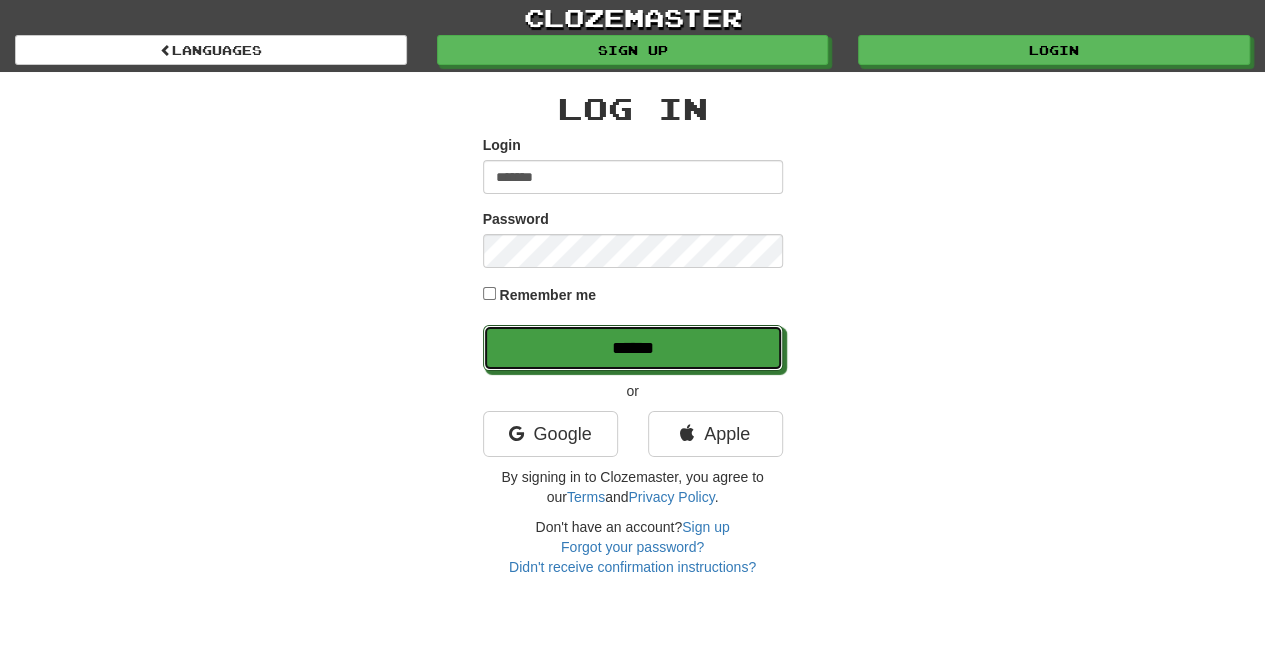 click on "******" at bounding box center (633, 348) 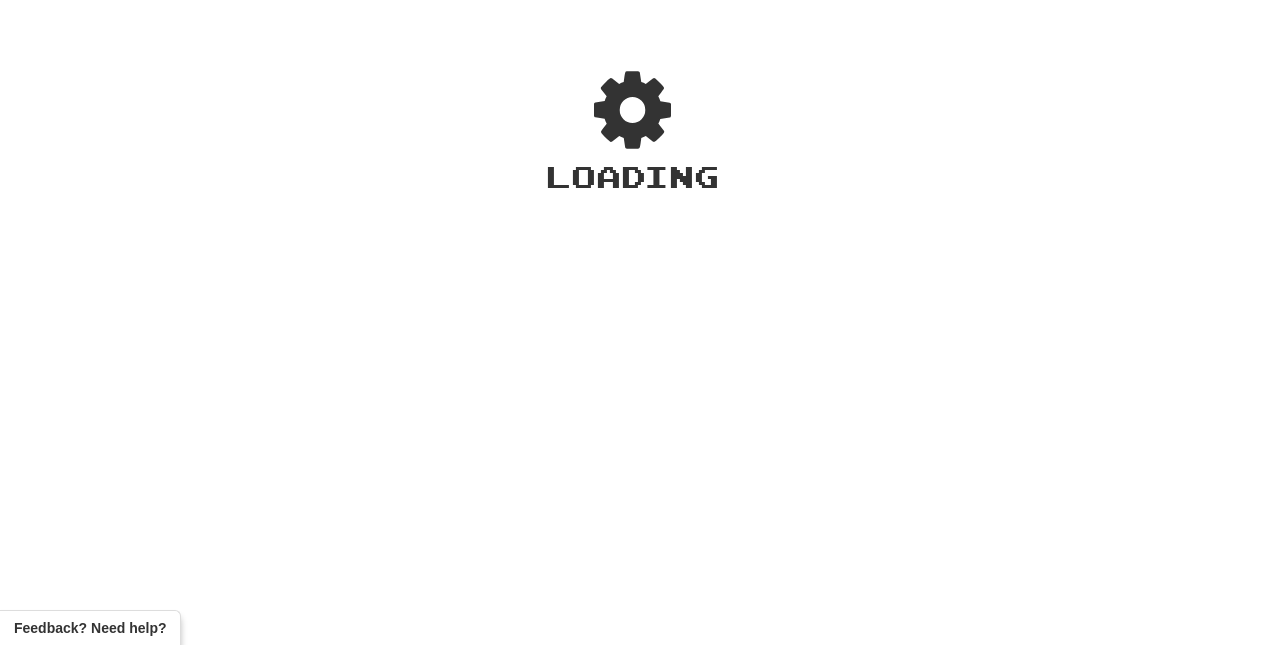 scroll, scrollTop: 0, scrollLeft: 0, axis: both 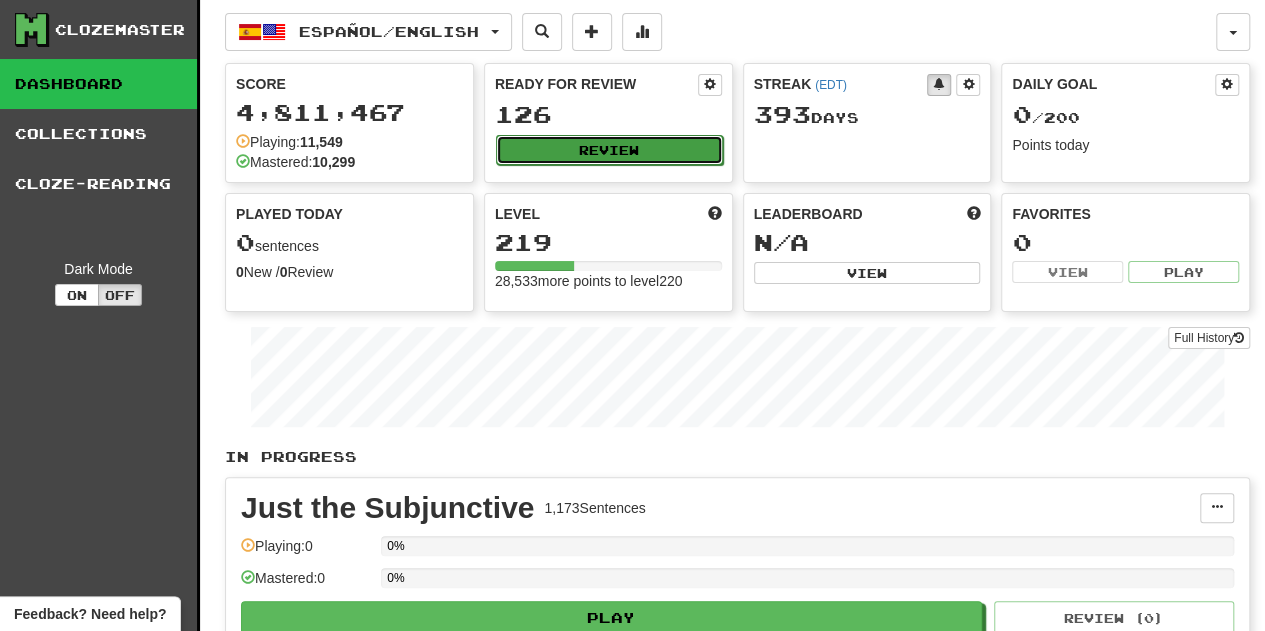click on "Review" at bounding box center [609, 150] 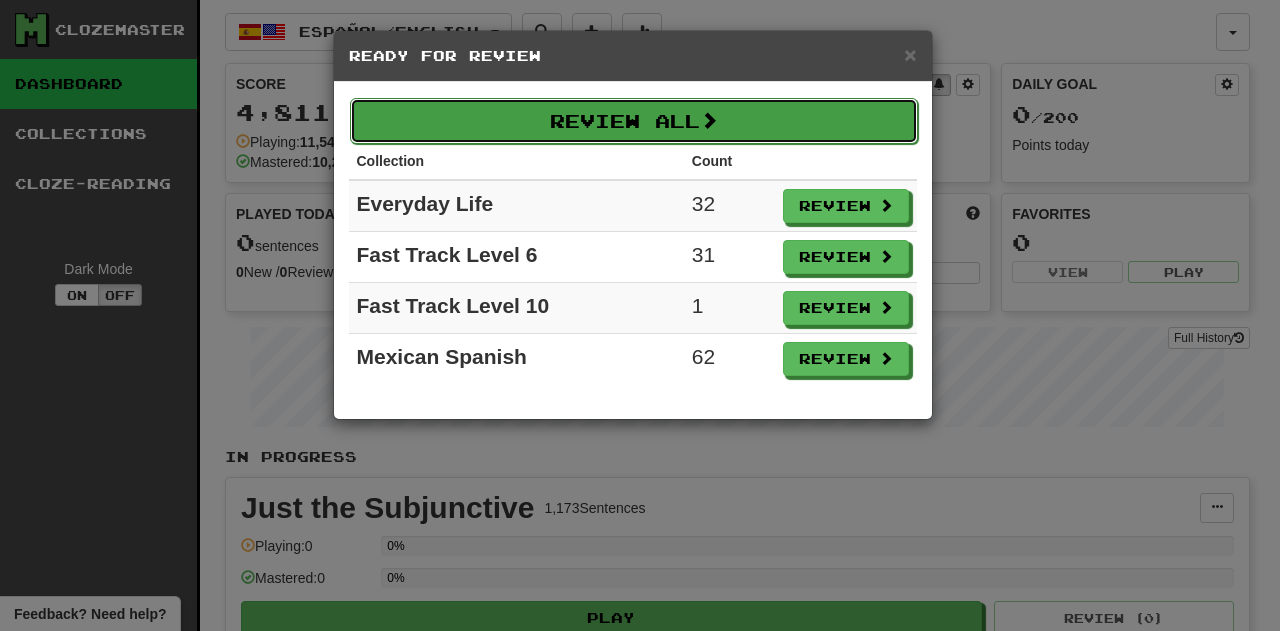click on "Review All" at bounding box center (634, 121) 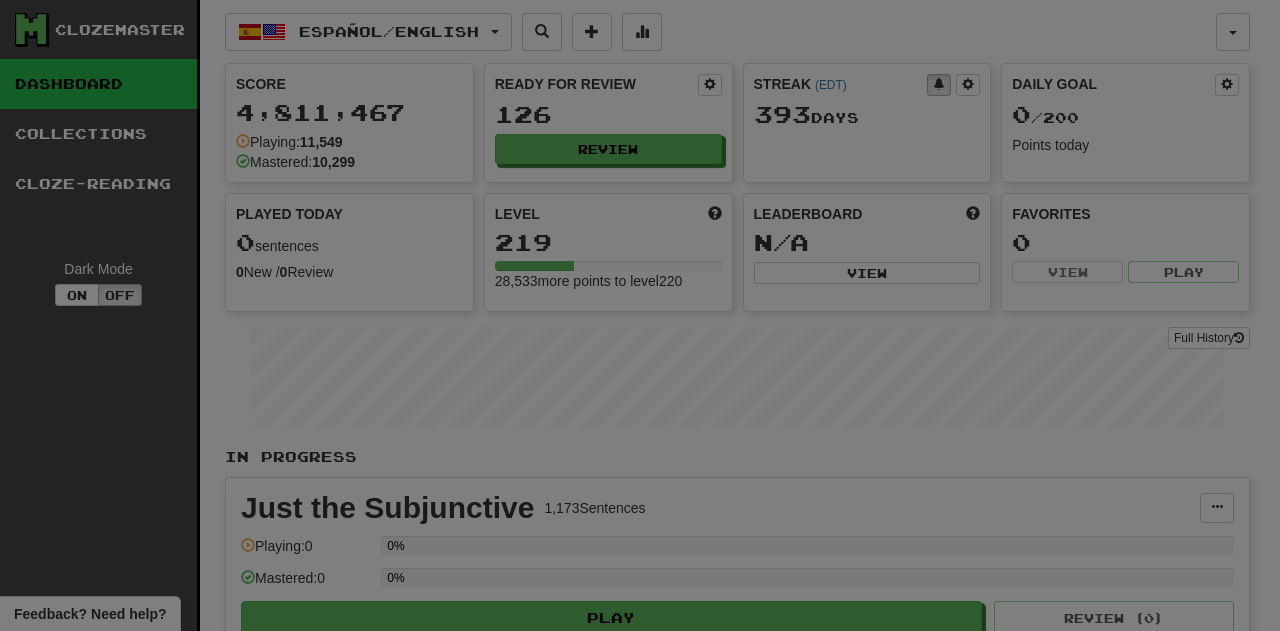 select on "**" 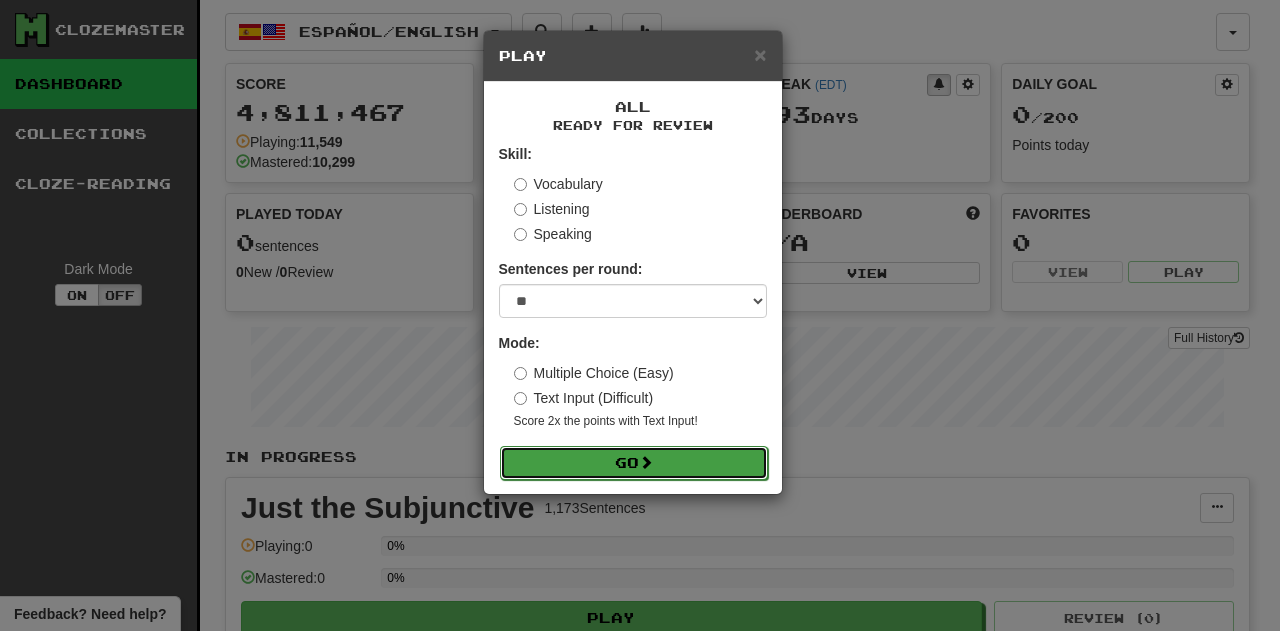 click on "Go" at bounding box center (634, 463) 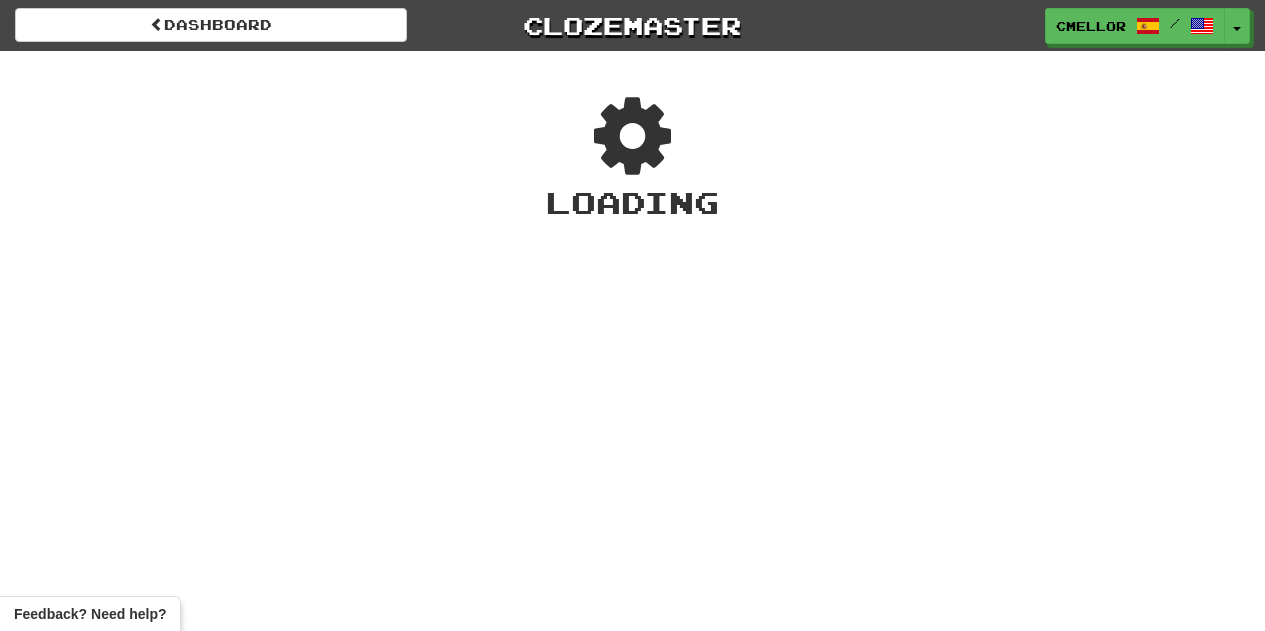scroll, scrollTop: 0, scrollLeft: 0, axis: both 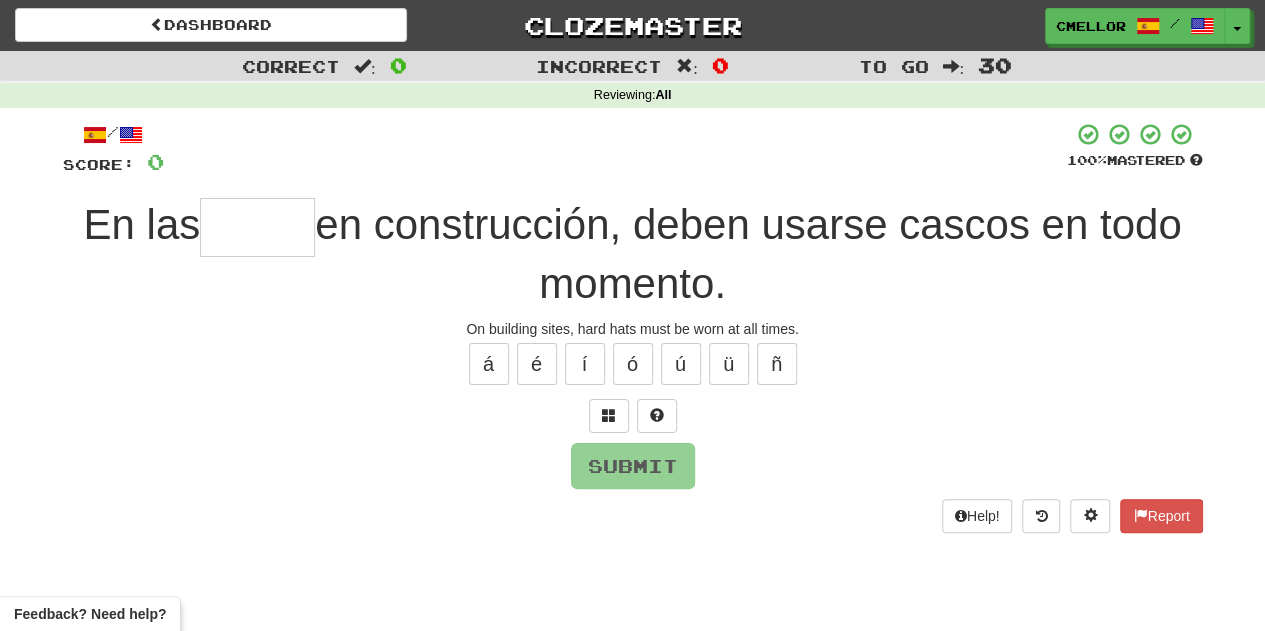 click at bounding box center (257, 227) 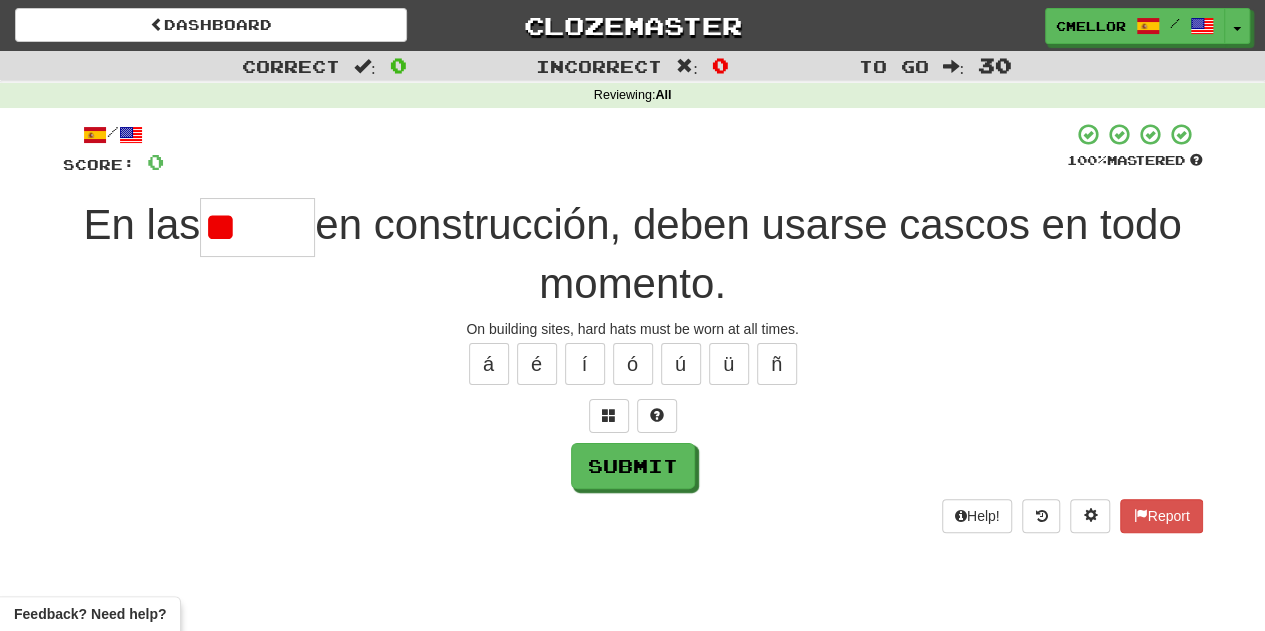 type on "*" 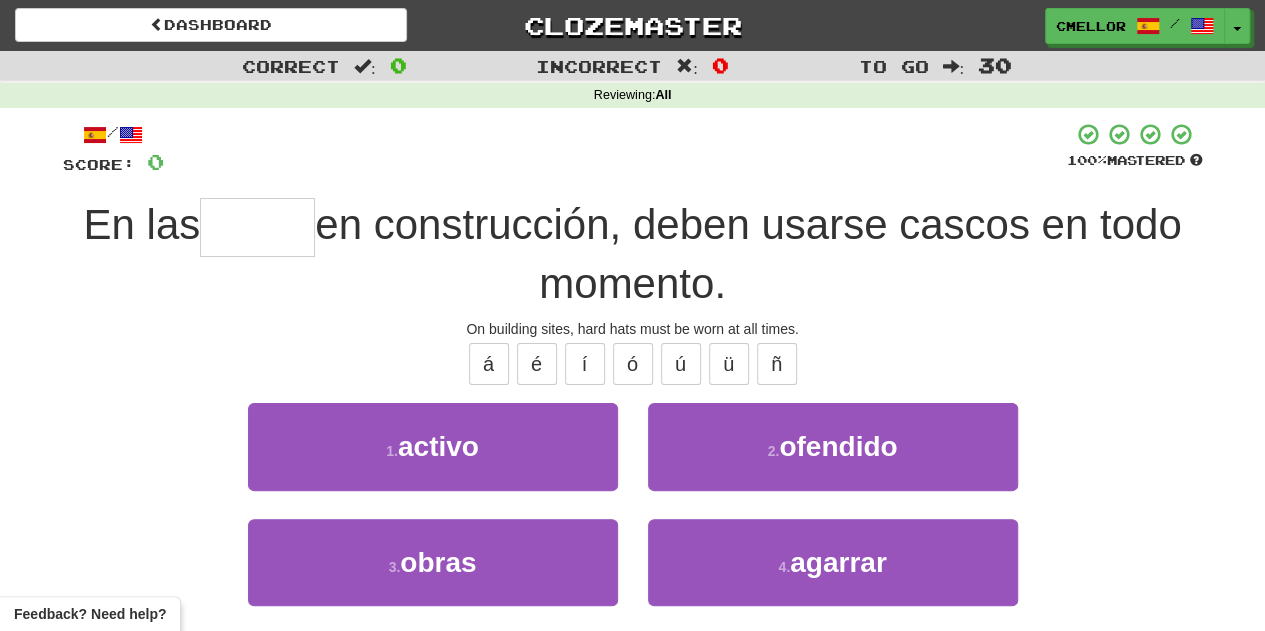 type on "*****" 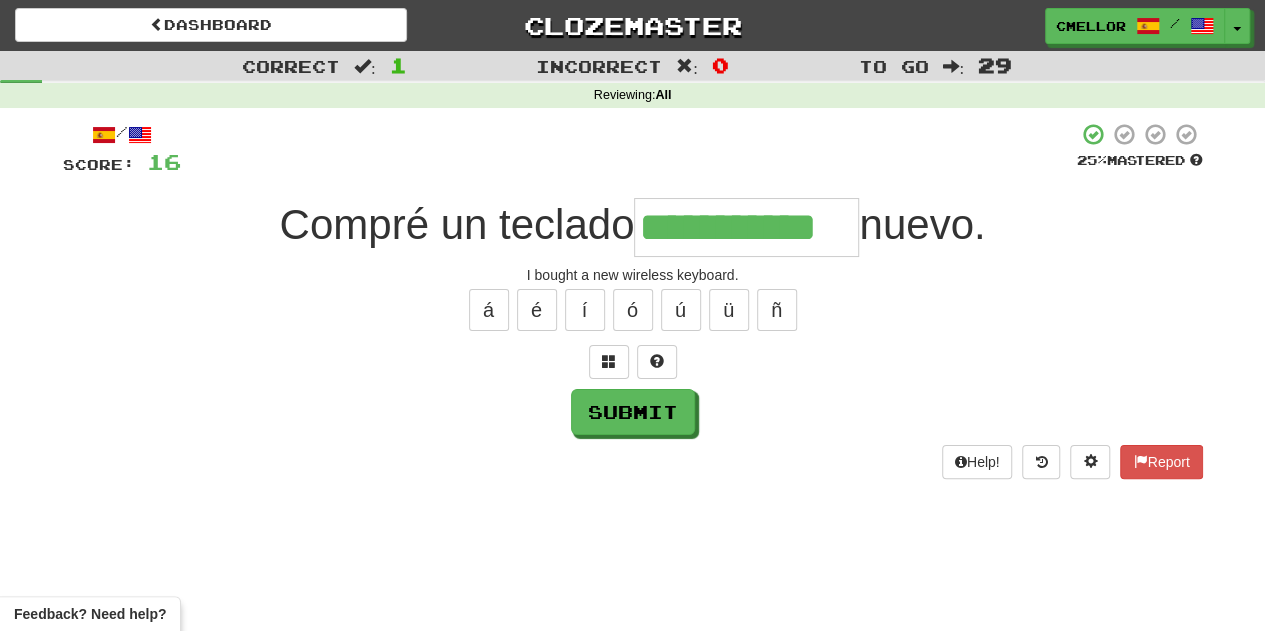 type on "**********" 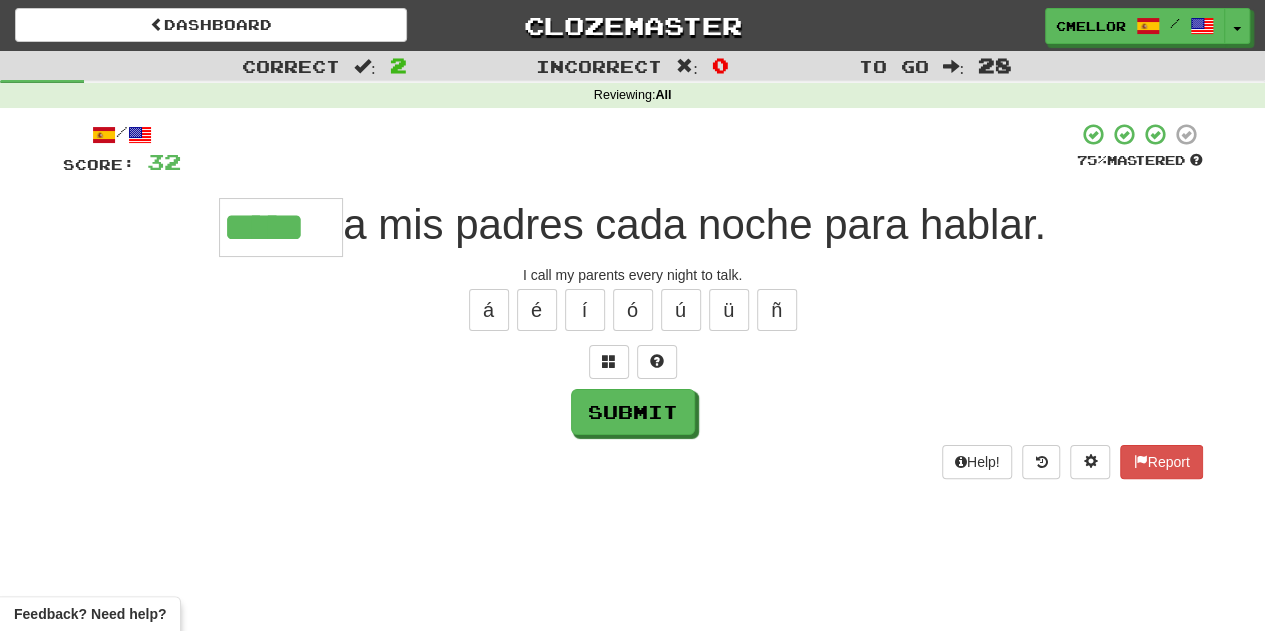 scroll, scrollTop: 0, scrollLeft: 12, axis: horizontal 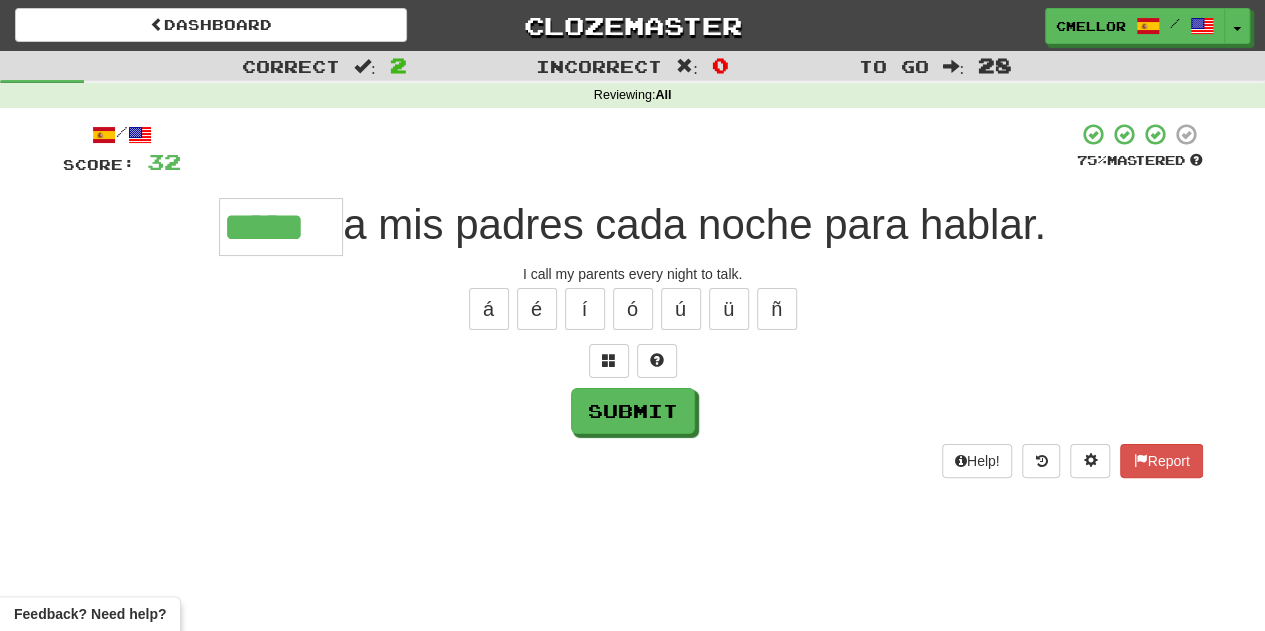 type on "*****" 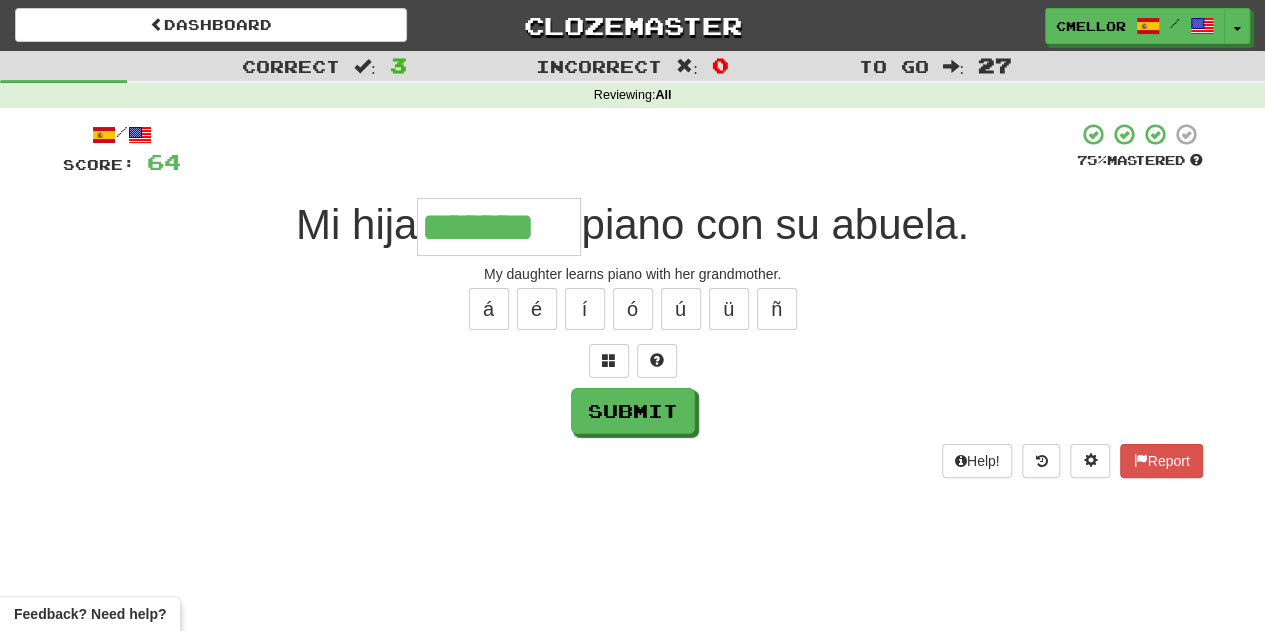 type on "*******" 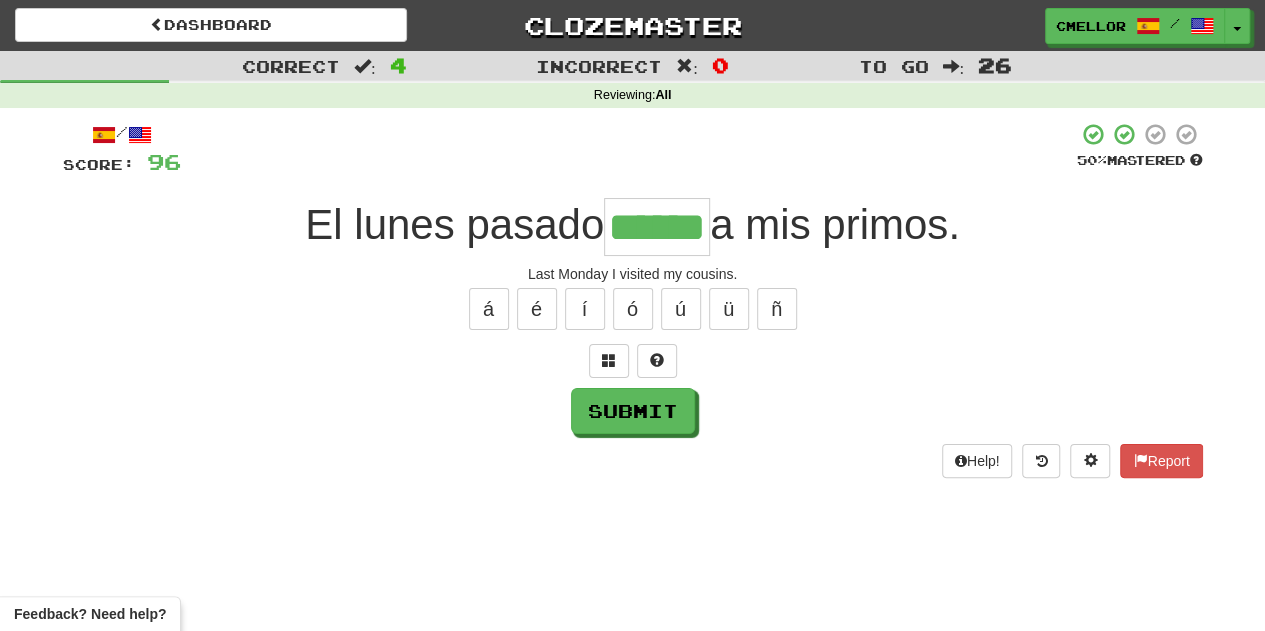 type on "******" 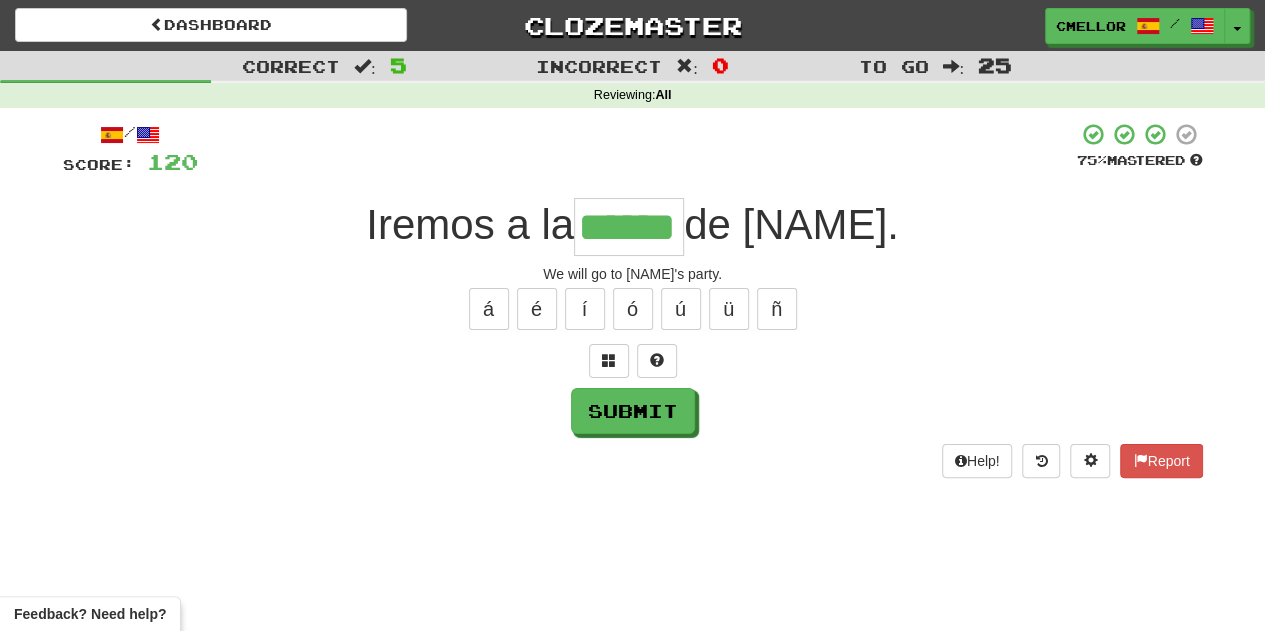 type on "******" 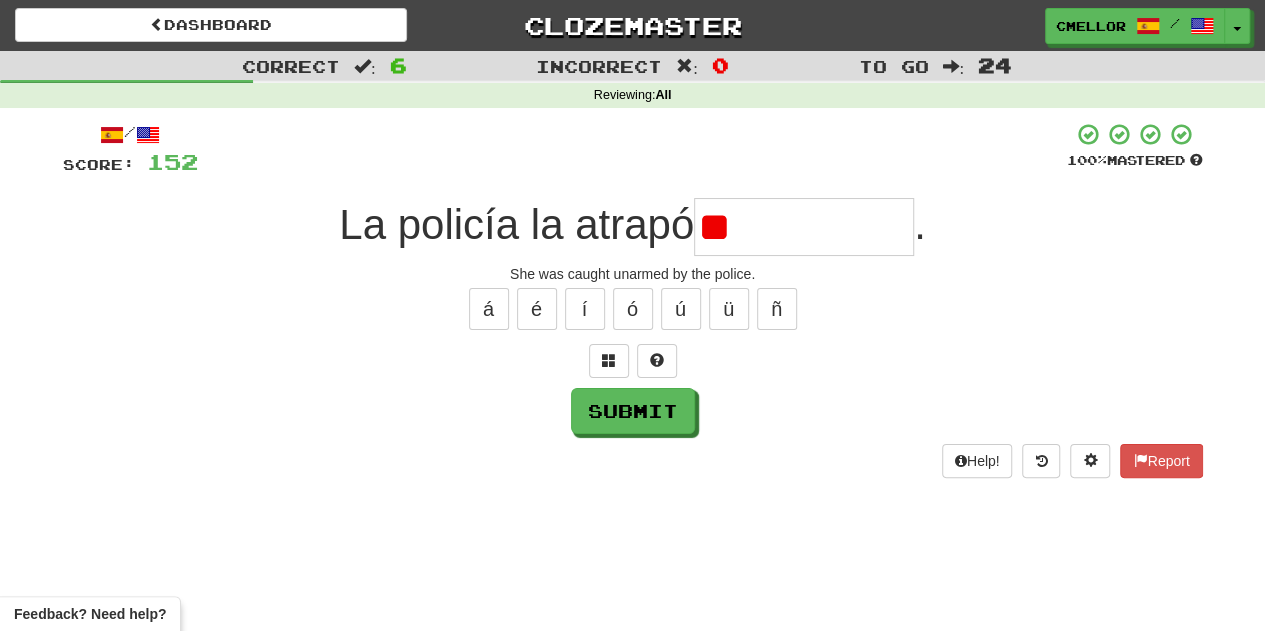 type on "*" 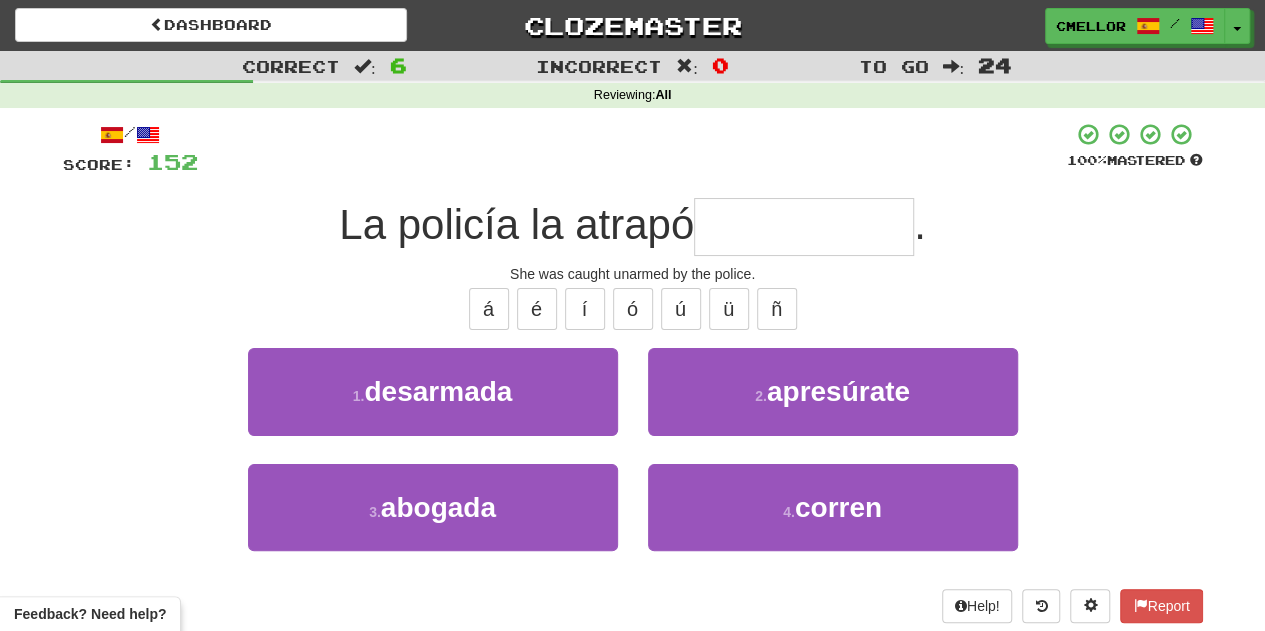 type on "*********" 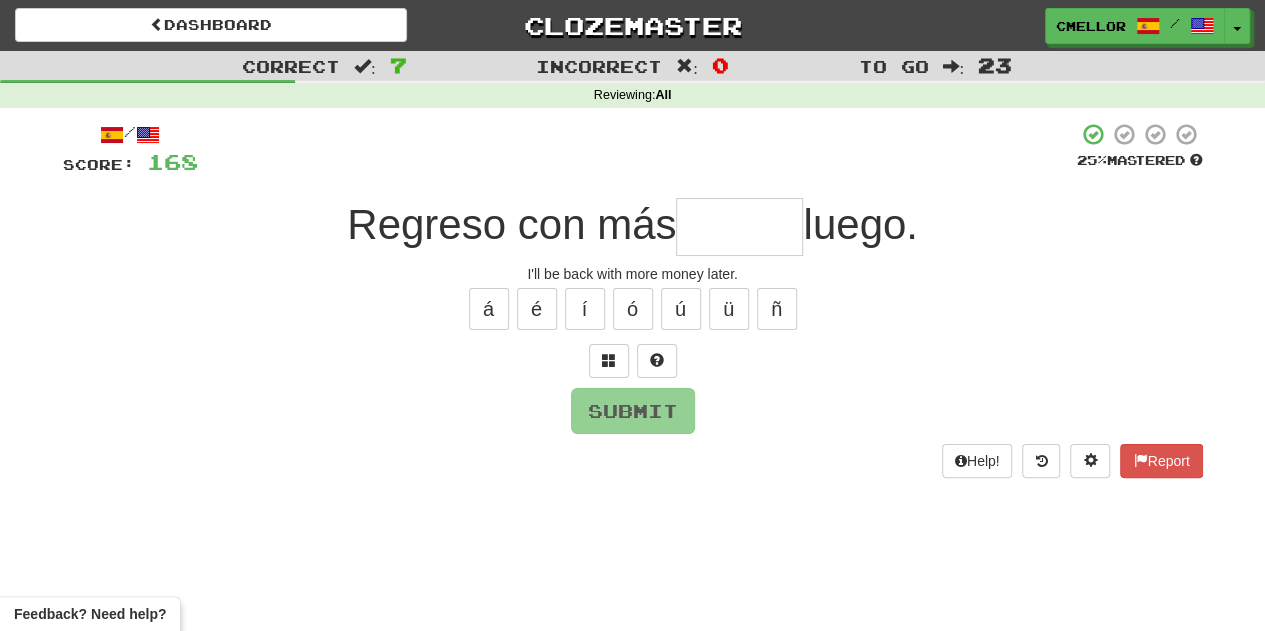 type on "*" 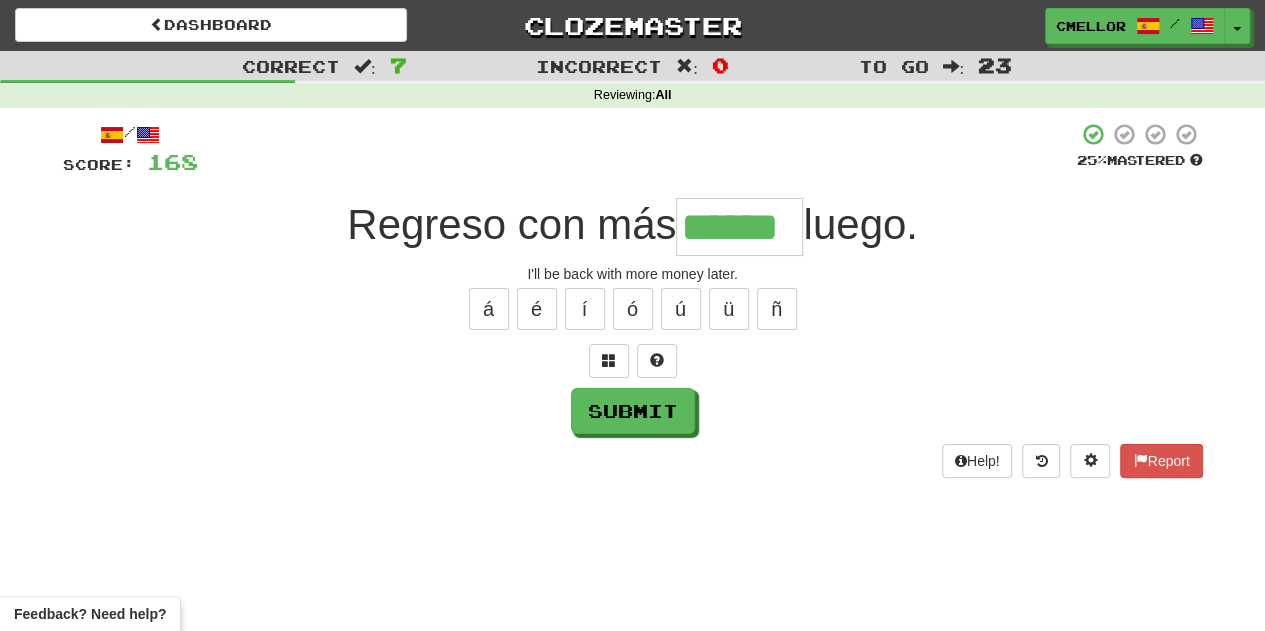 type on "******" 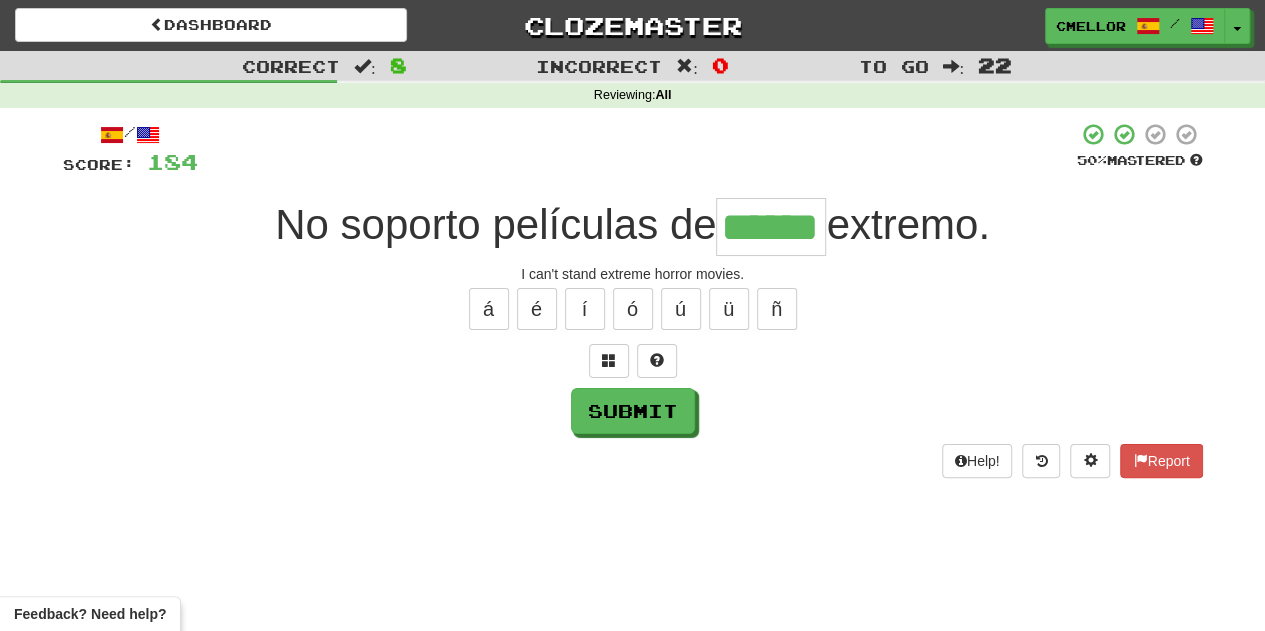 type on "******" 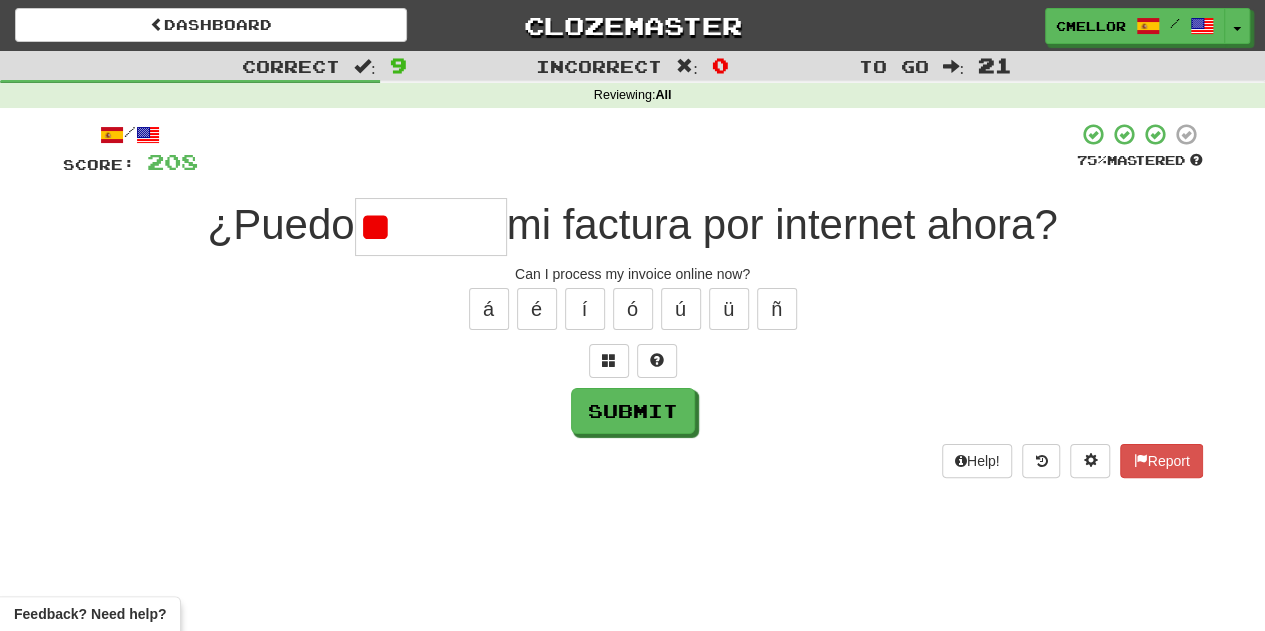 type on "*" 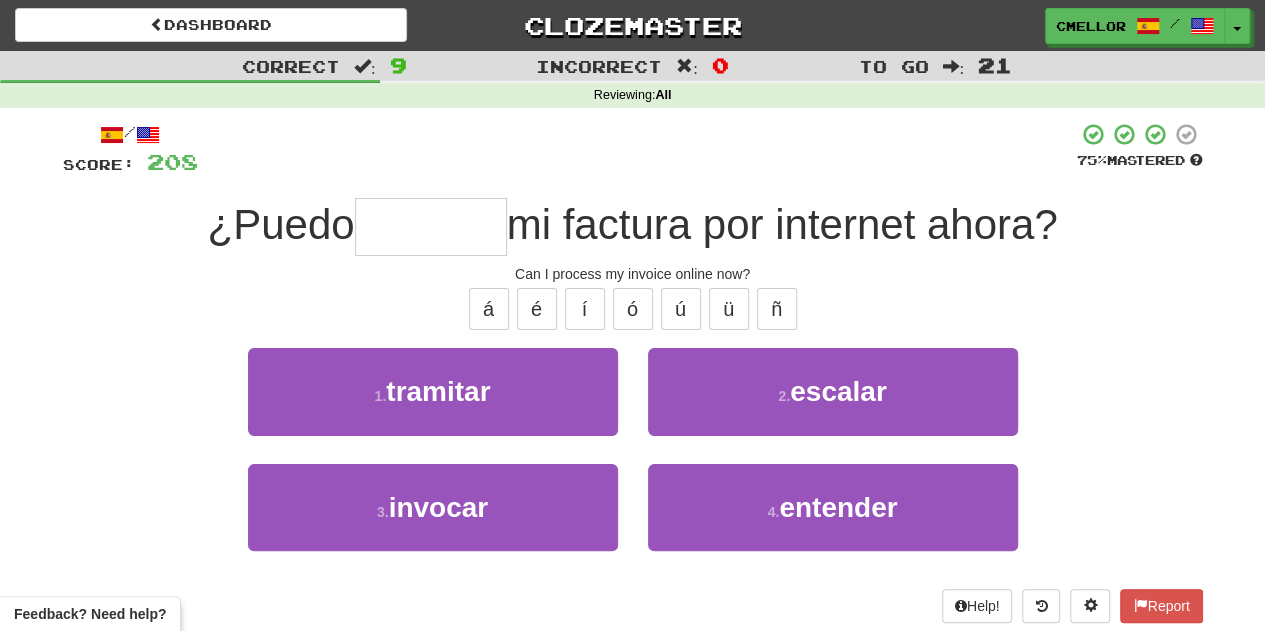 type on "********" 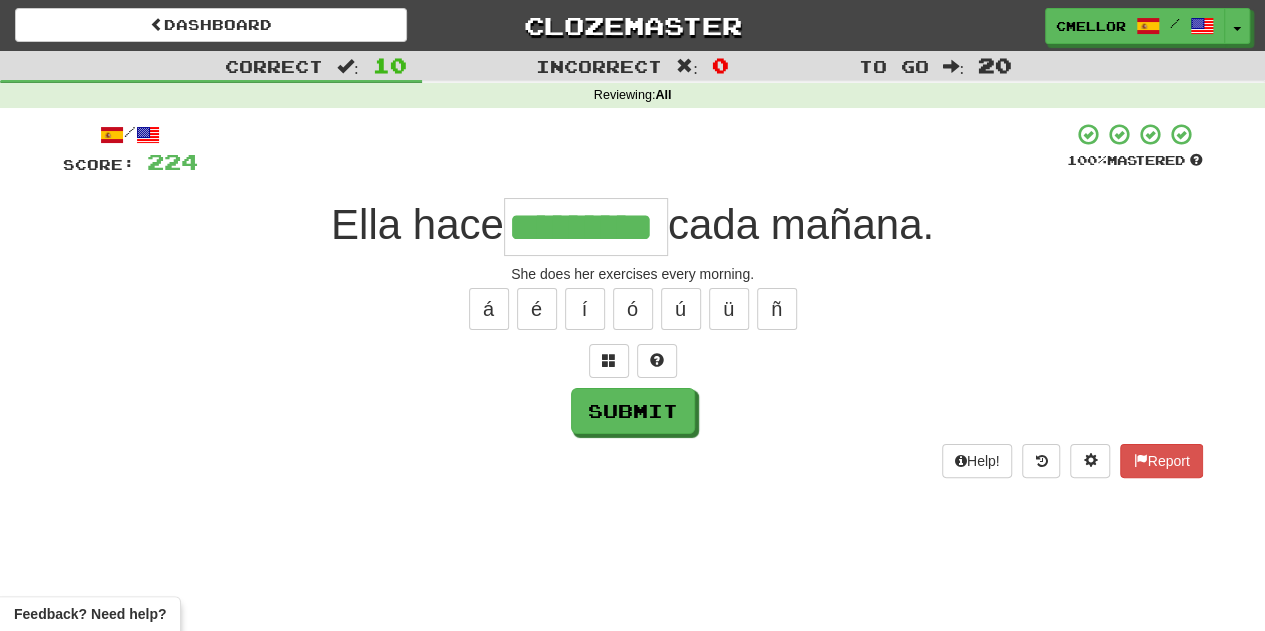 type on "*********" 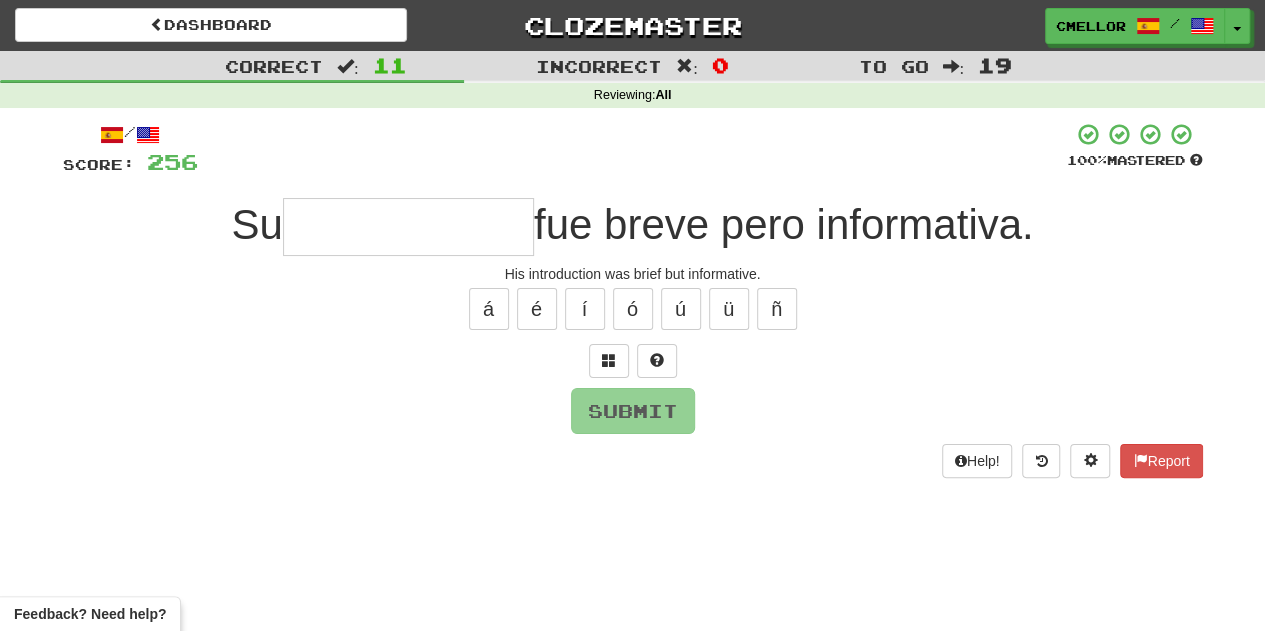 type on "*" 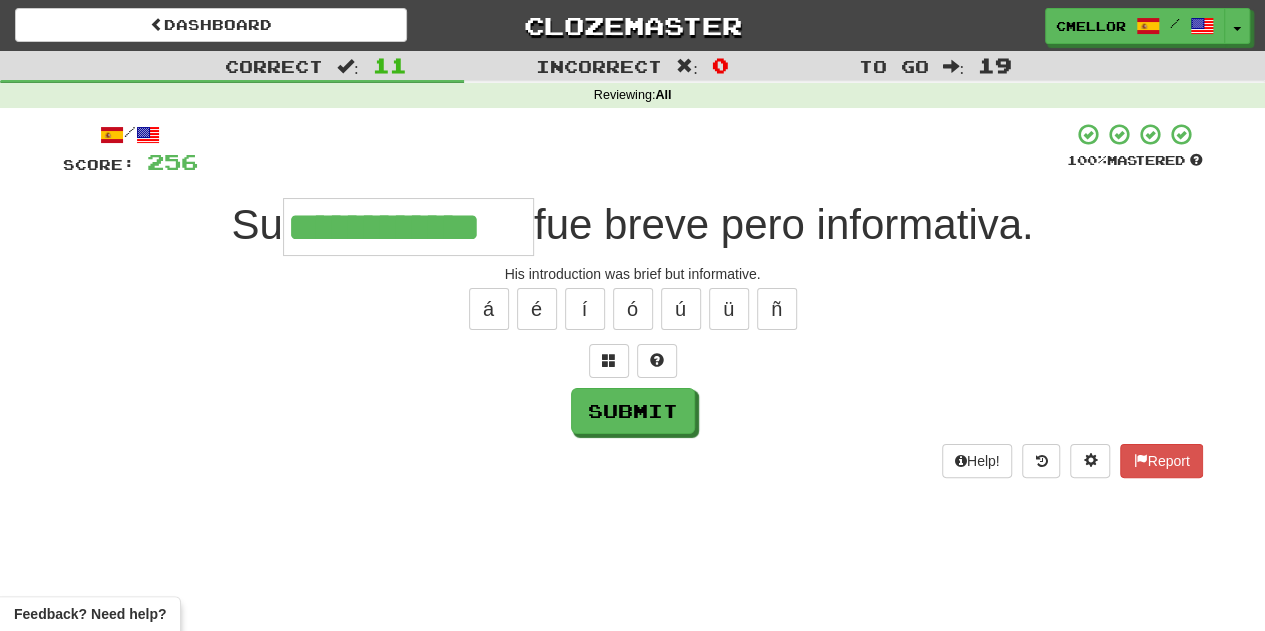 type on "**********" 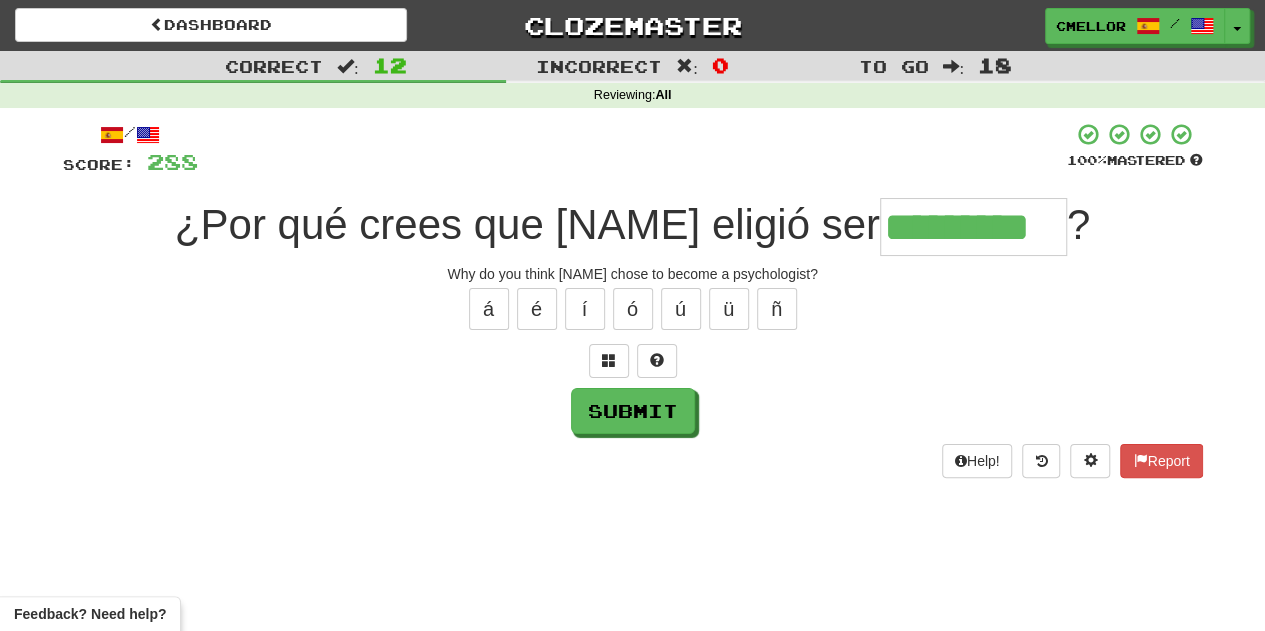 type on "*********" 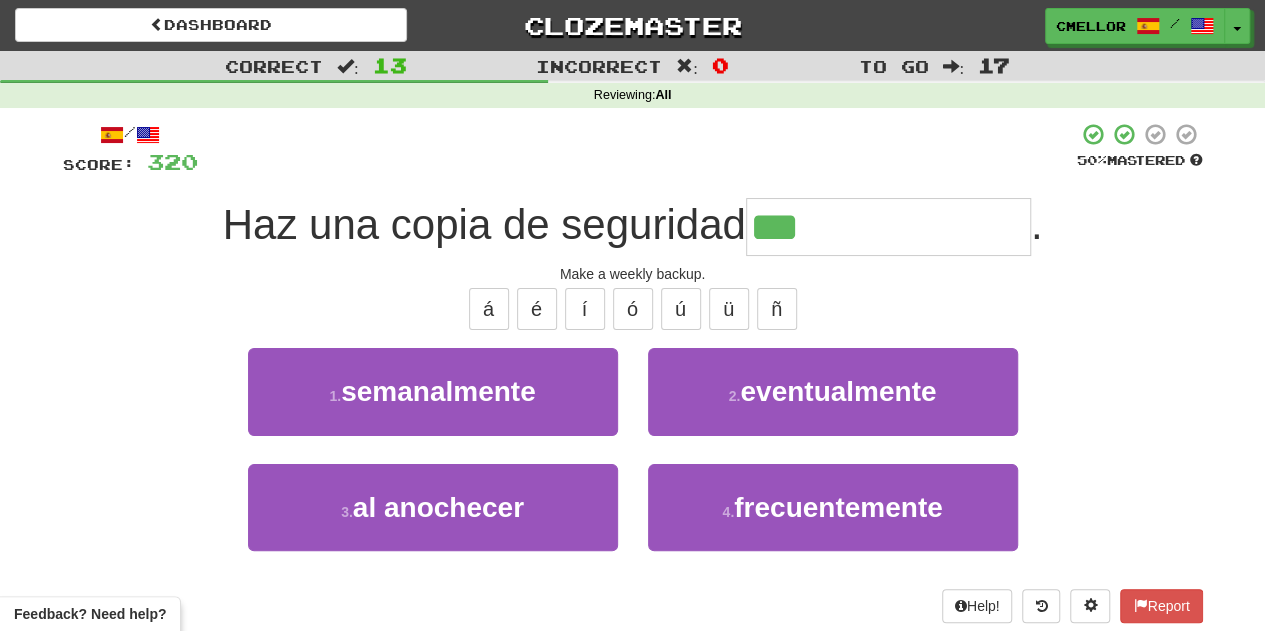 type on "**********" 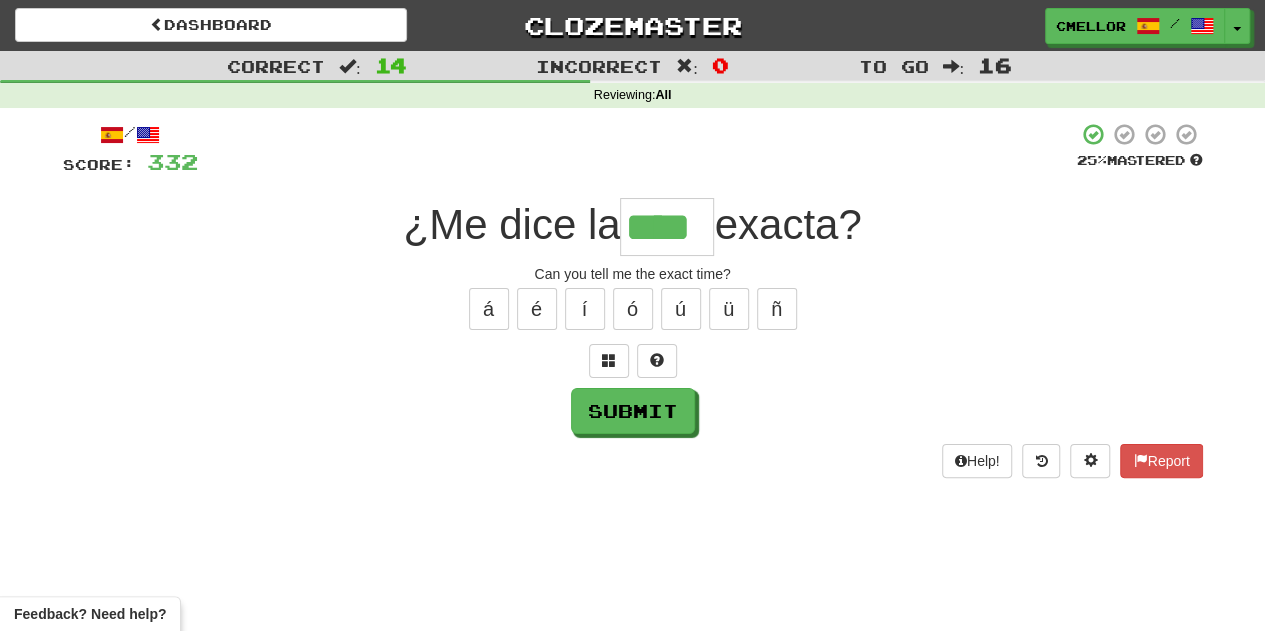 type on "****" 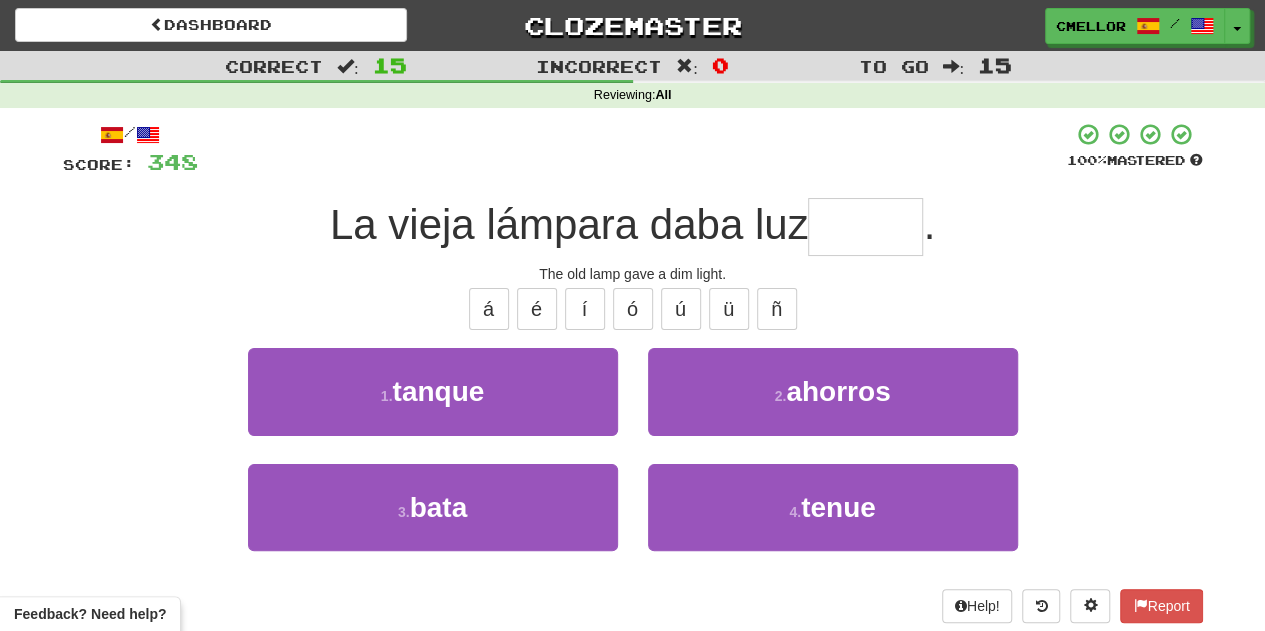 type on "*****" 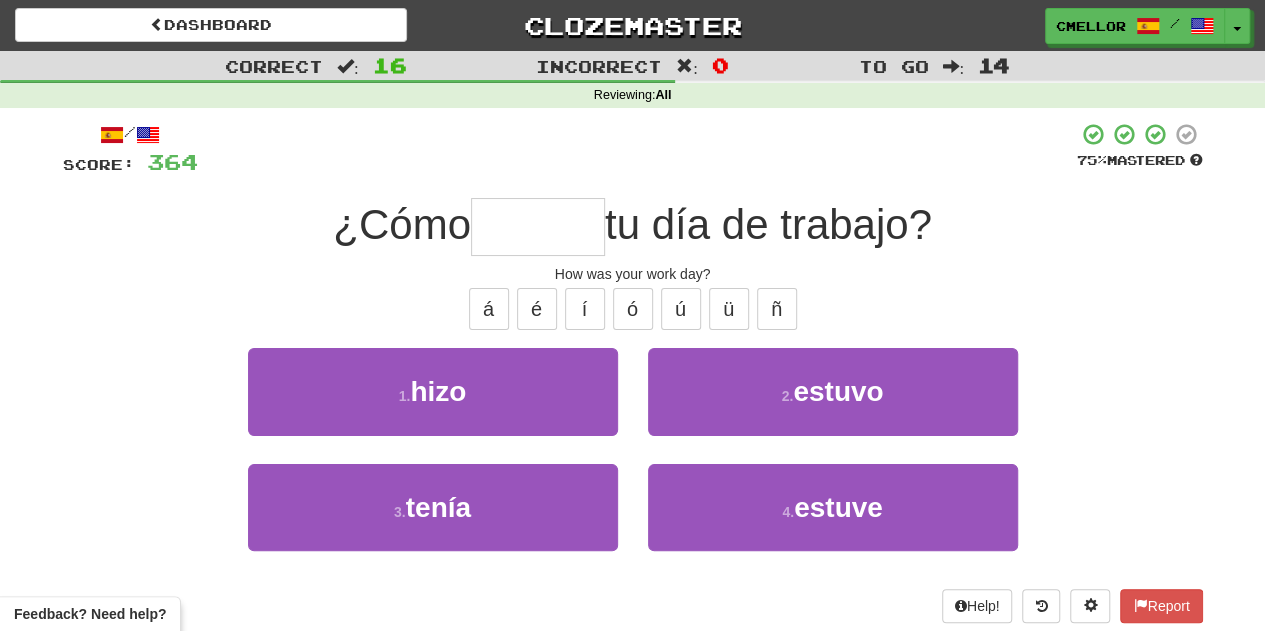 type on "******" 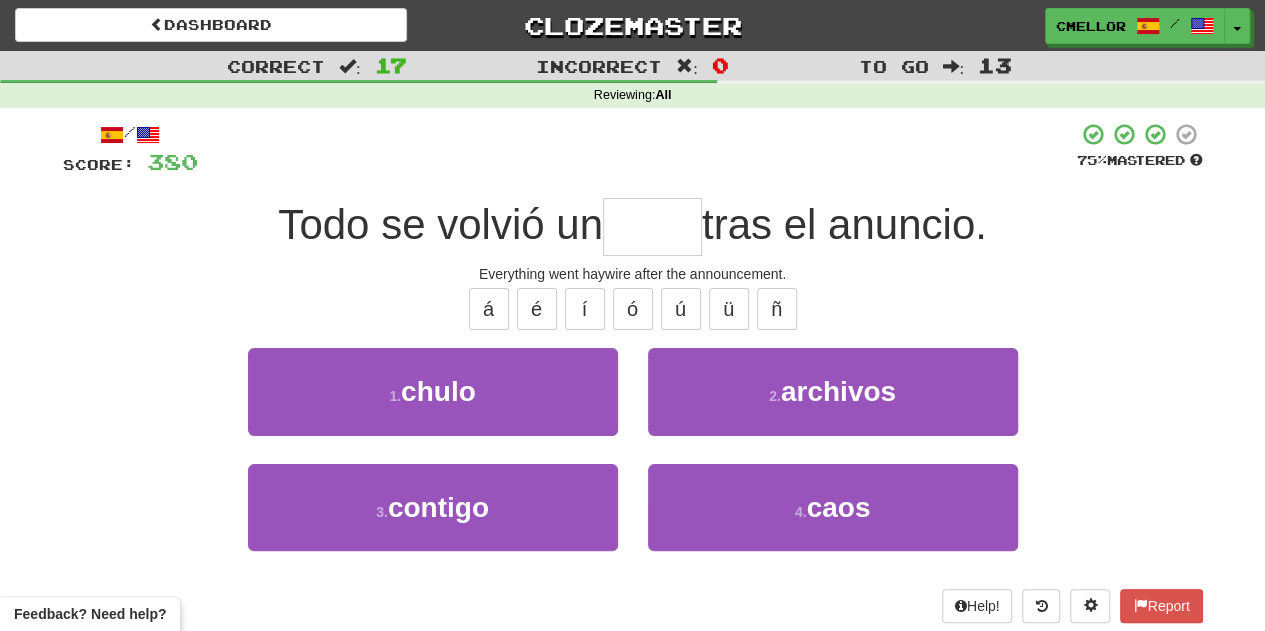 type on "****" 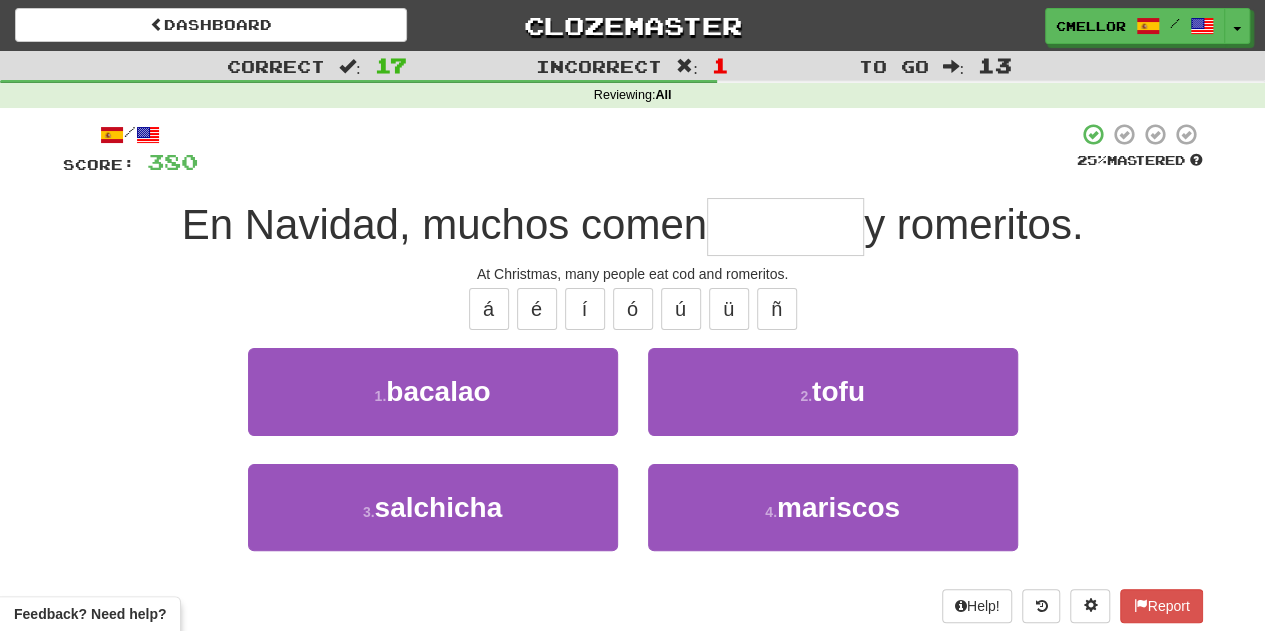 type on "*******" 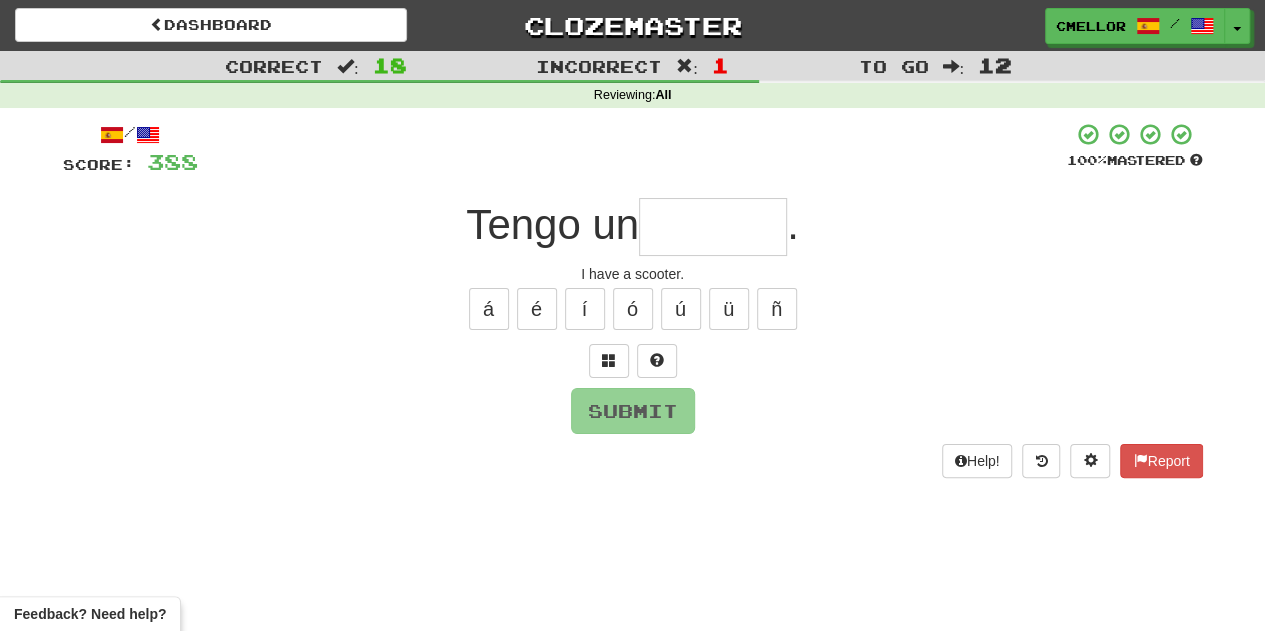 type on "*" 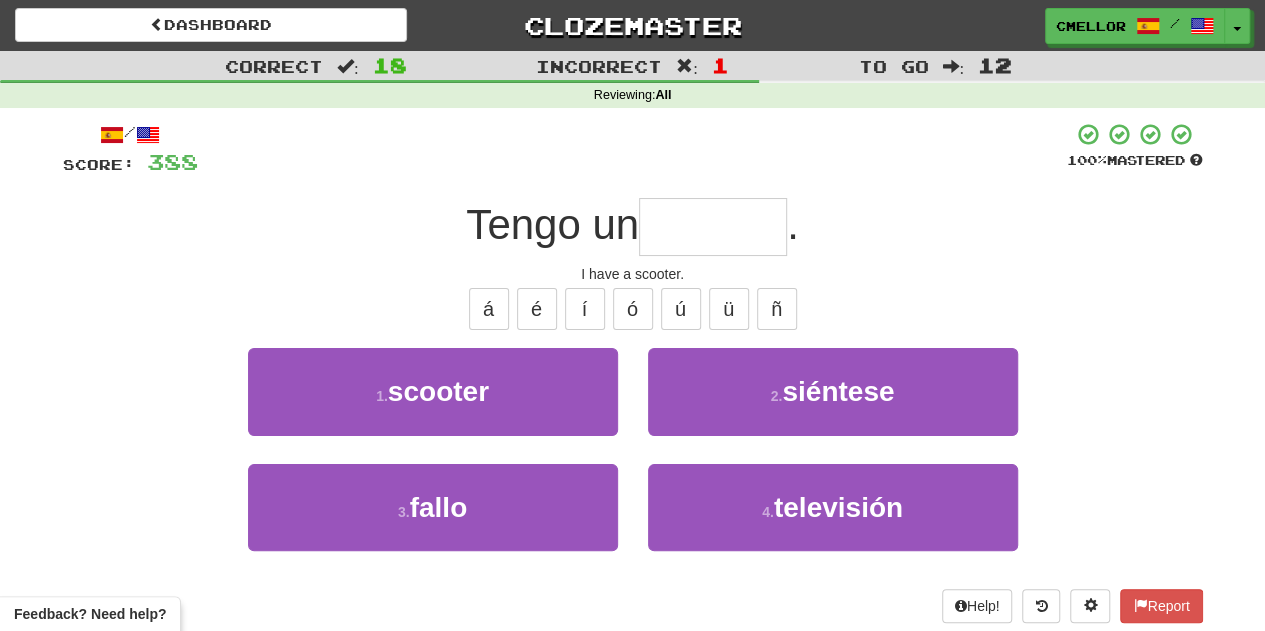 type on "*******" 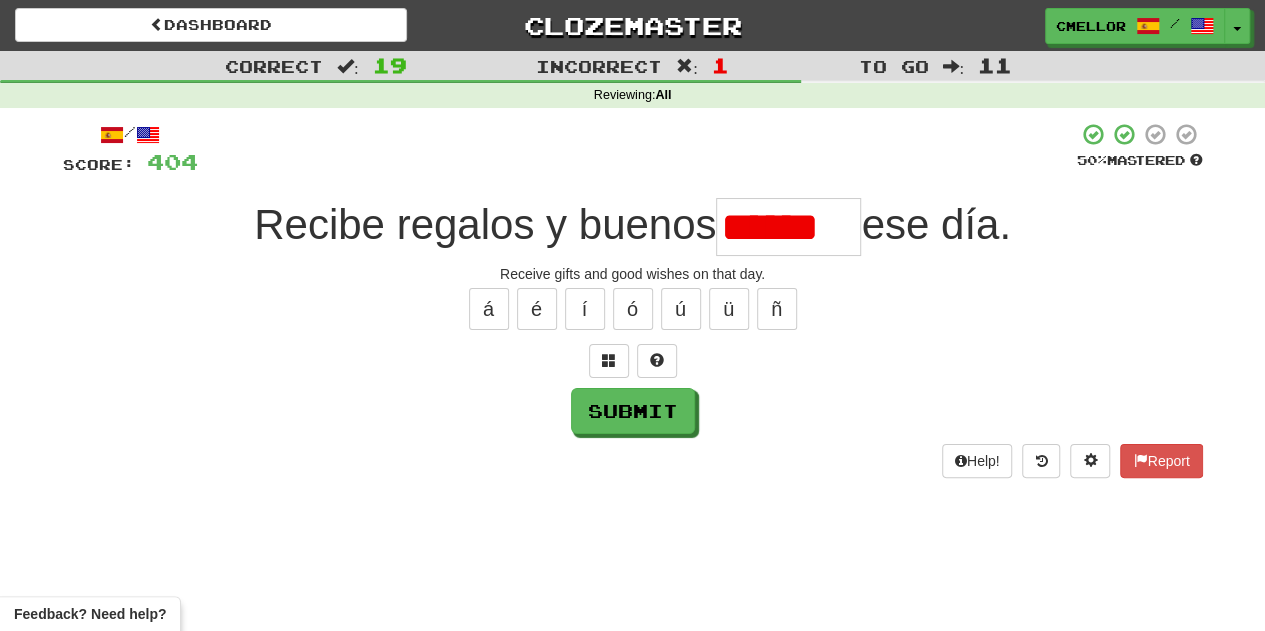 scroll, scrollTop: 0, scrollLeft: 0, axis: both 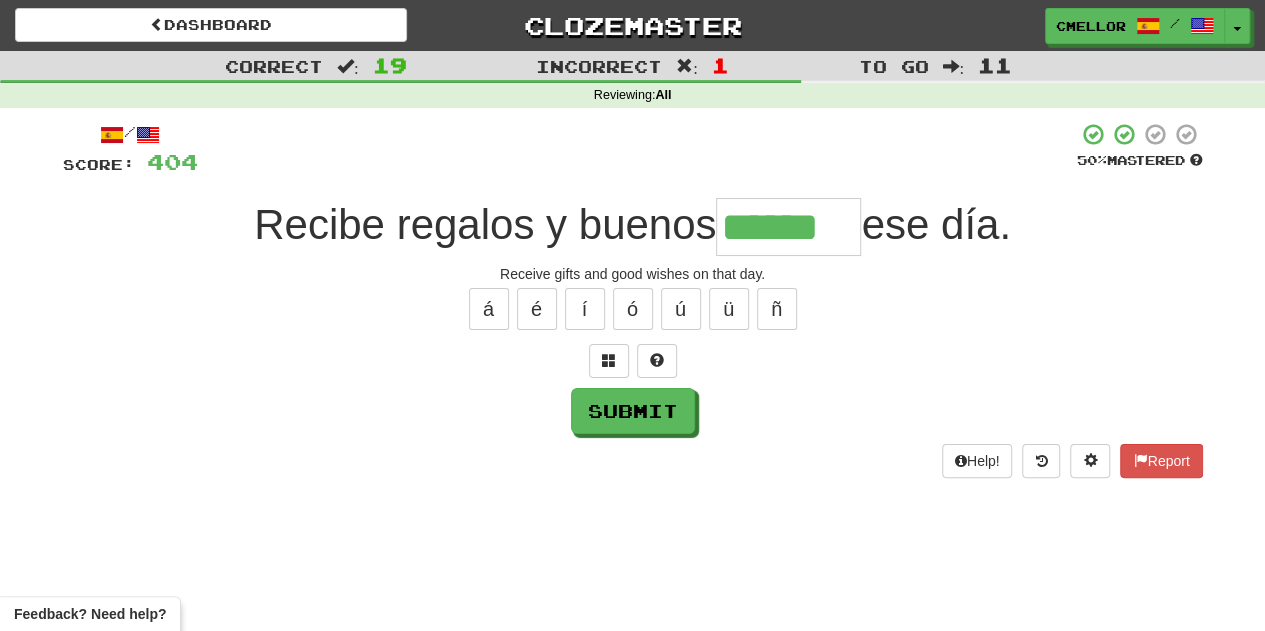 type on "******" 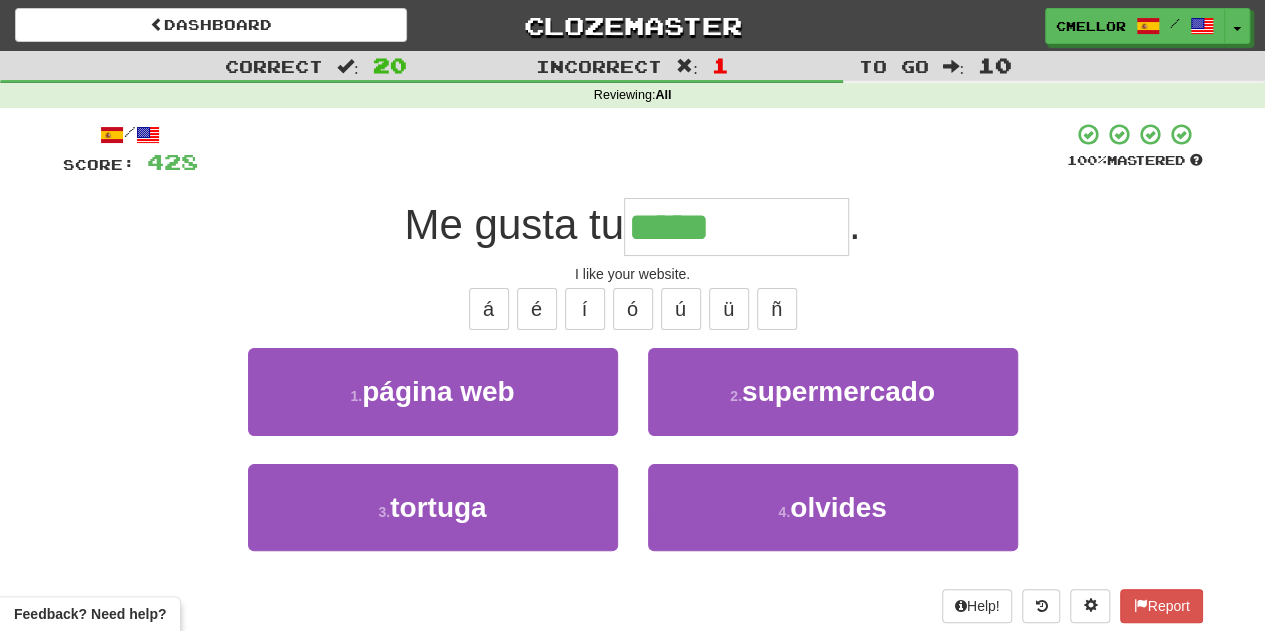 type on "**********" 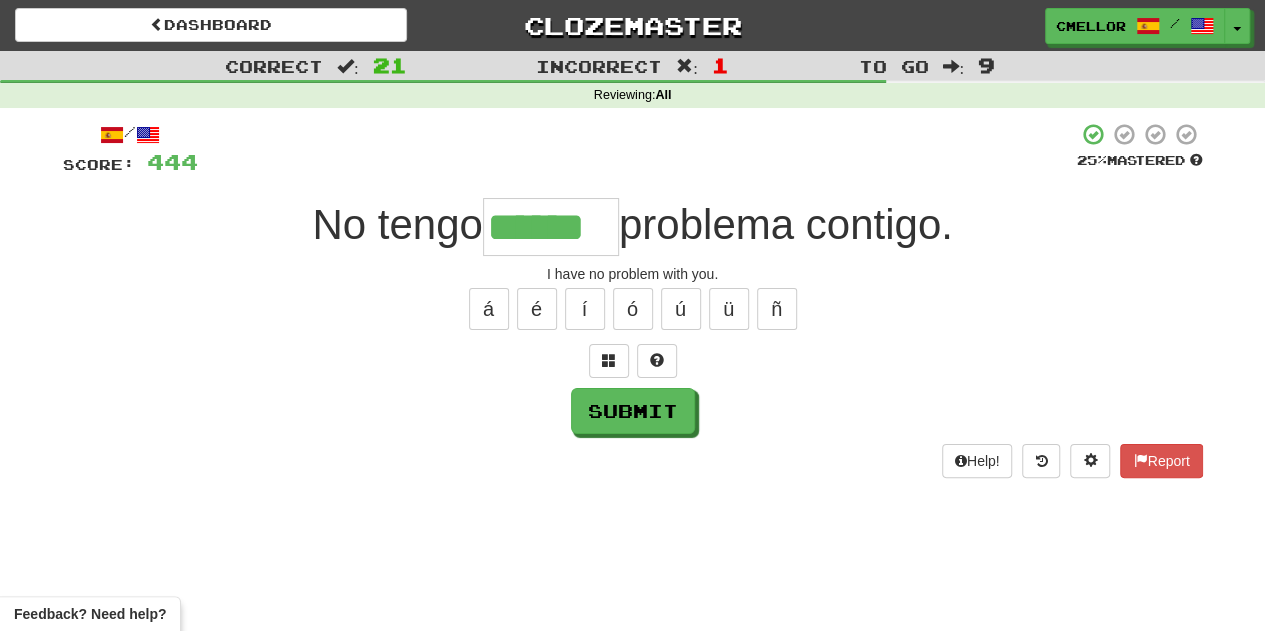 type on "******" 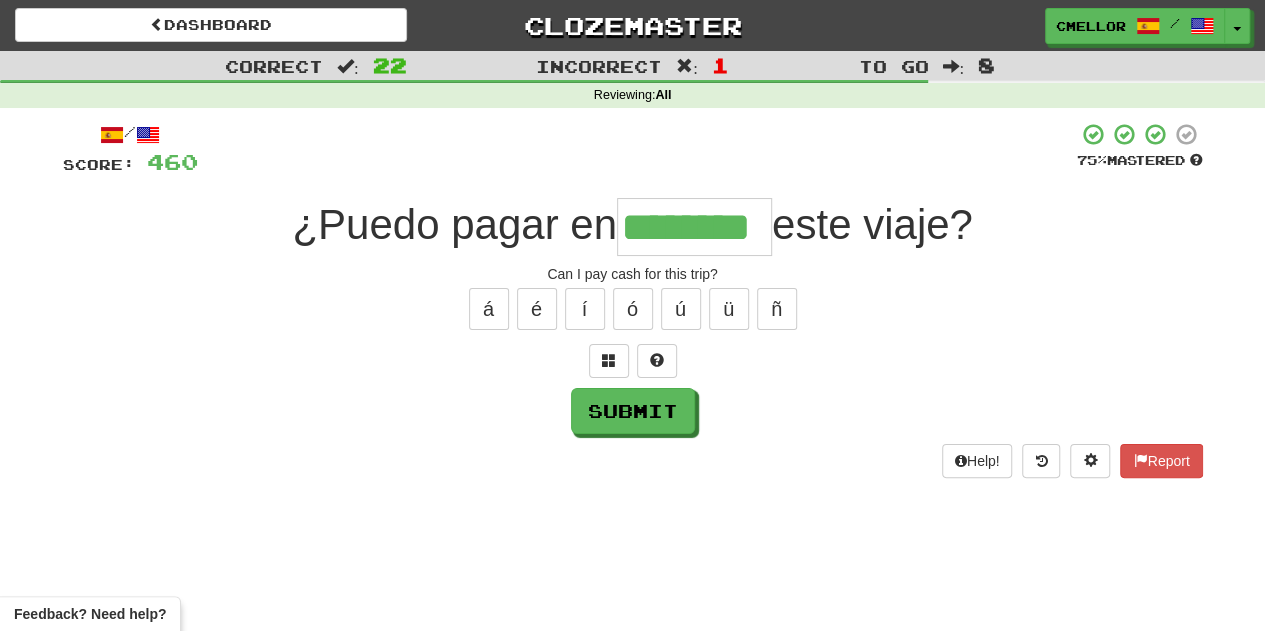 type on "********" 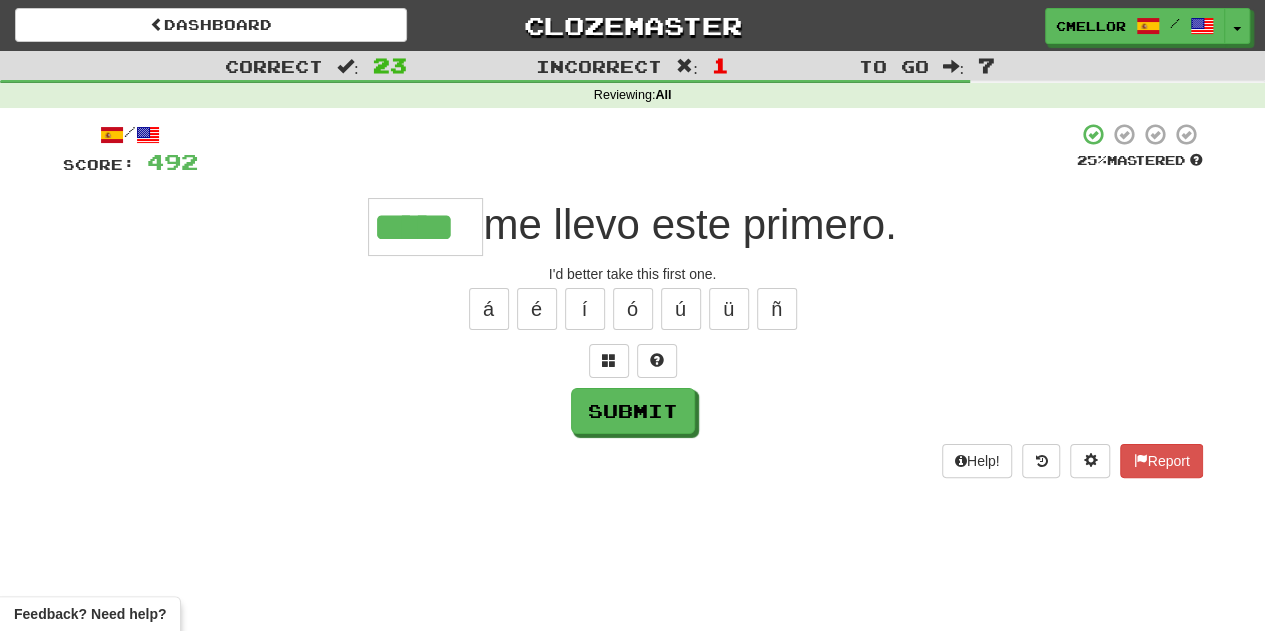 type on "*****" 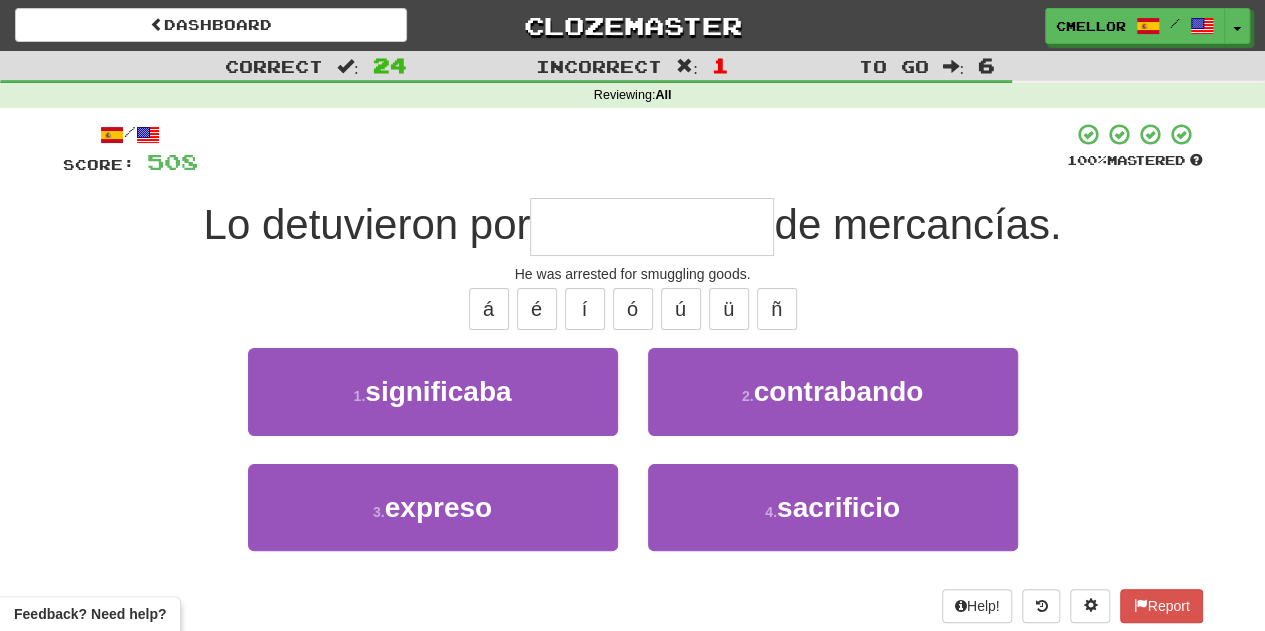 type on "**********" 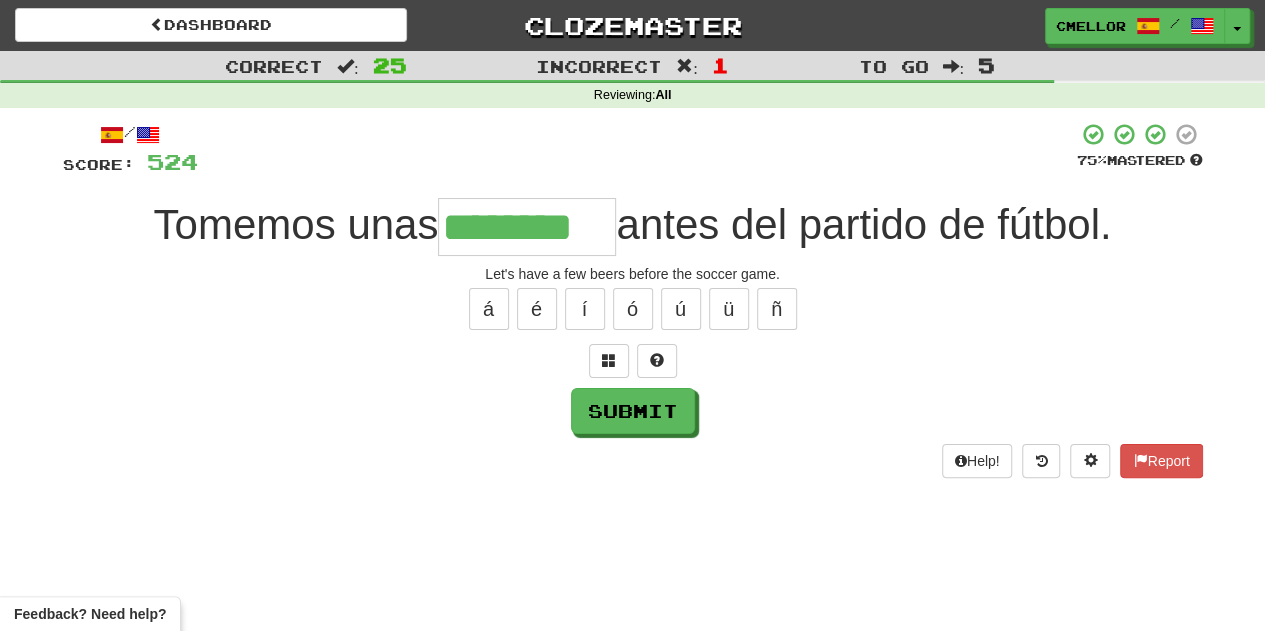 type on "********" 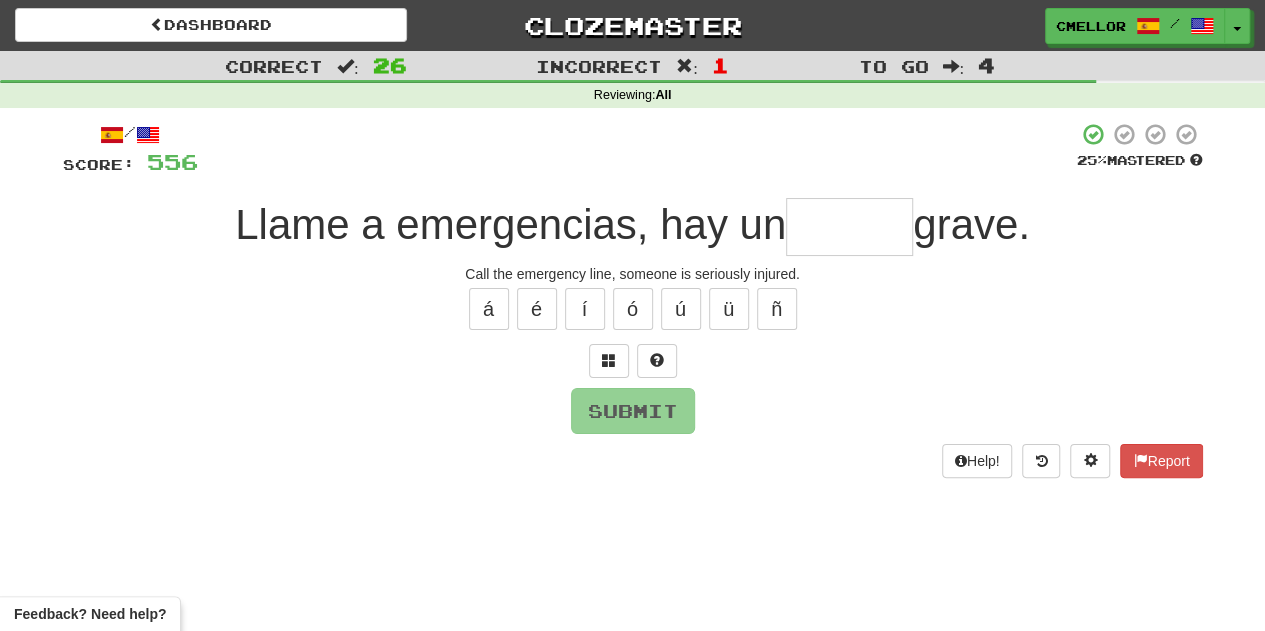 type on "*" 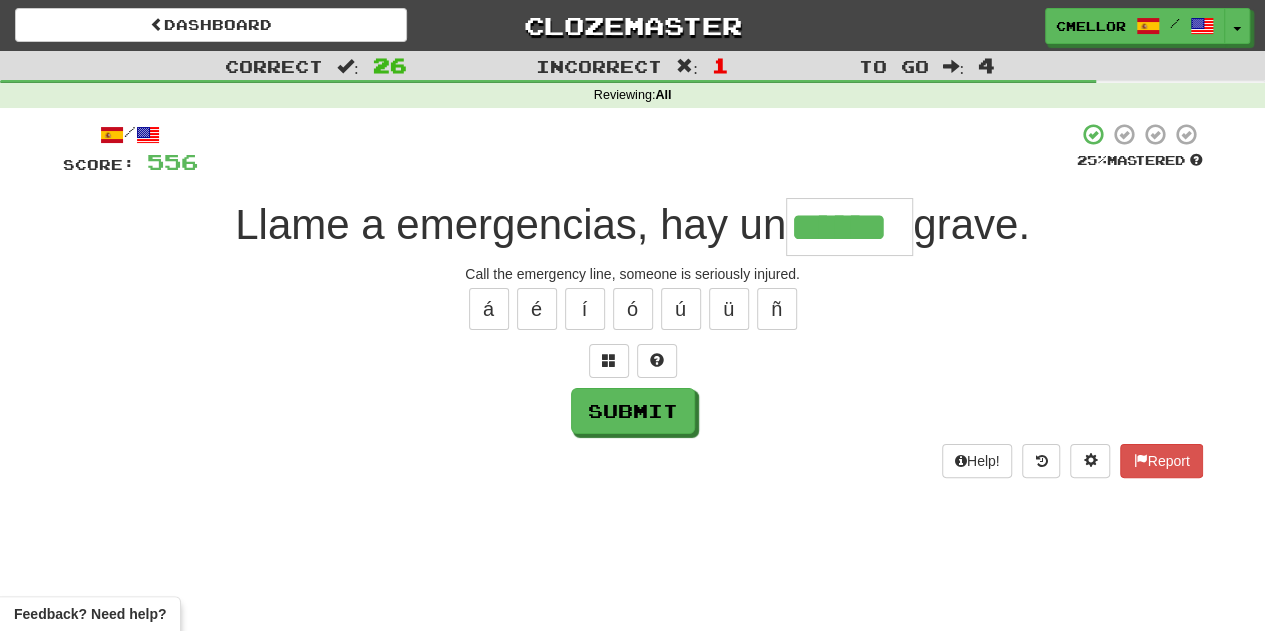 type on "******" 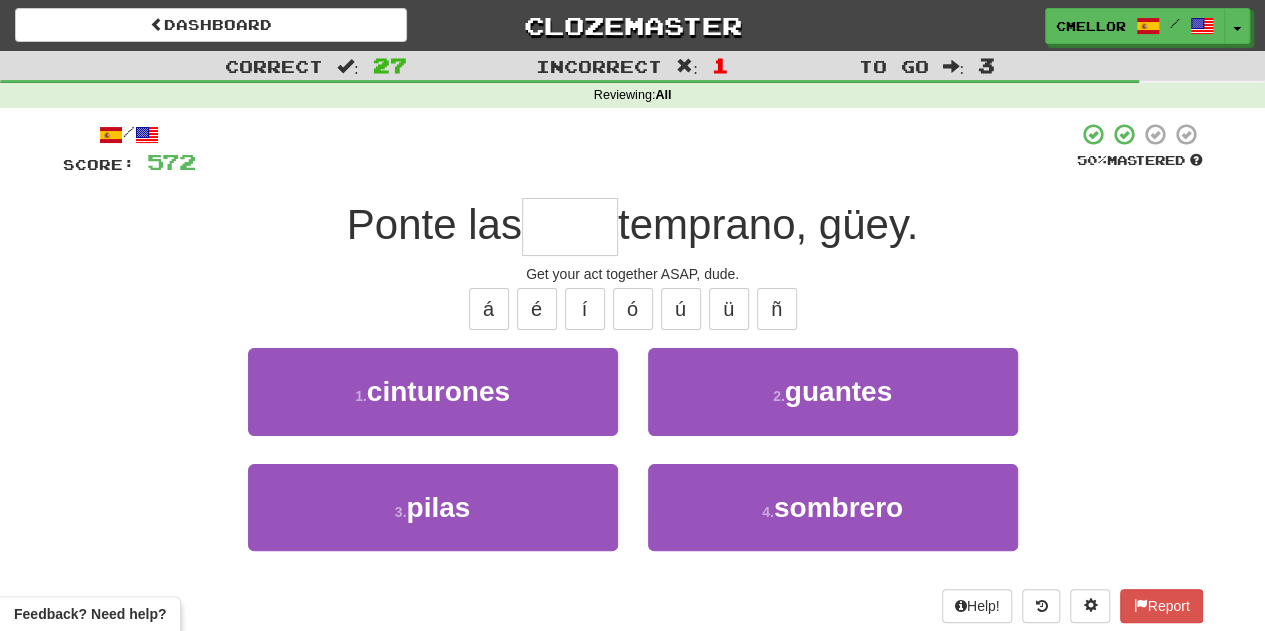 type on "*****" 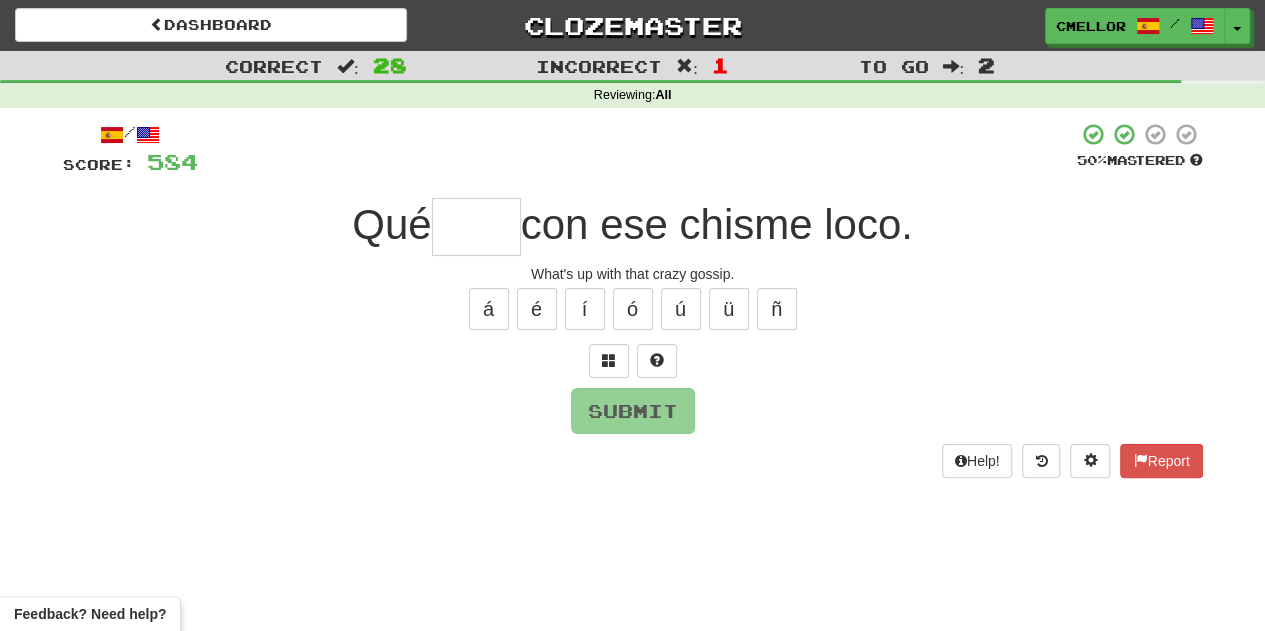 type on "*" 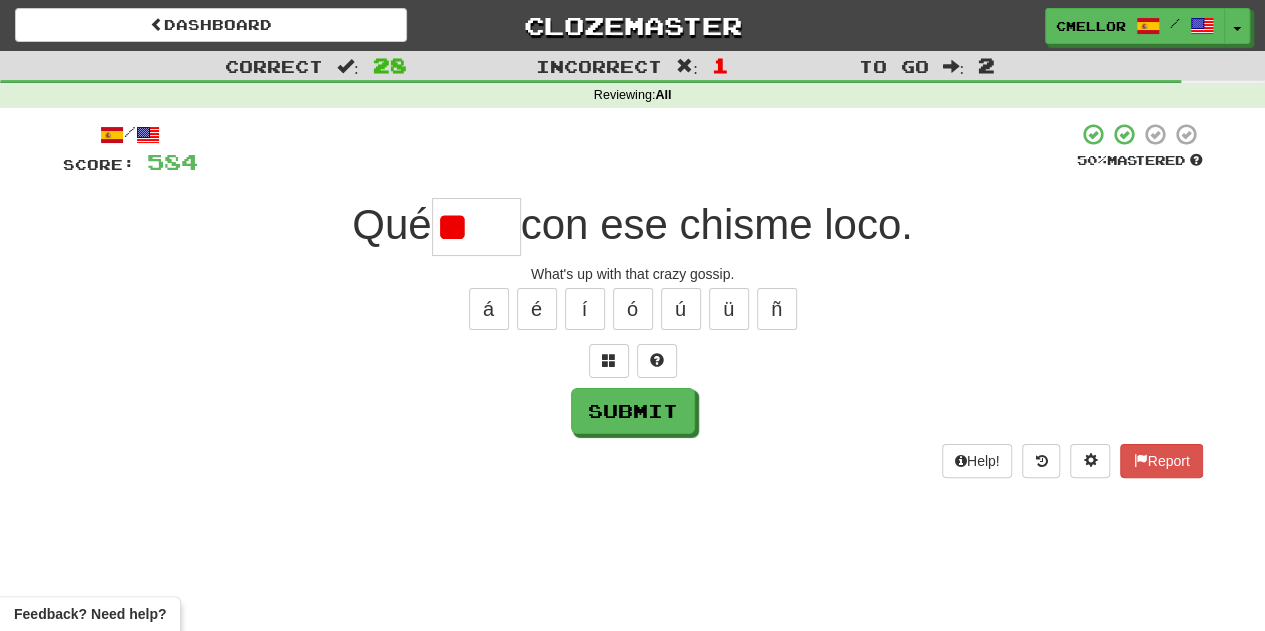 type on "*" 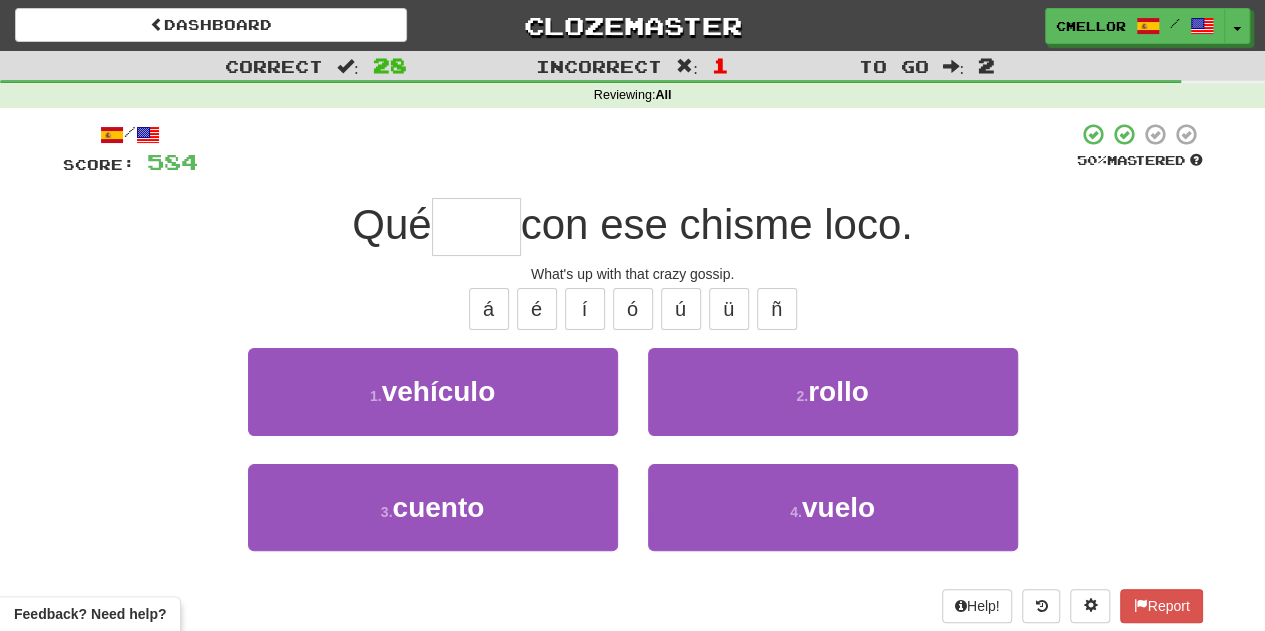 type on "*****" 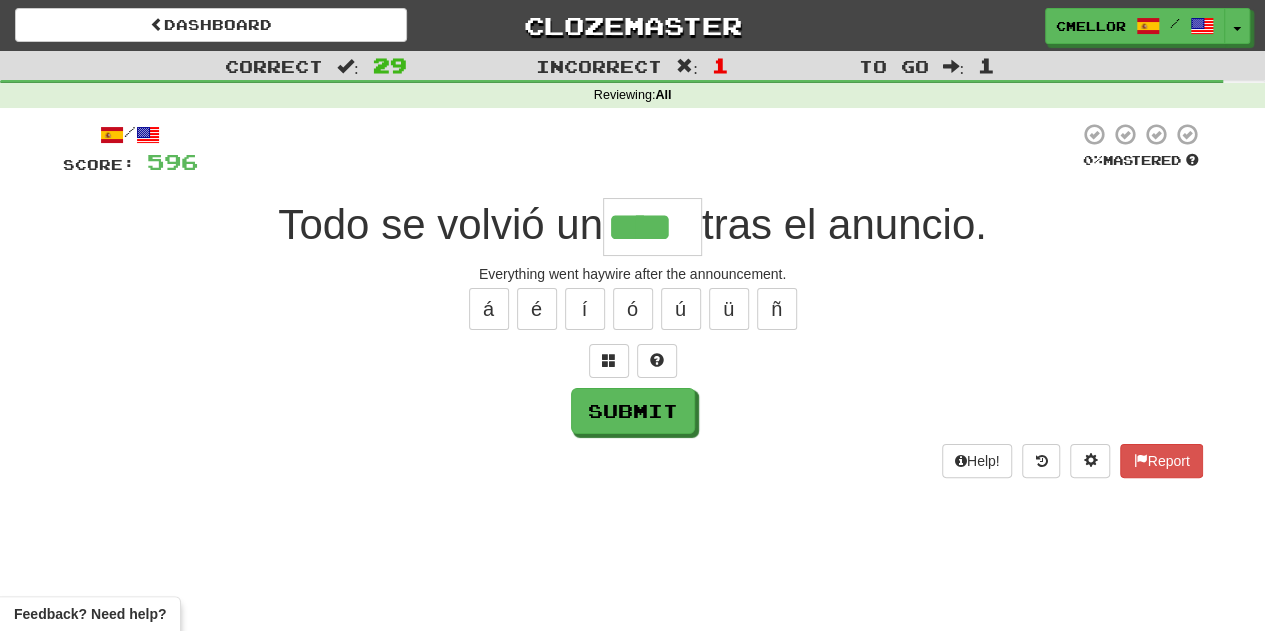 type on "****" 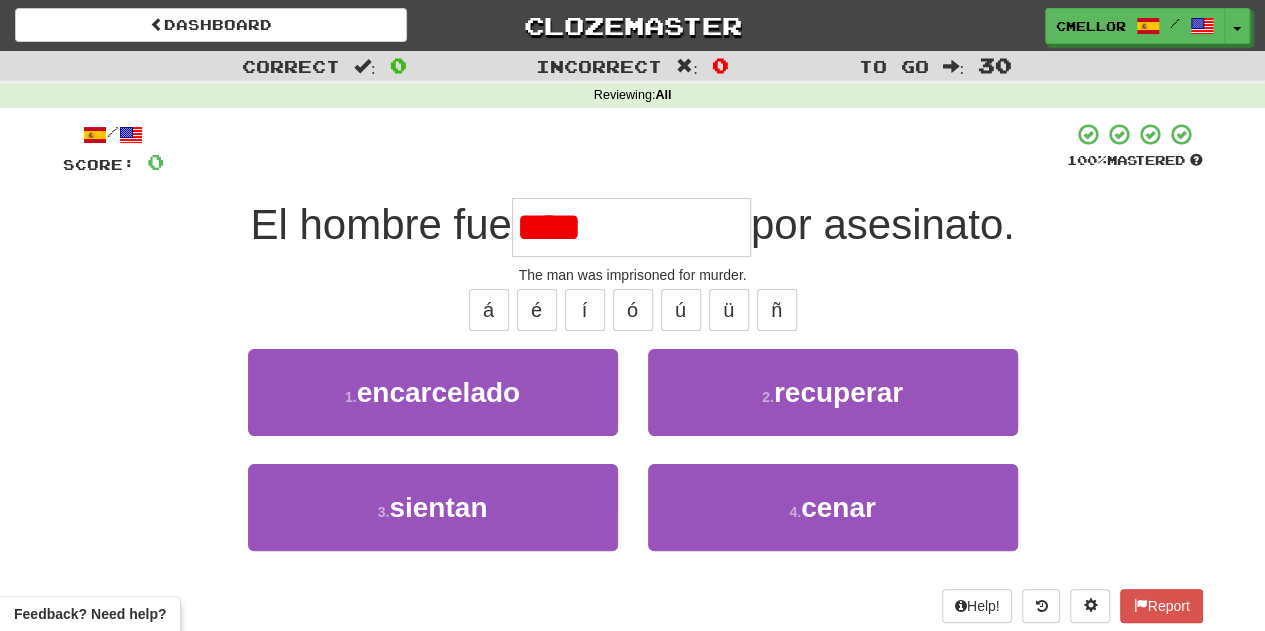 type on "**********" 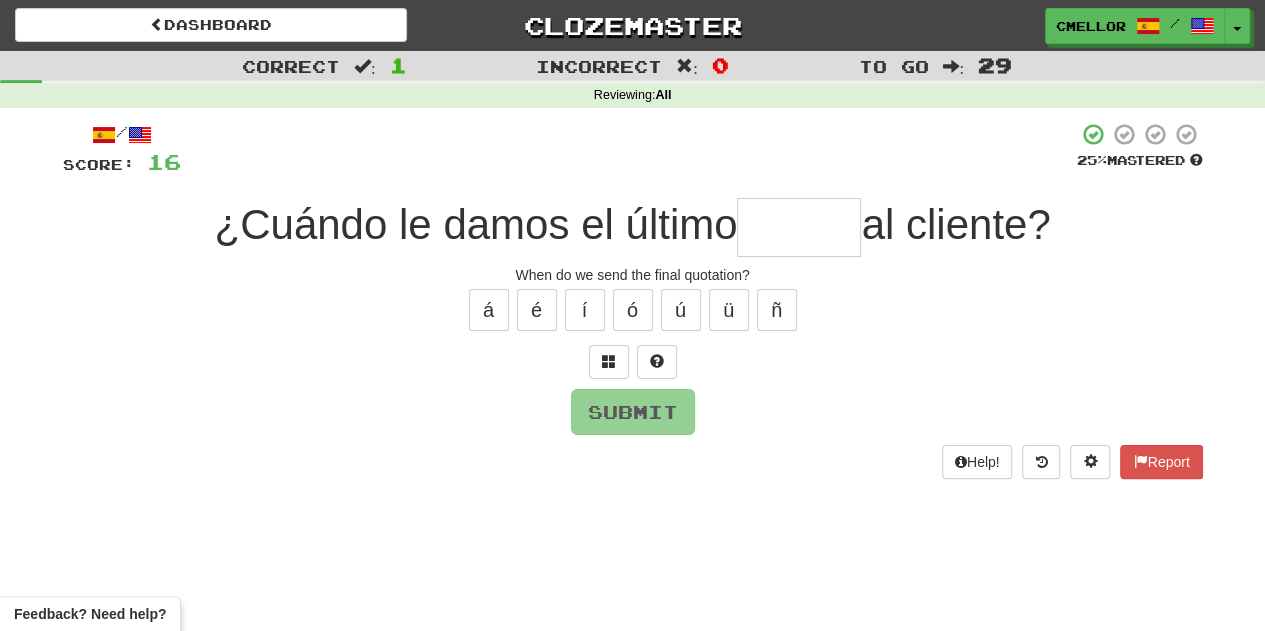type on "*" 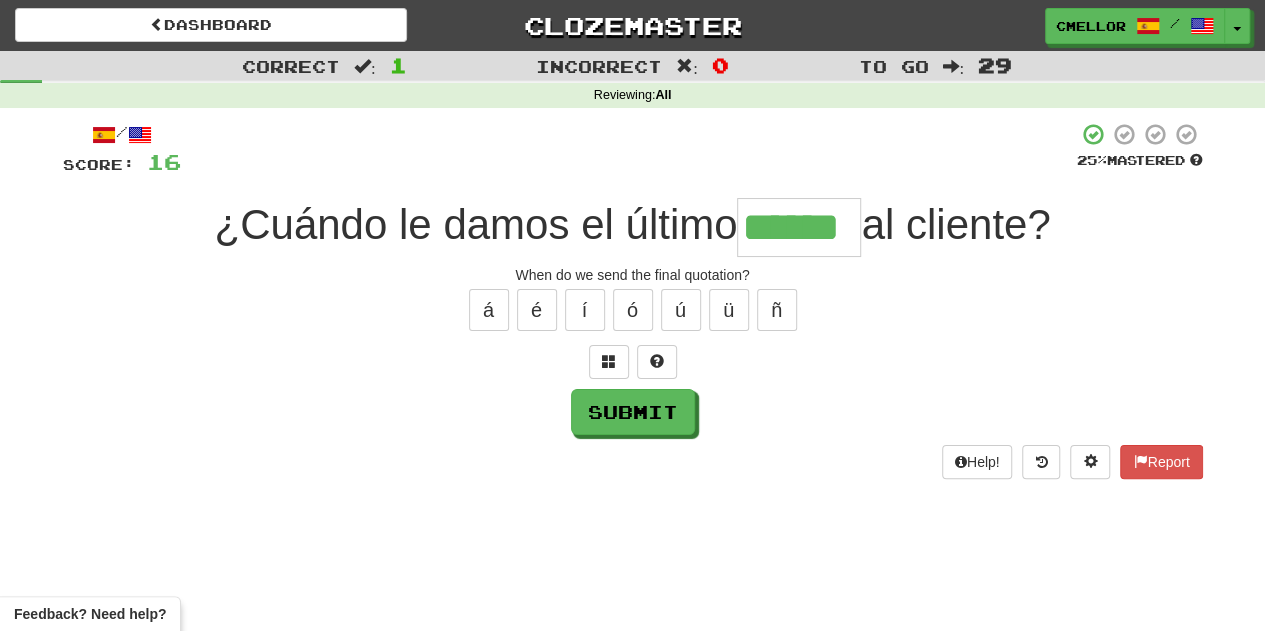 type on "******" 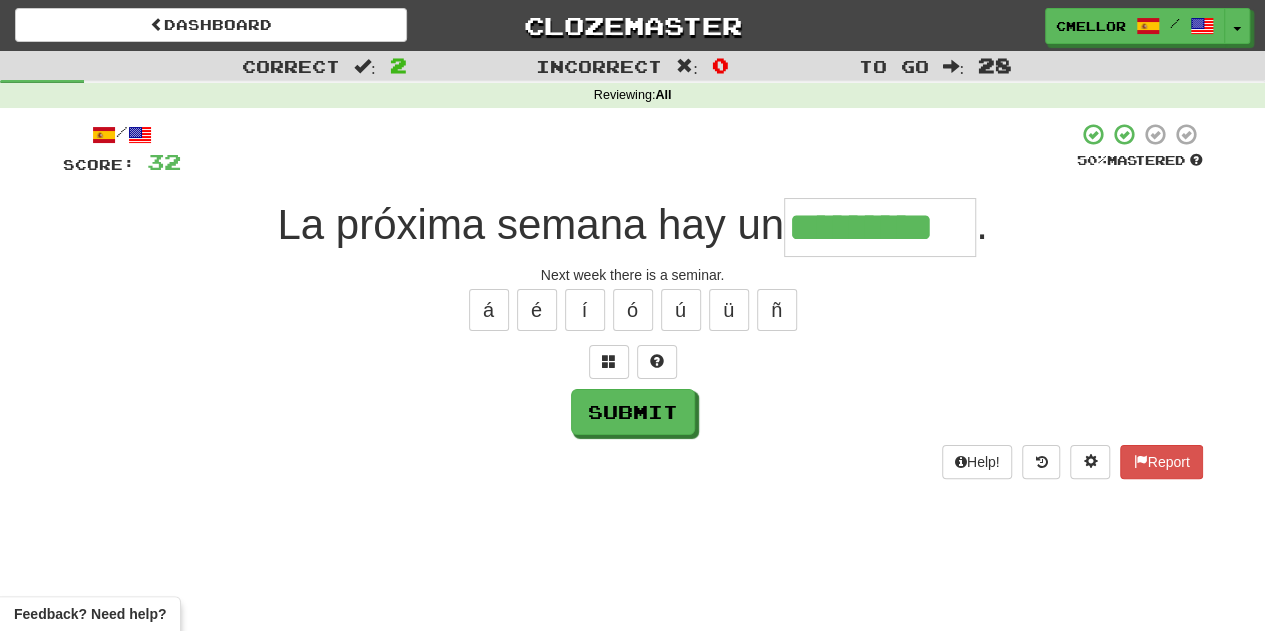type on "*********" 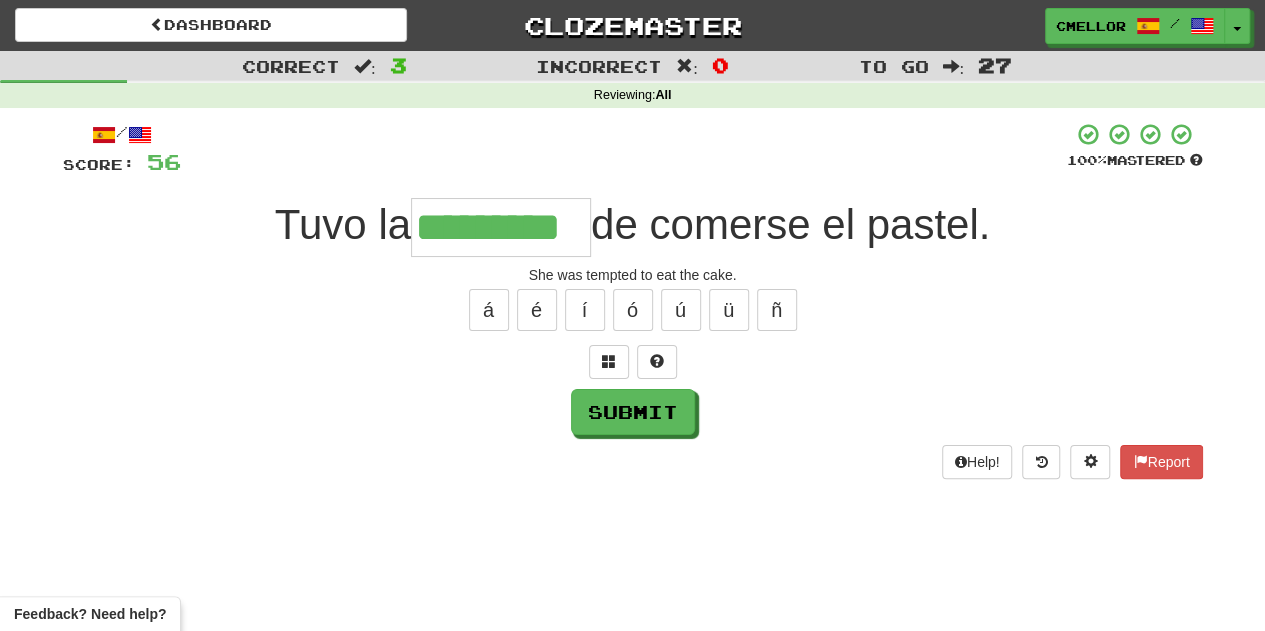 type on "*********" 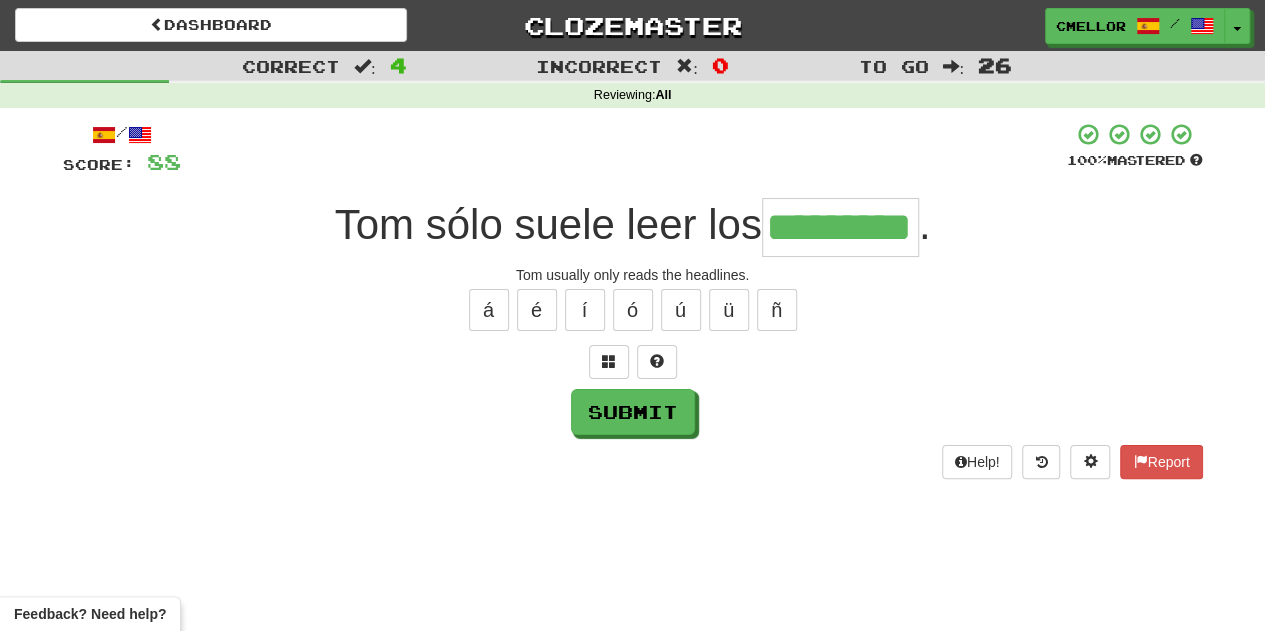 type on "*********" 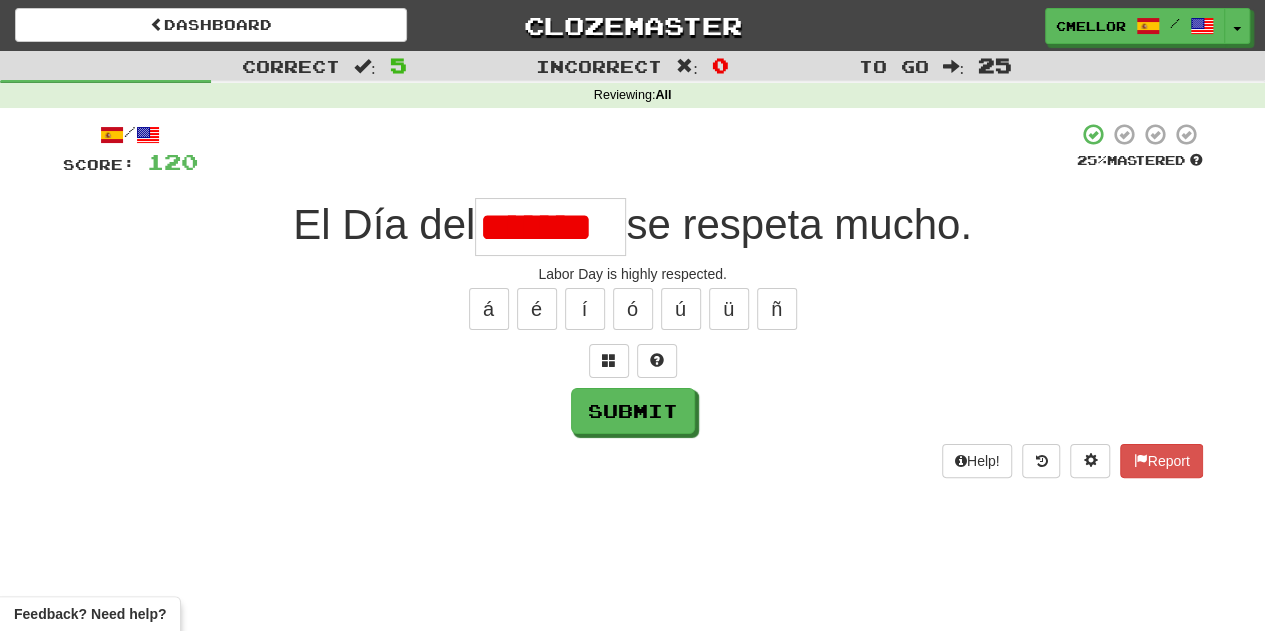 scroll, scrollTop: 0, scrollLeft: 0, axis: both 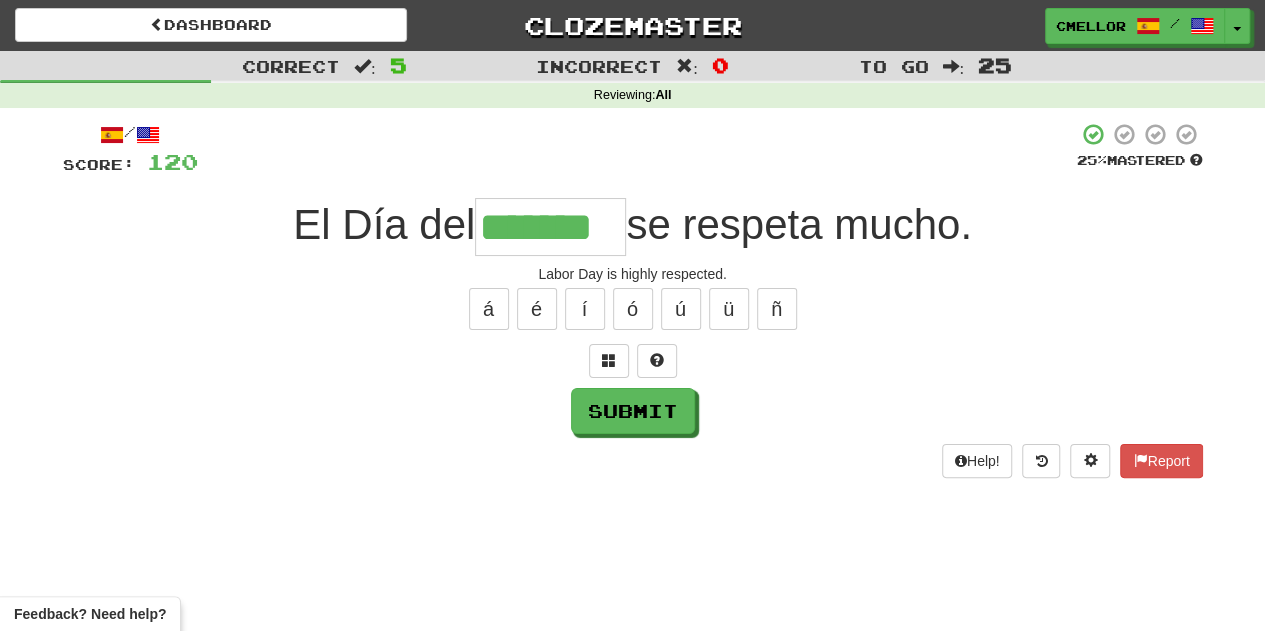 type on "*******" 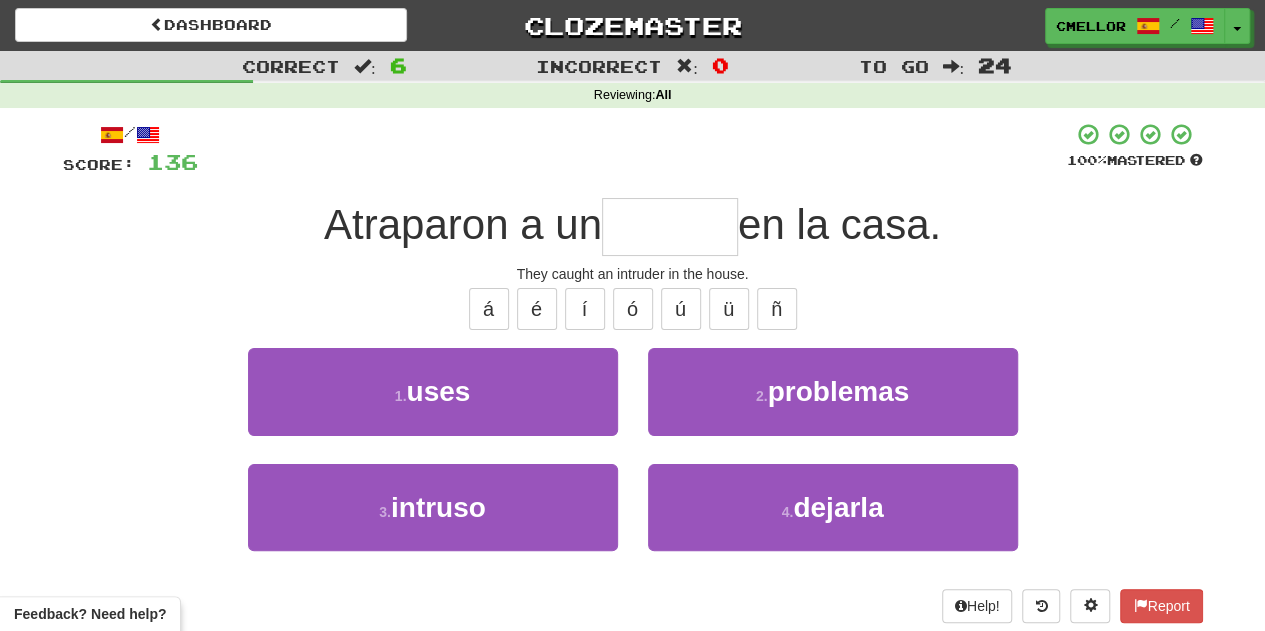 type on "*******" 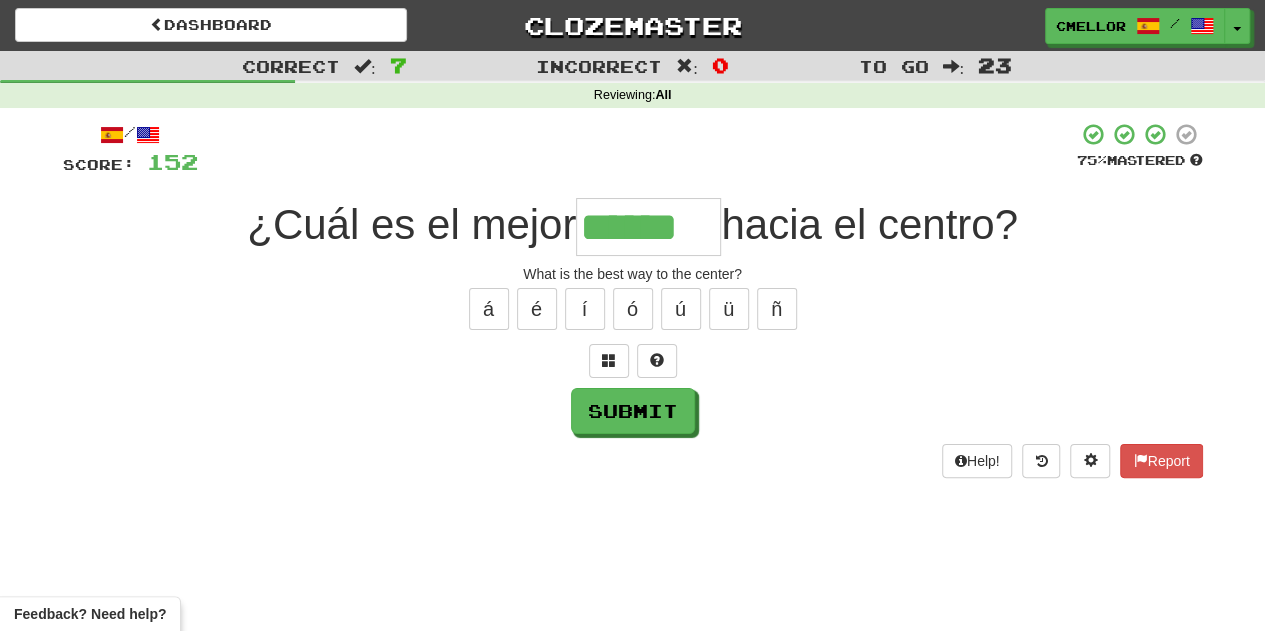 type on "******" 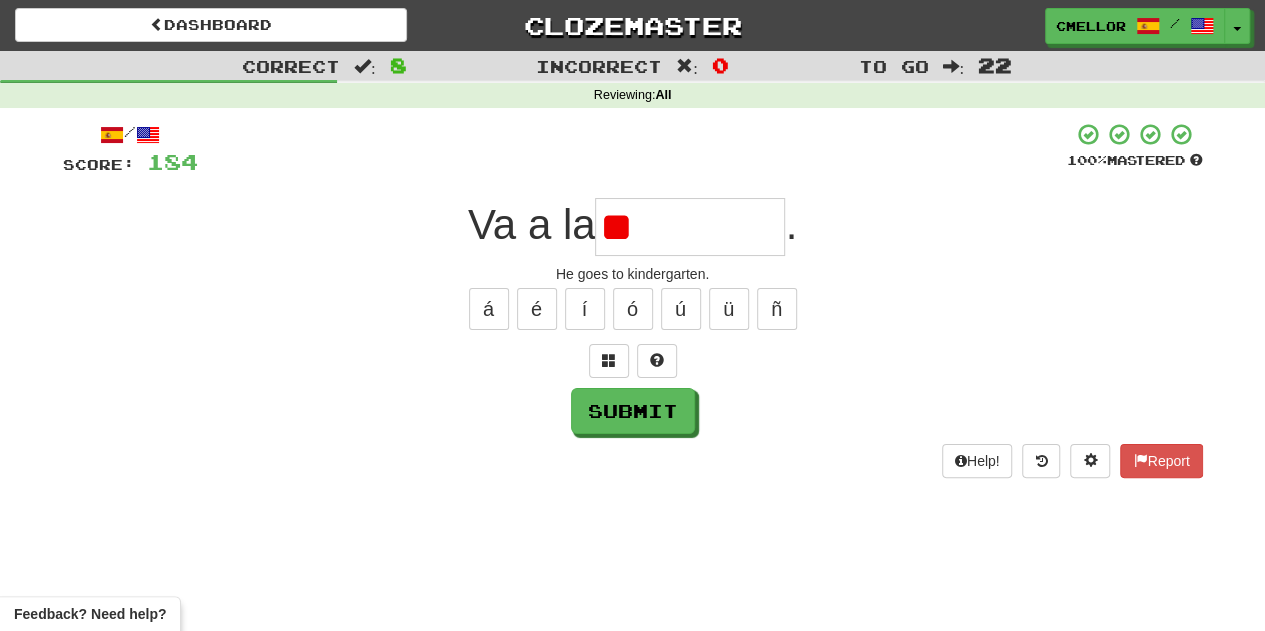 type on "*" 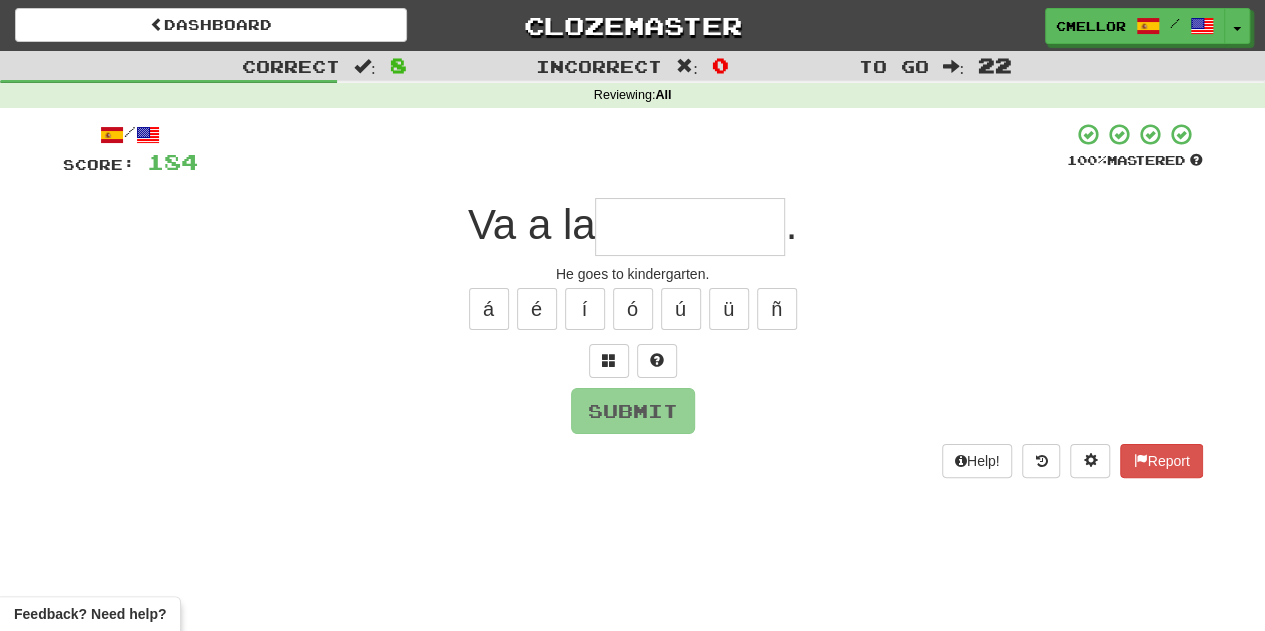 type on "*" 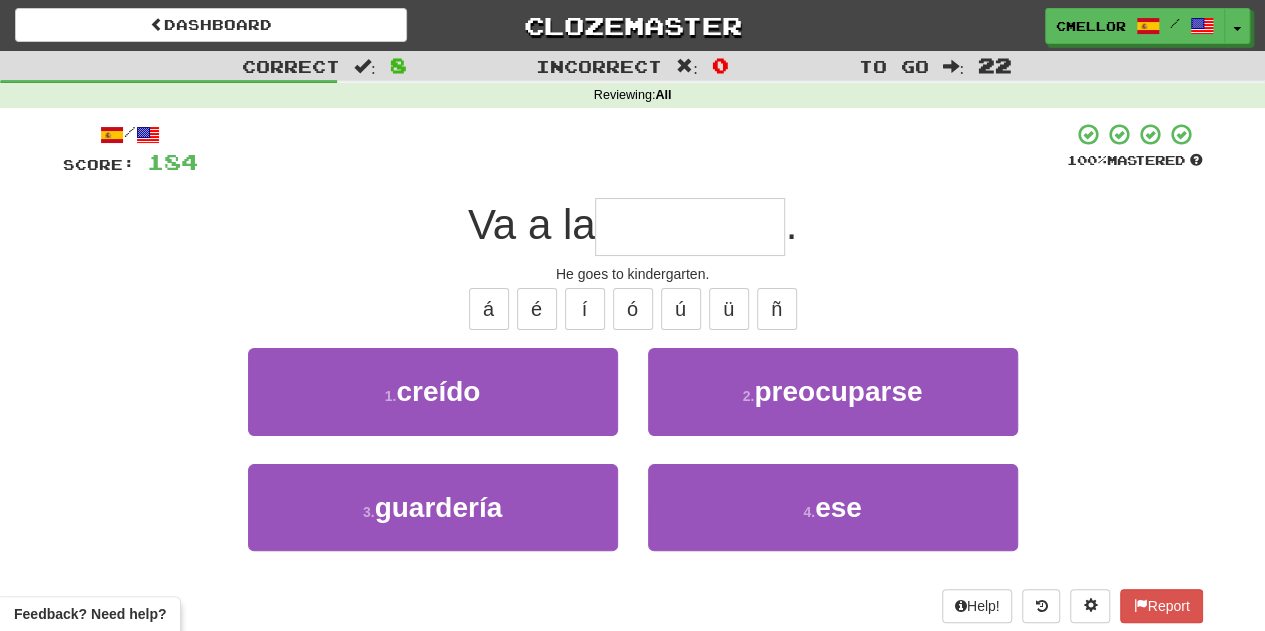 type on "*********" 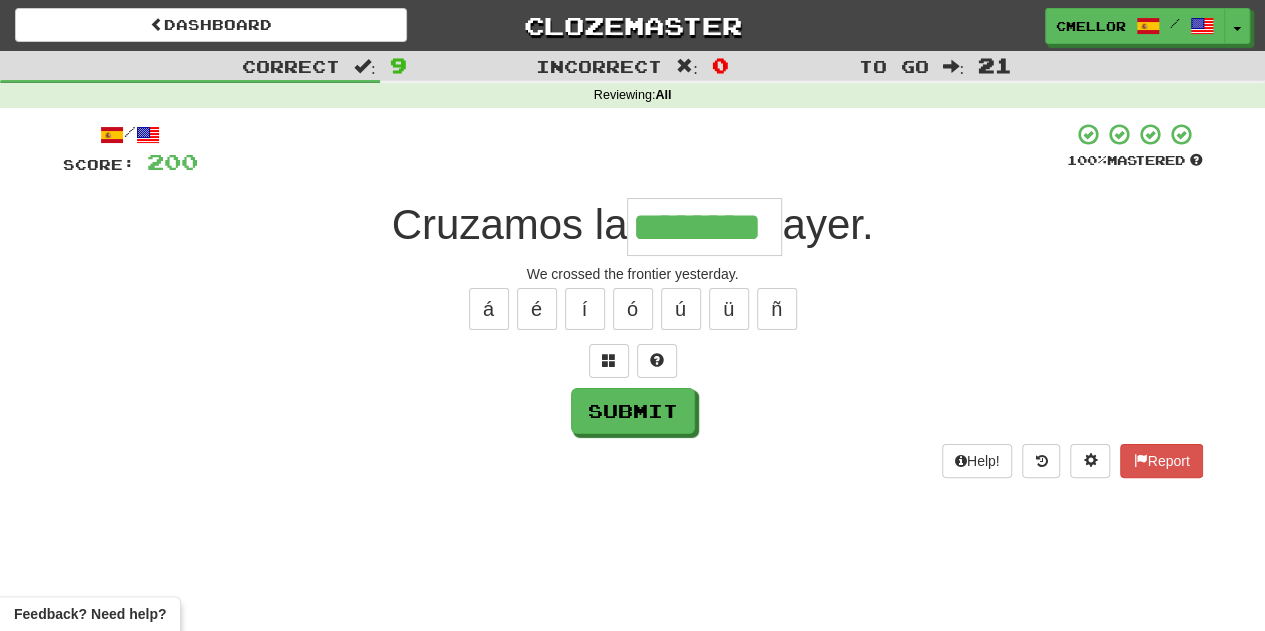 type on "********" 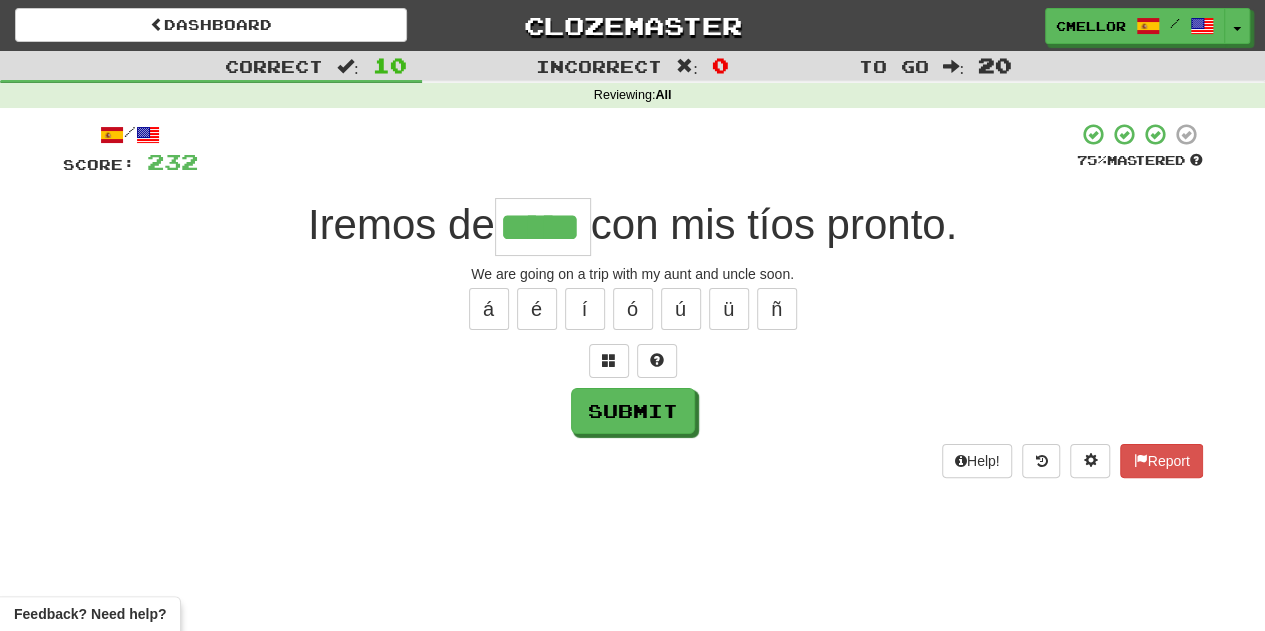 type on "*****" 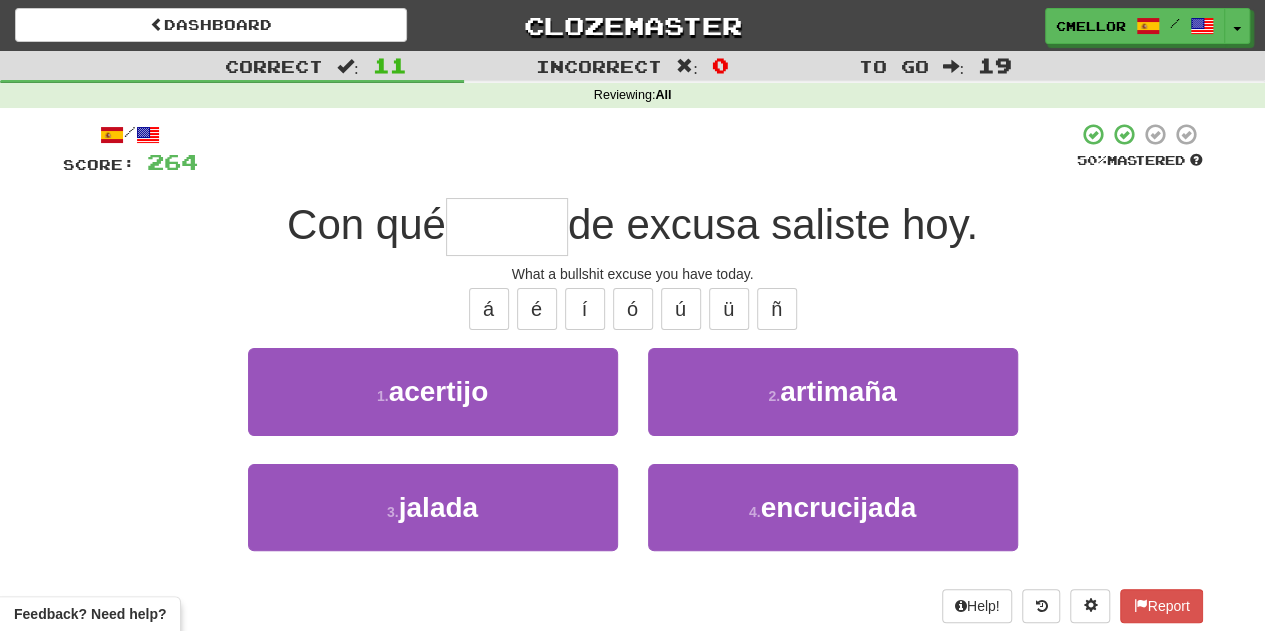 type on "******" 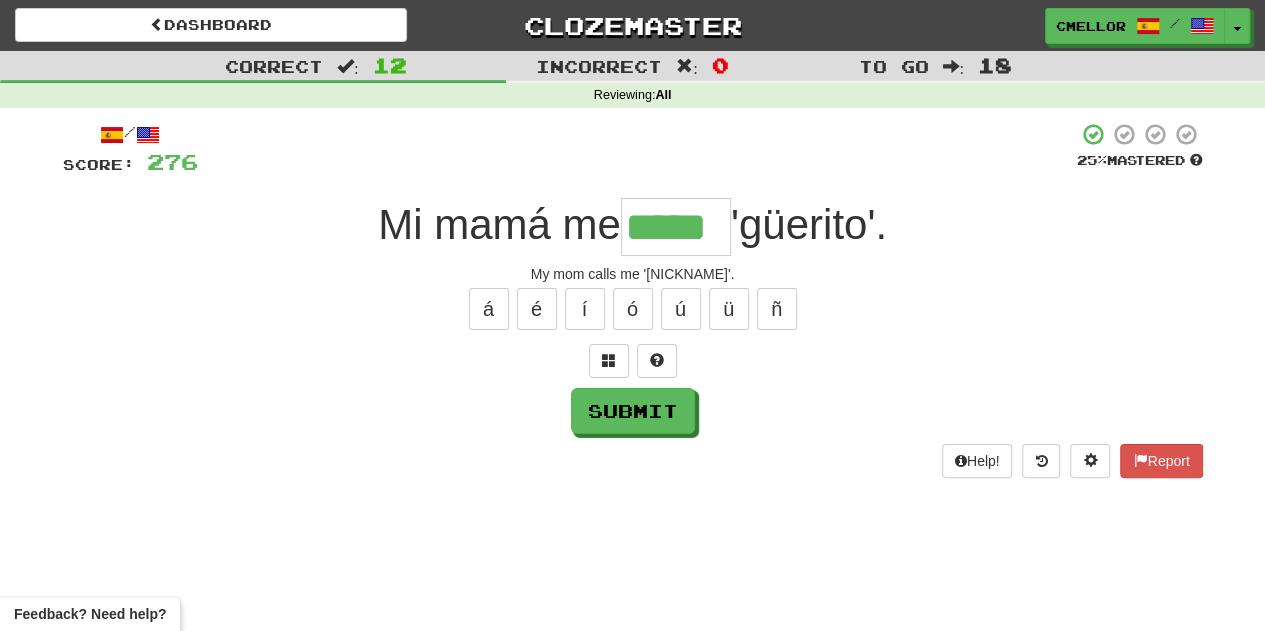 type on "*****" 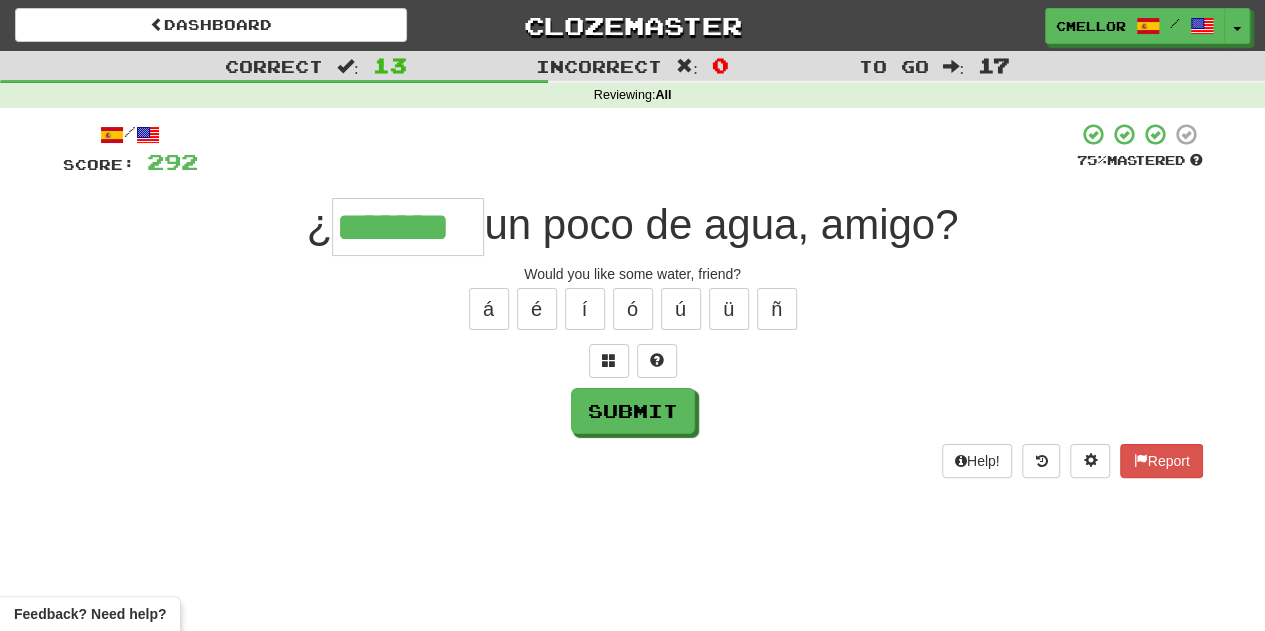 scroll, scrollTop: 0, scrollLeft: 2, axis: horizontal 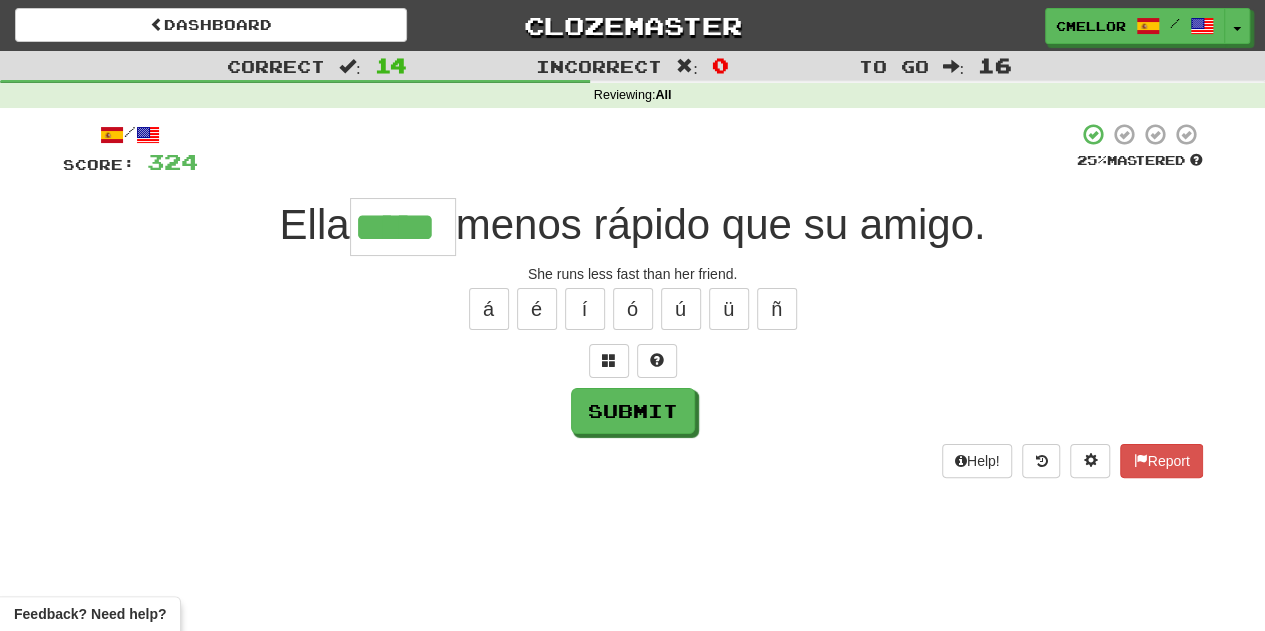 type on "*****" 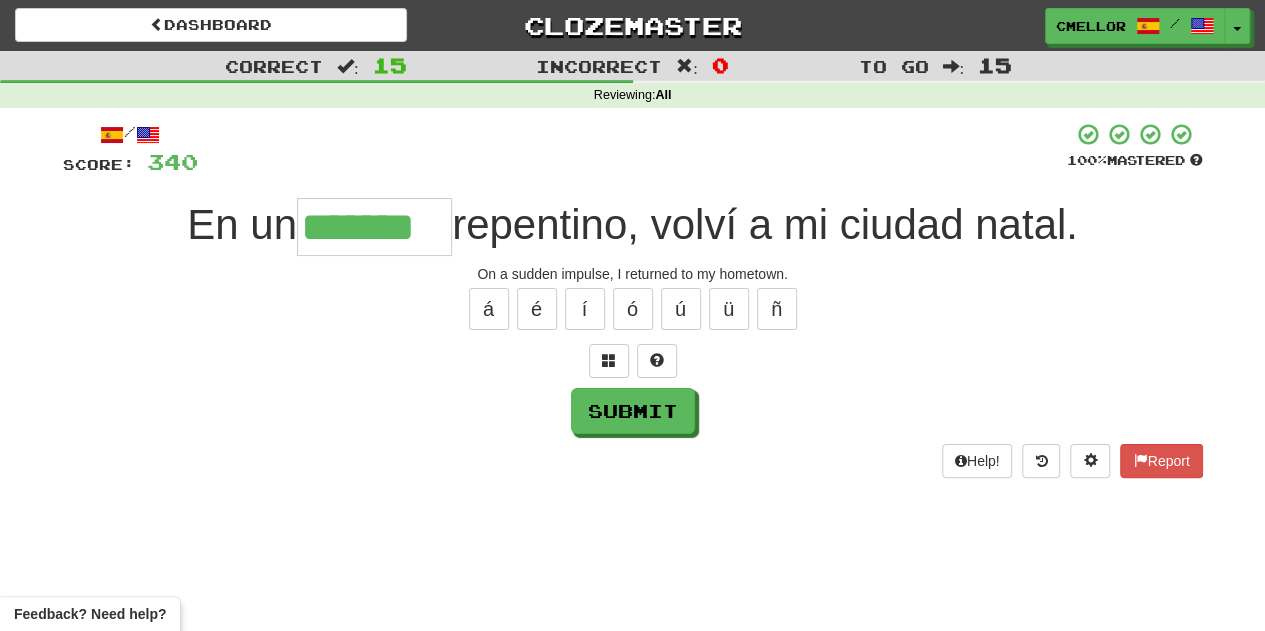 type on "*******" 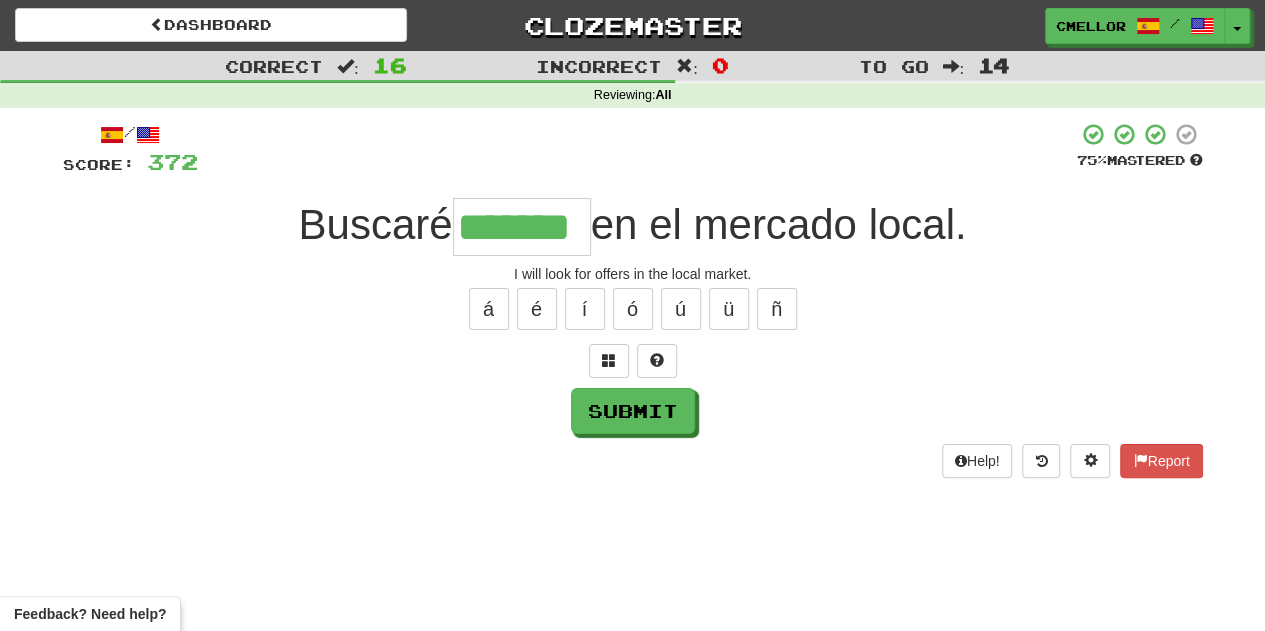 type on "*******" 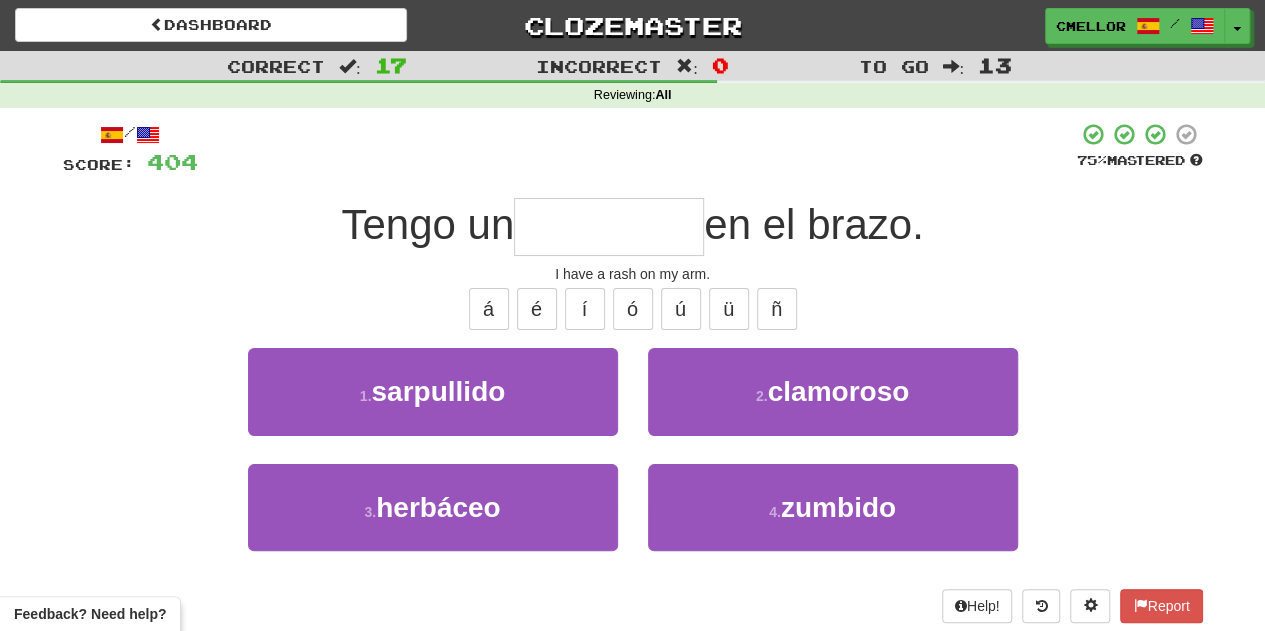 type on "**********" 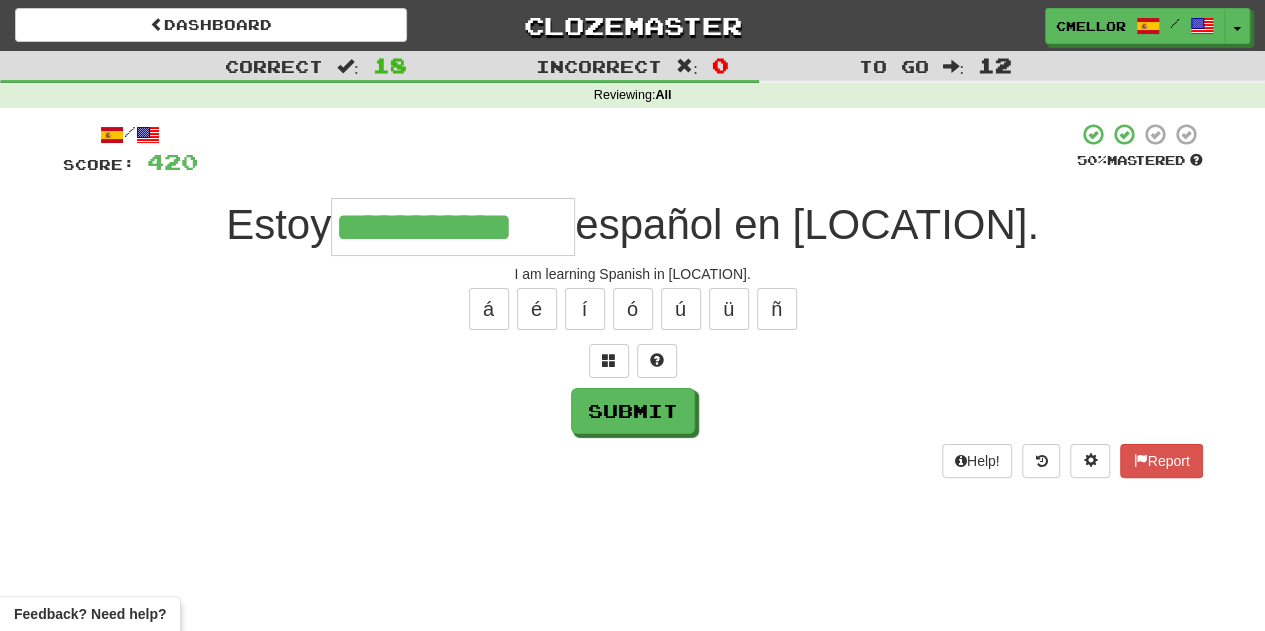type on "**********" 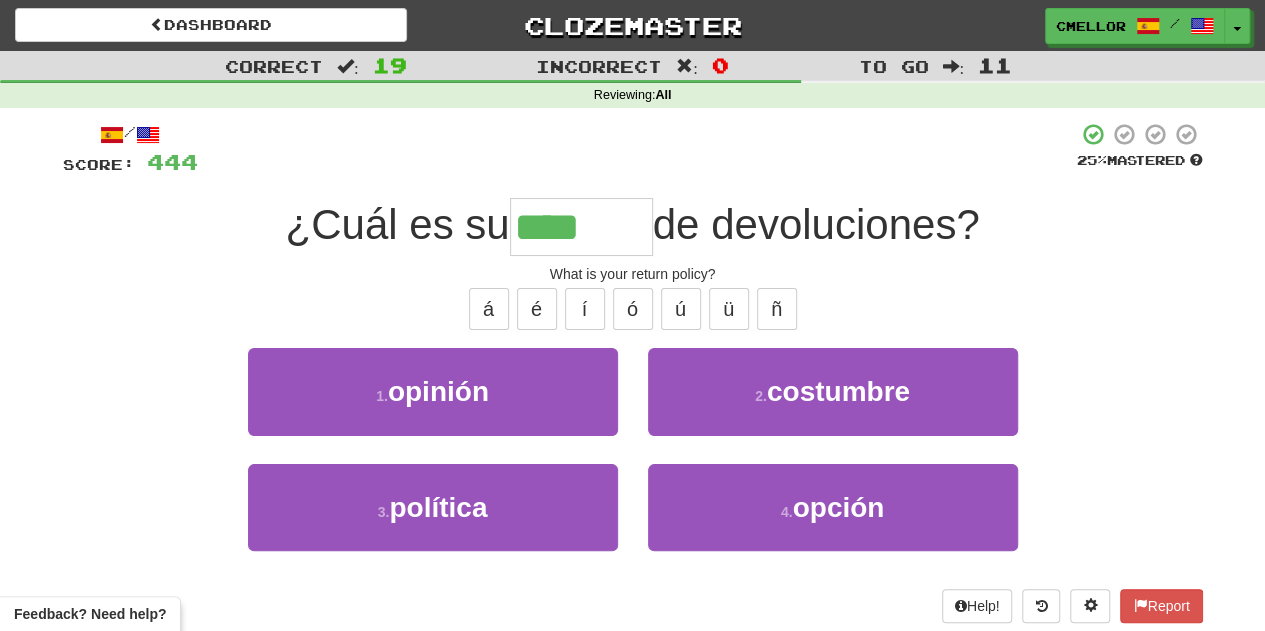 type on "********" 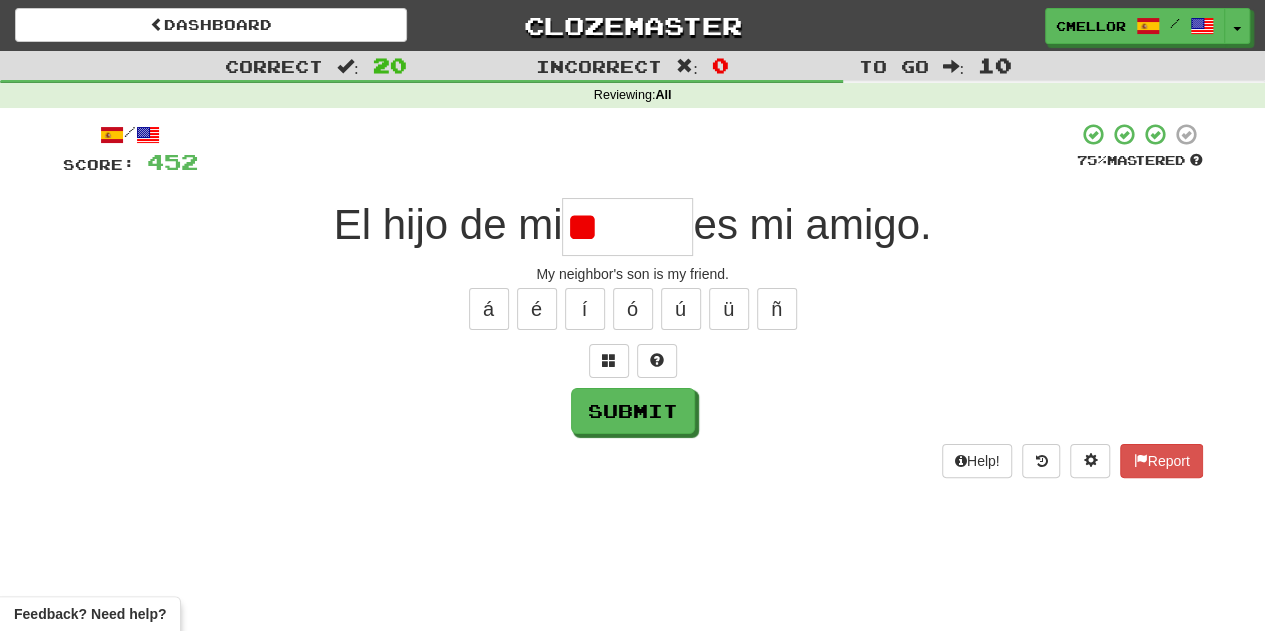 type on "*" 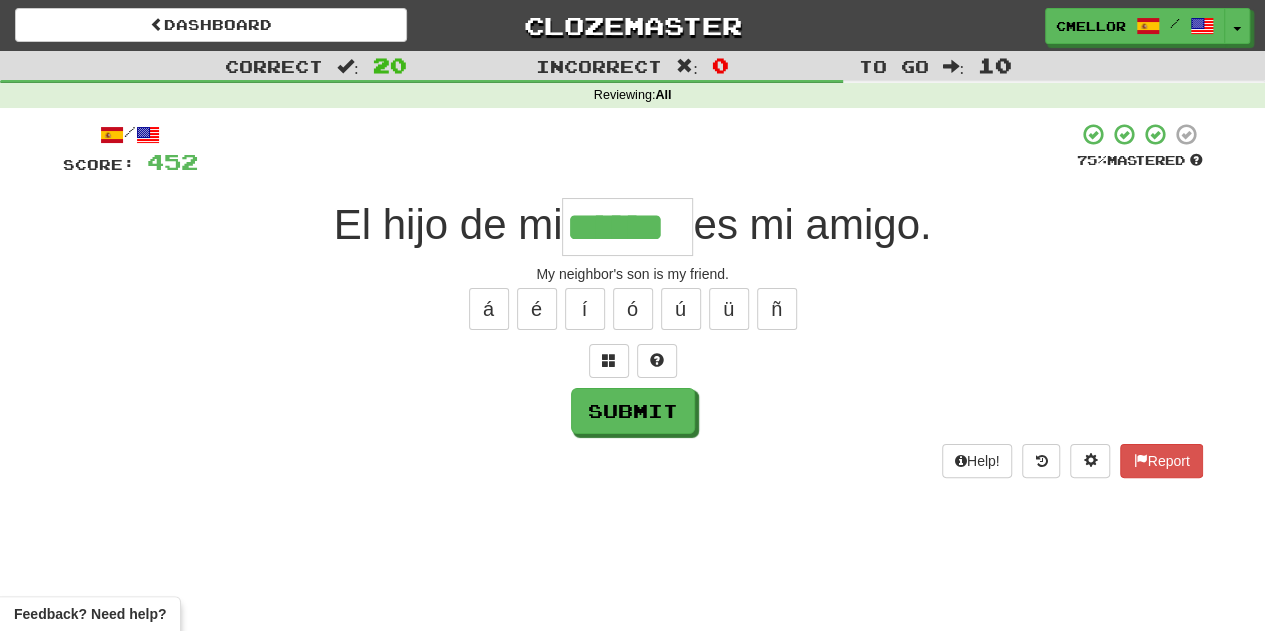 type on "******" 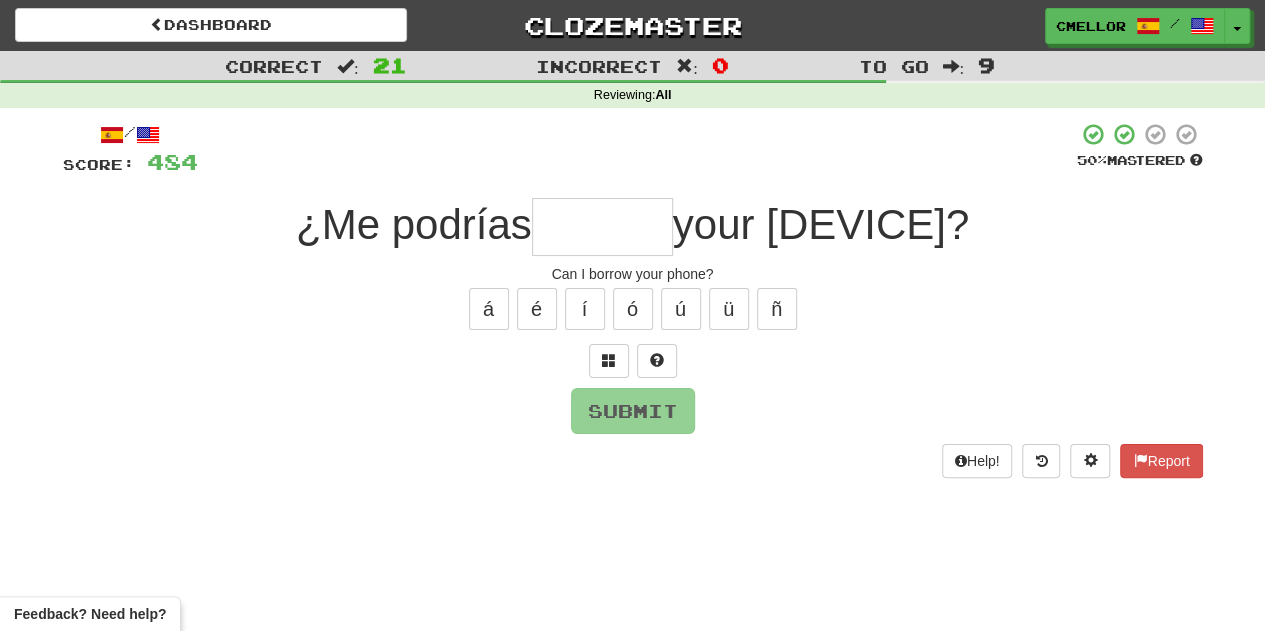 type on "*******" 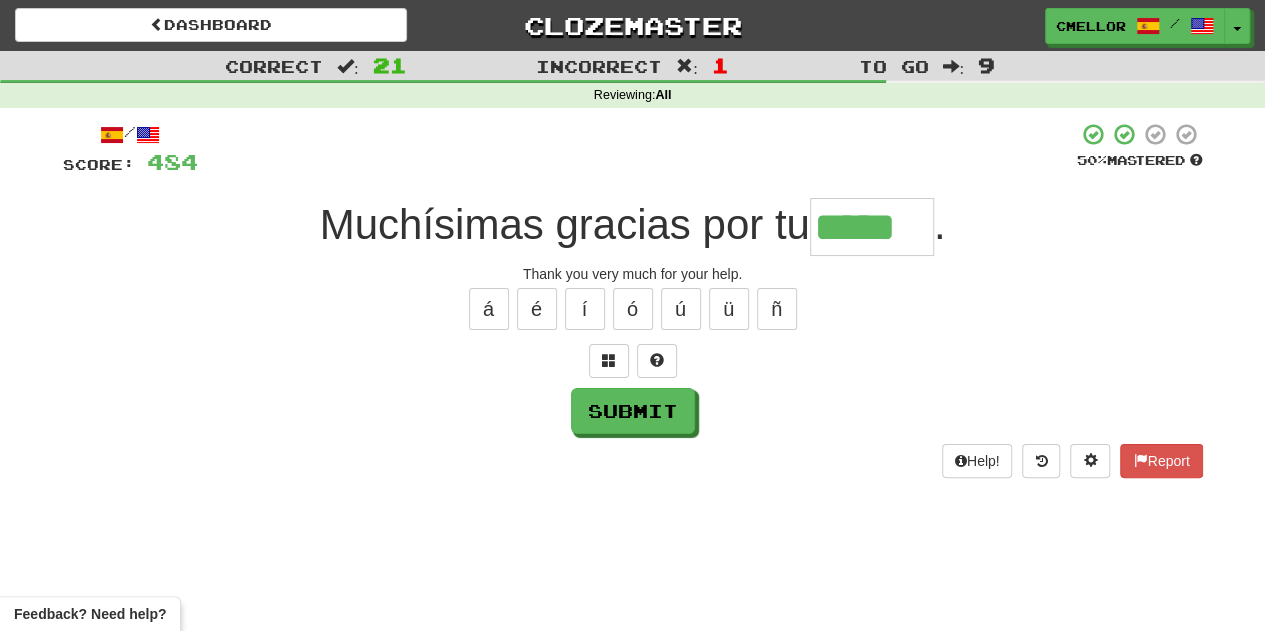 type on "*****" 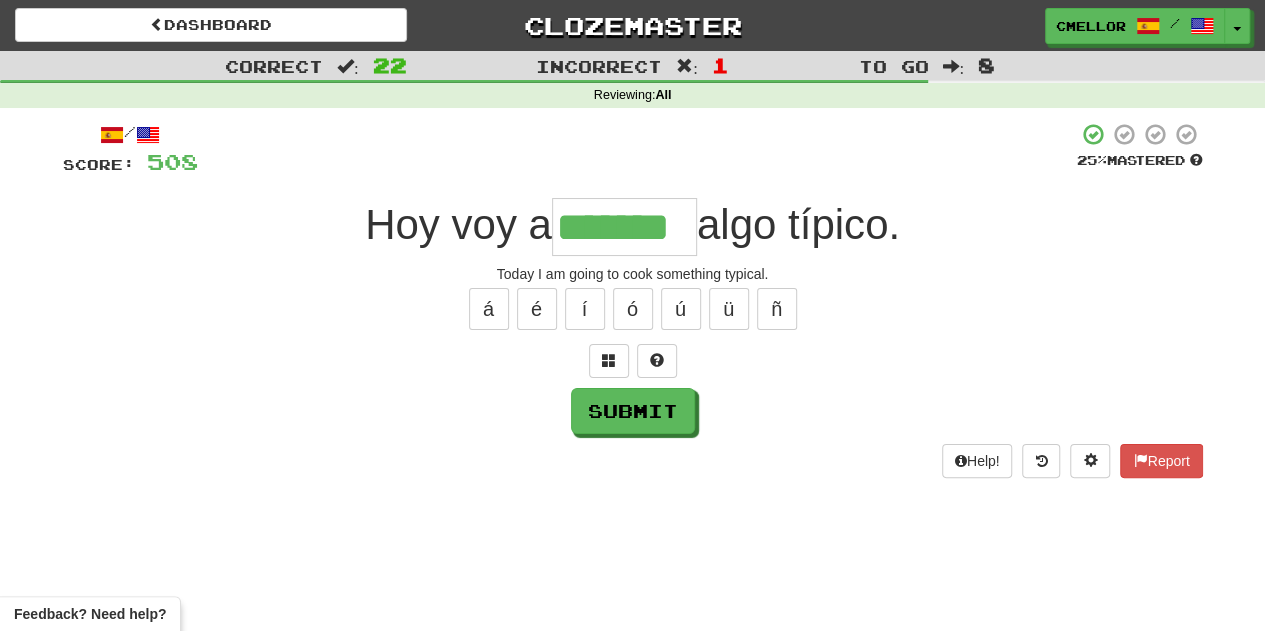 type on "*******" 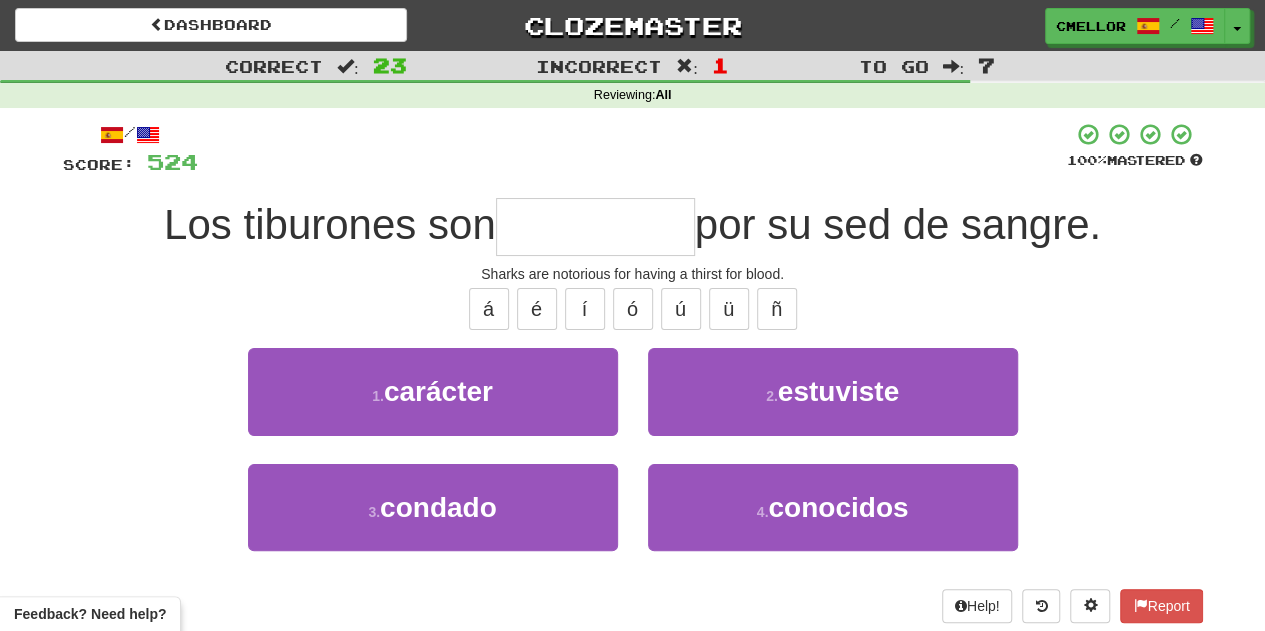 type on "*********" 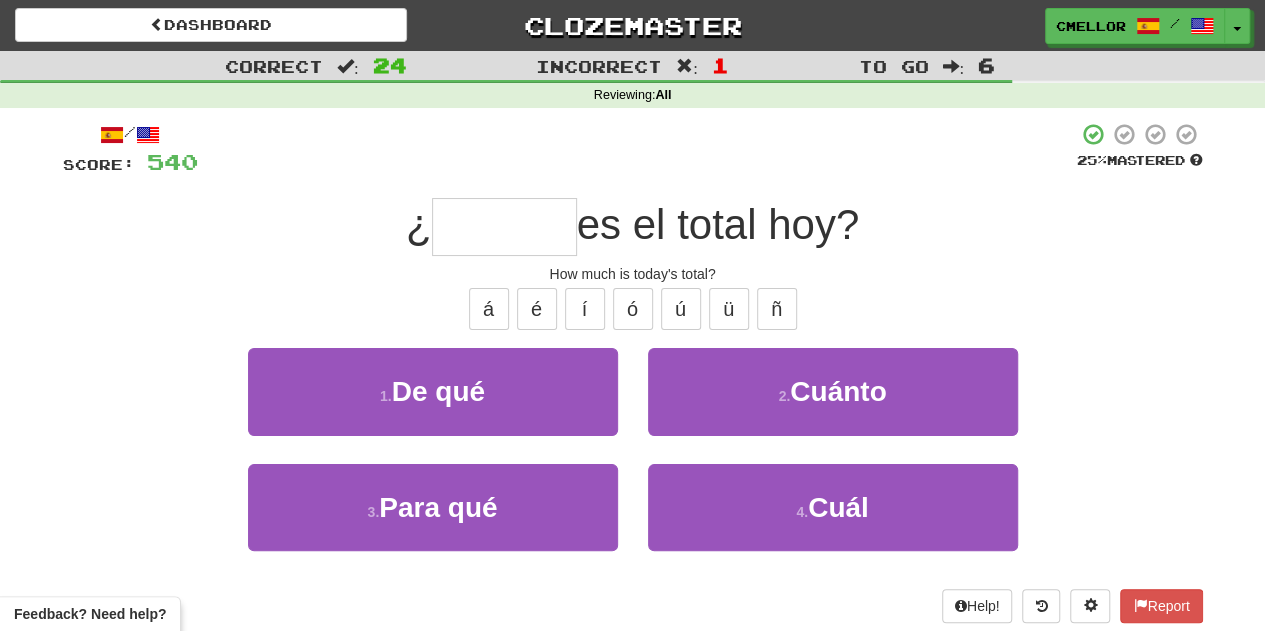 type on "******" 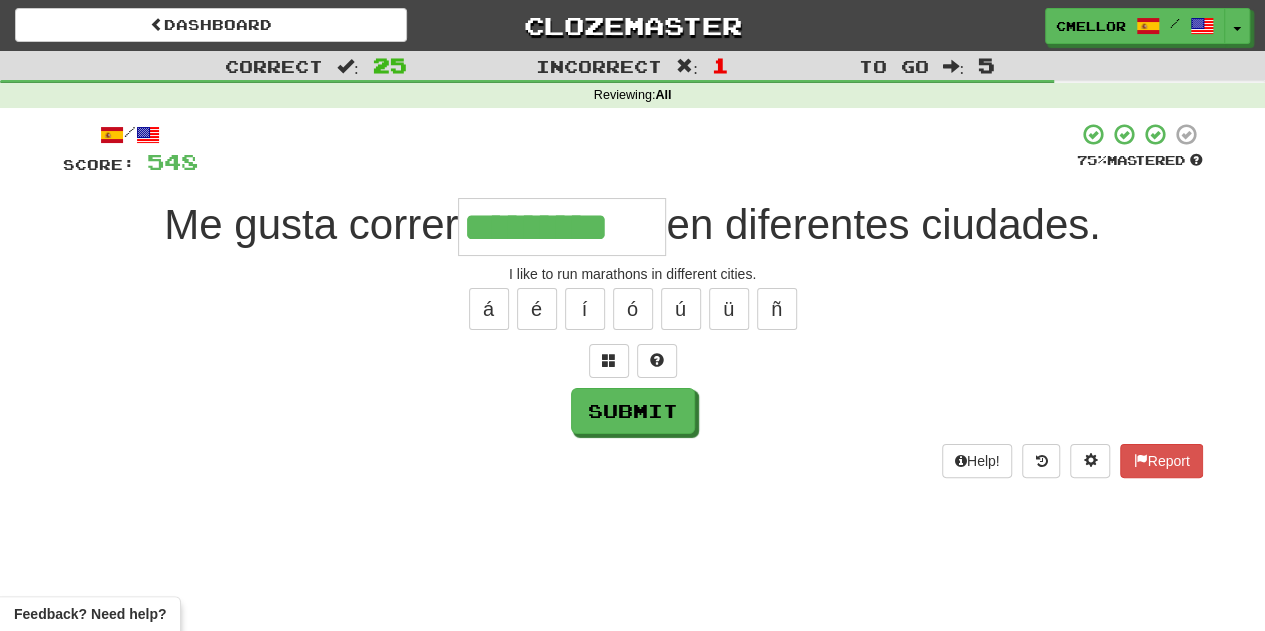 type on "*********" 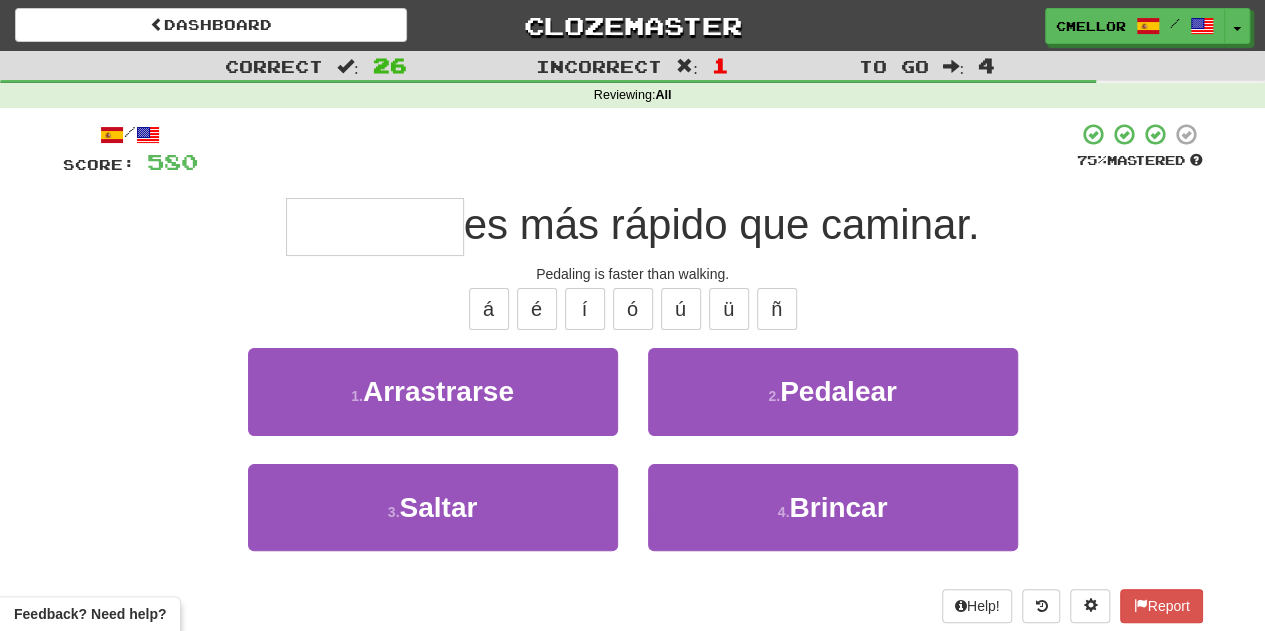 type on "********" 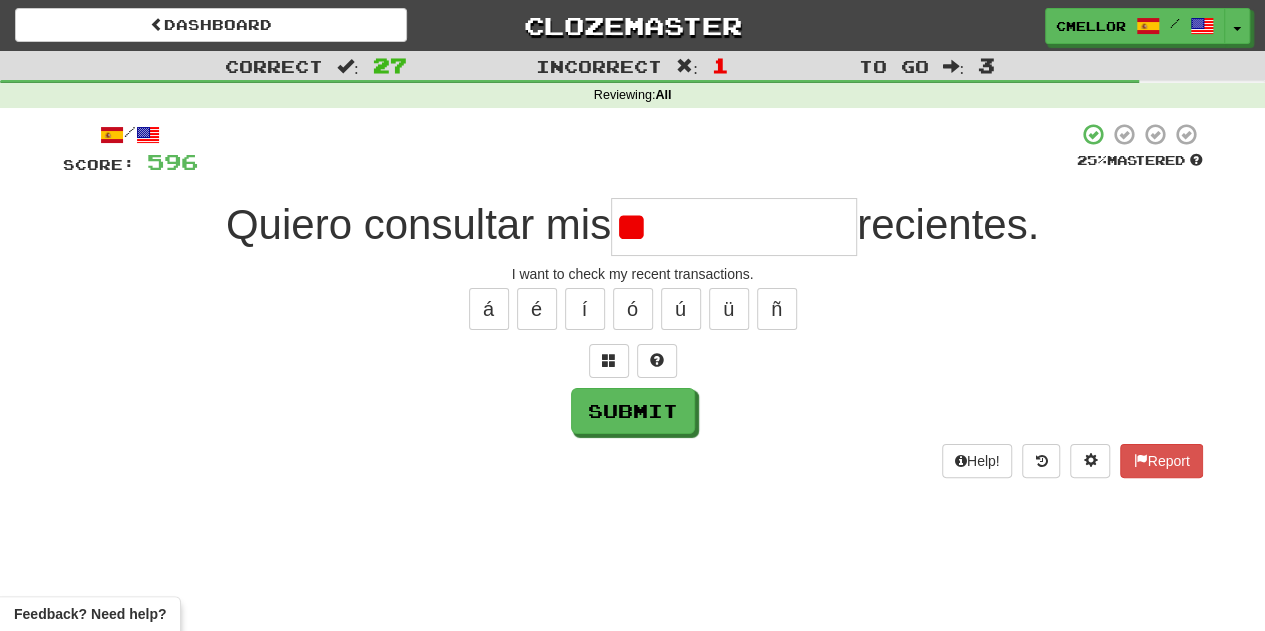 type on "*" 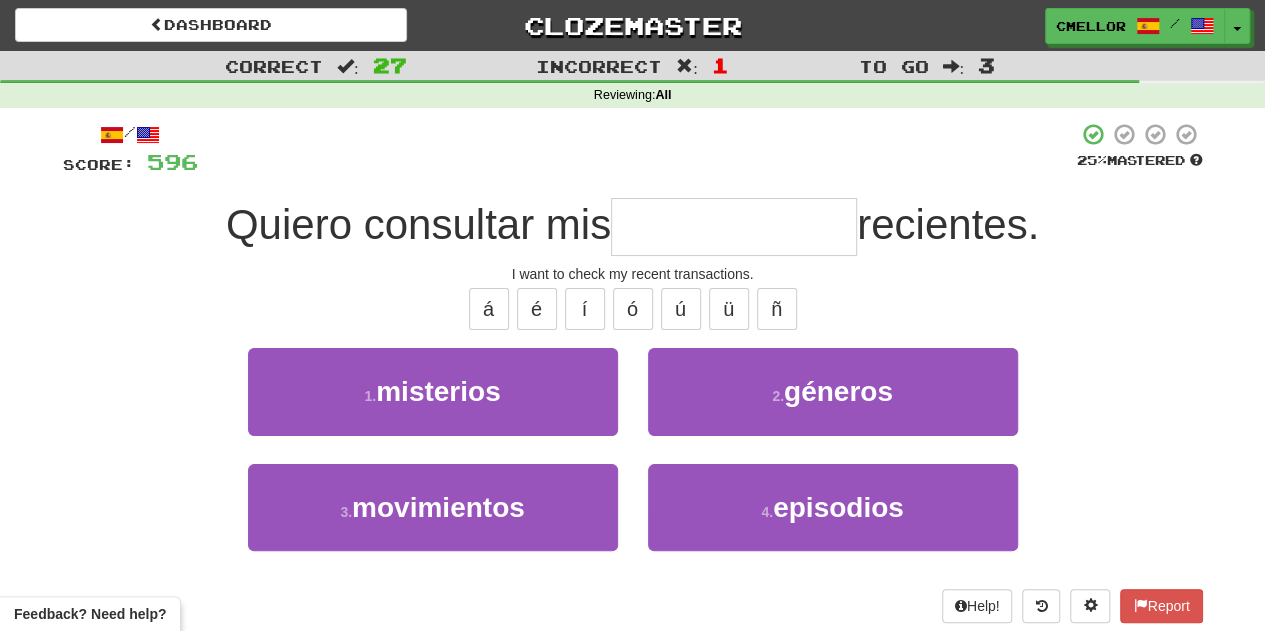 type on "**********" 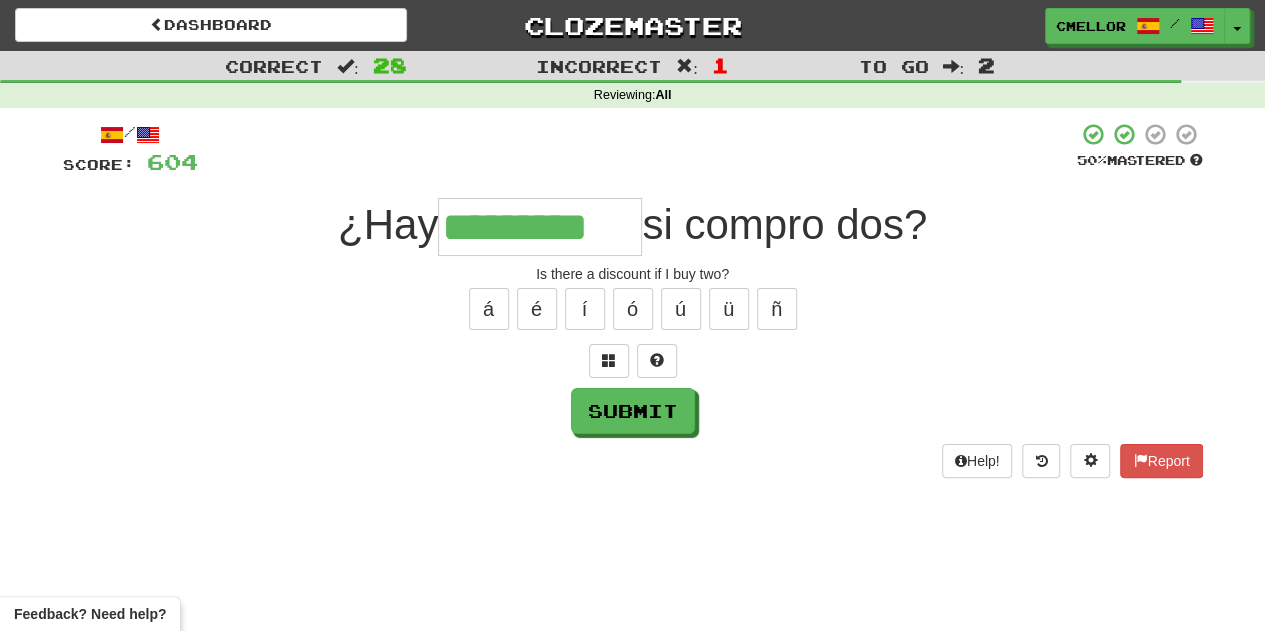 type on "*********" 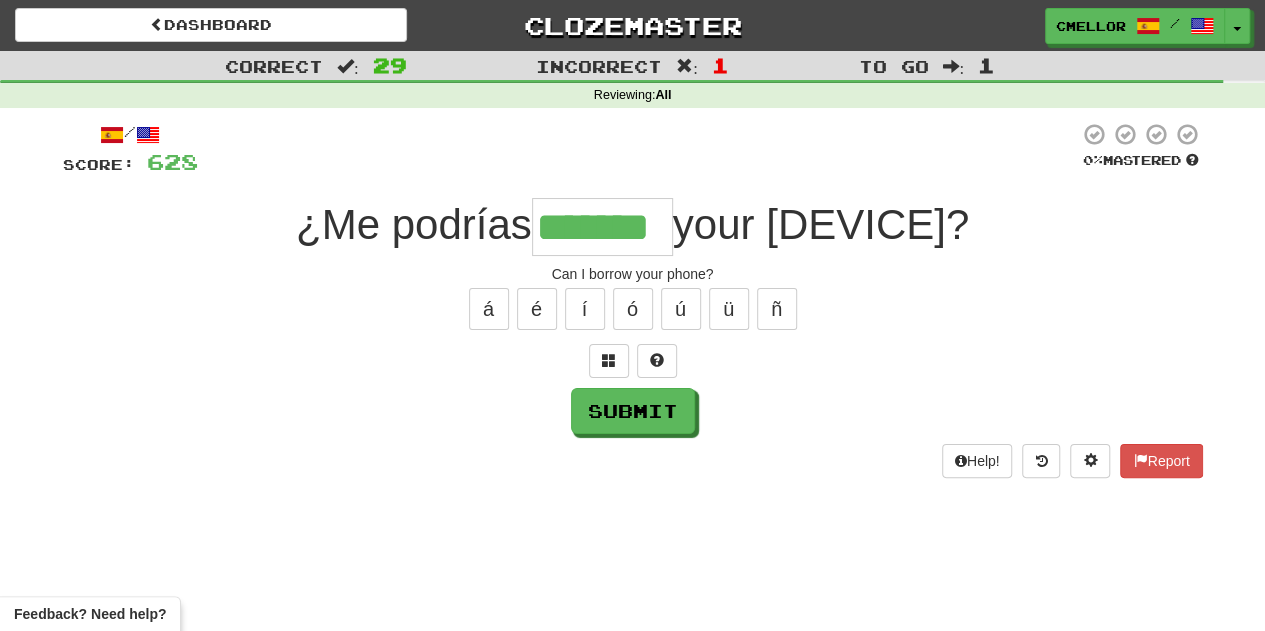 type on "*******" 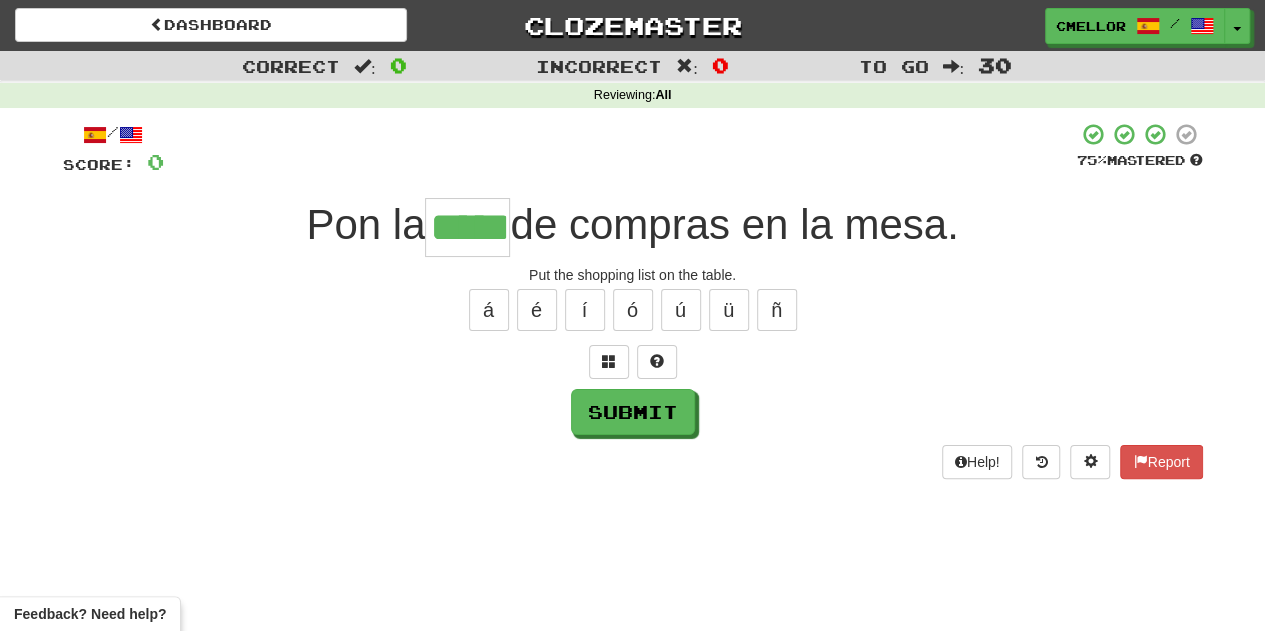 type on "*****" 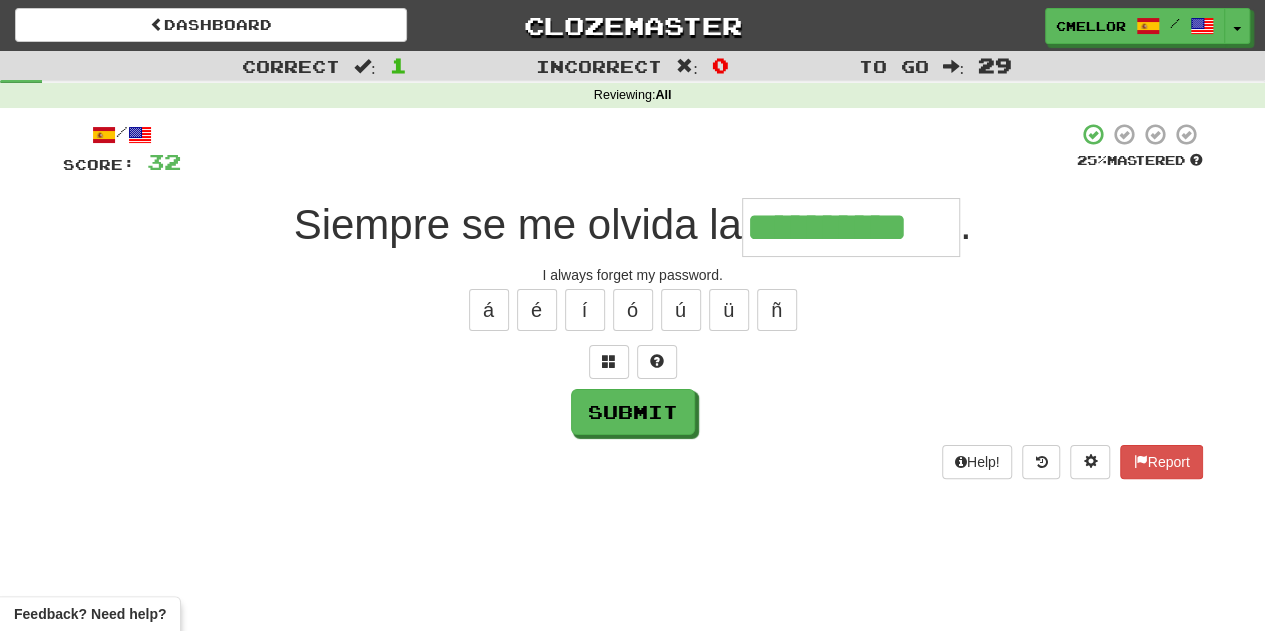 type on "**********" 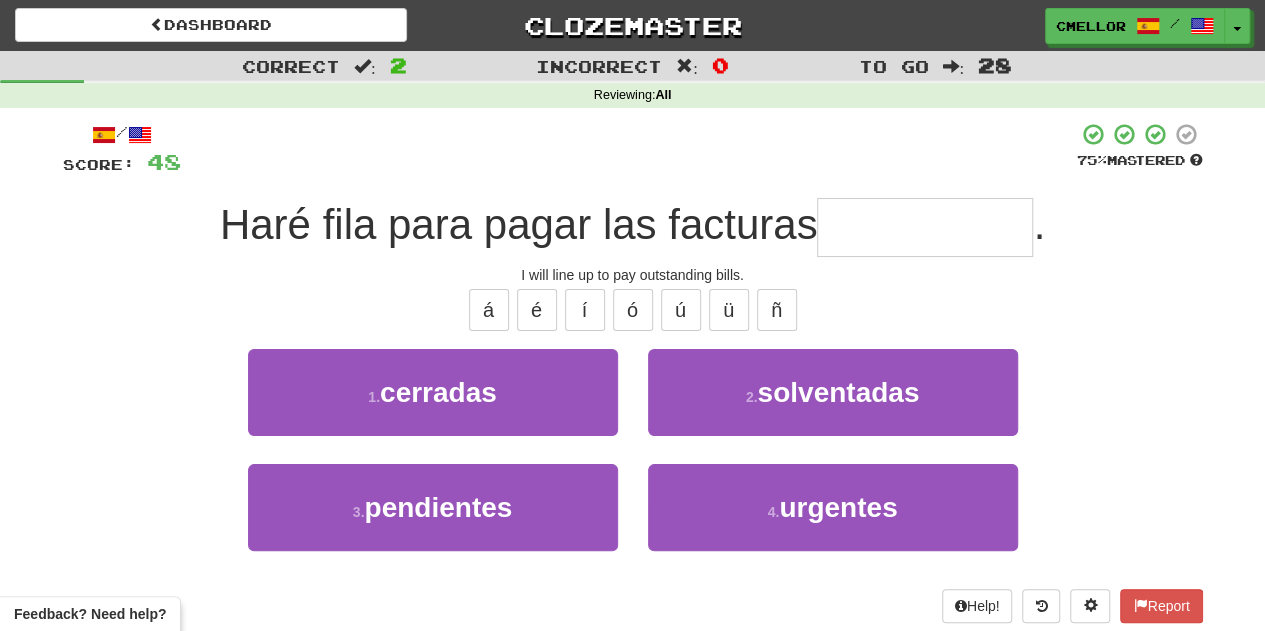 type on "**********" 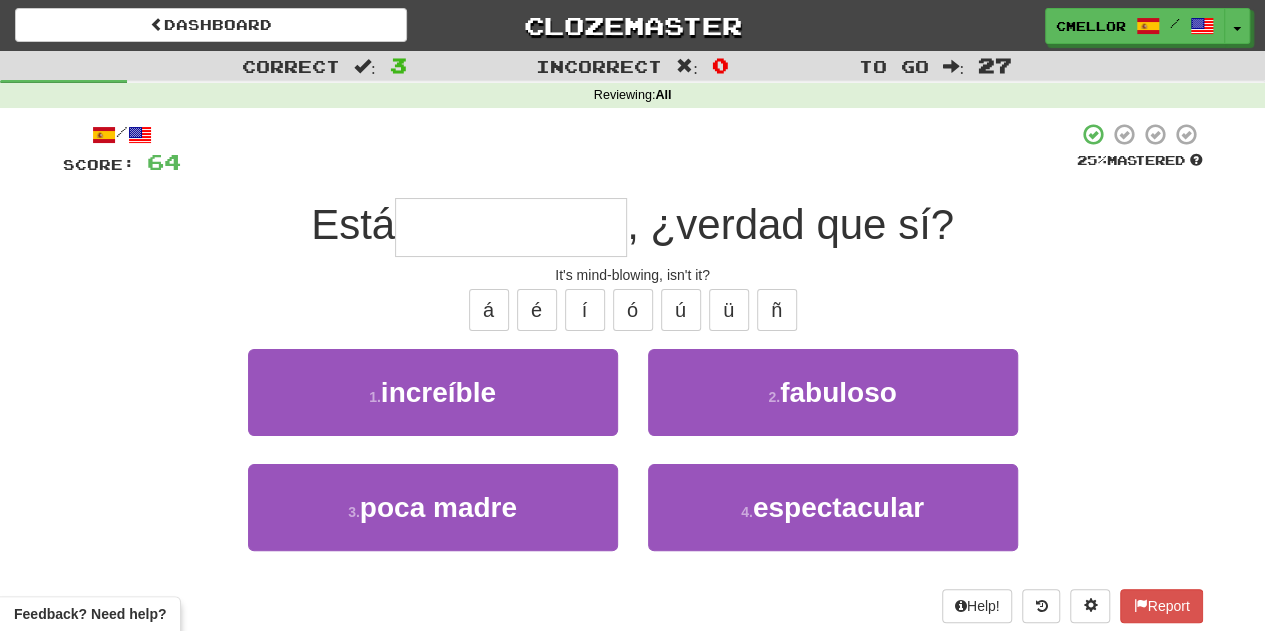 type on "**********" 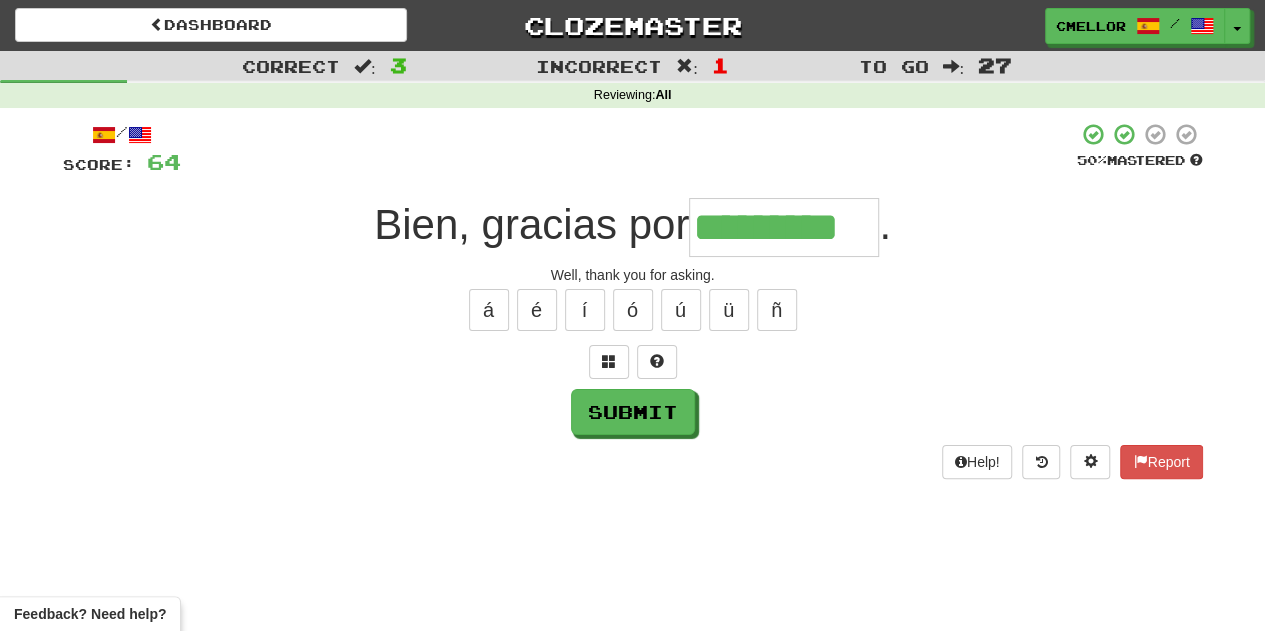 type on "*********" 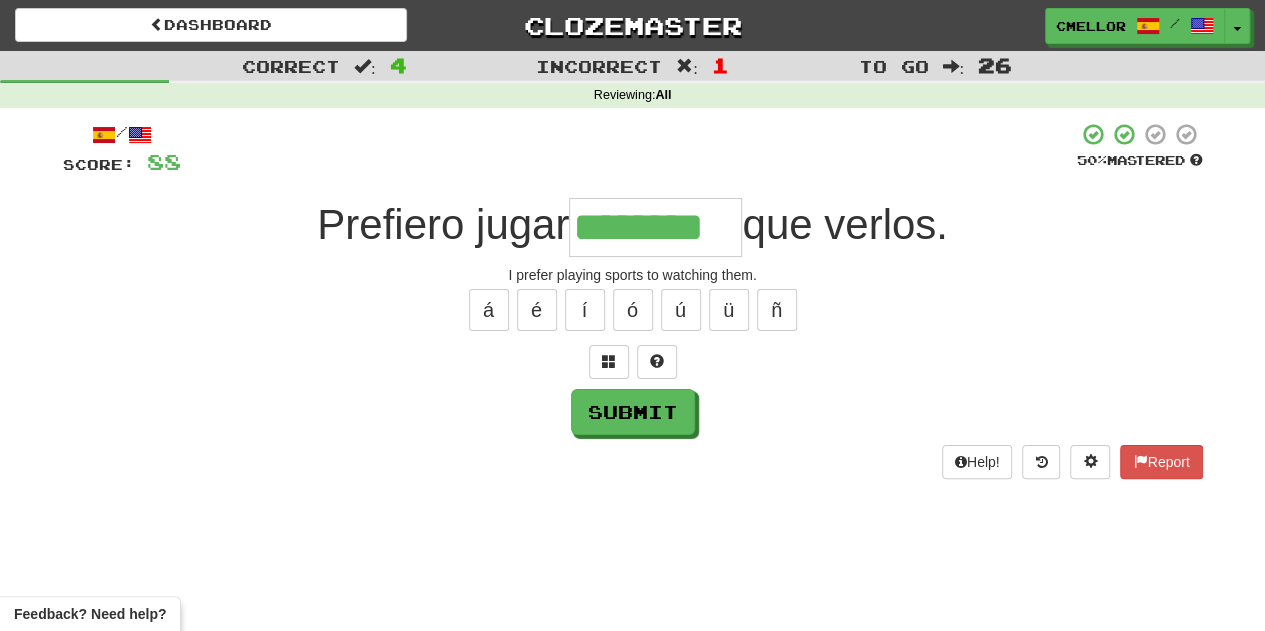 type on "********" 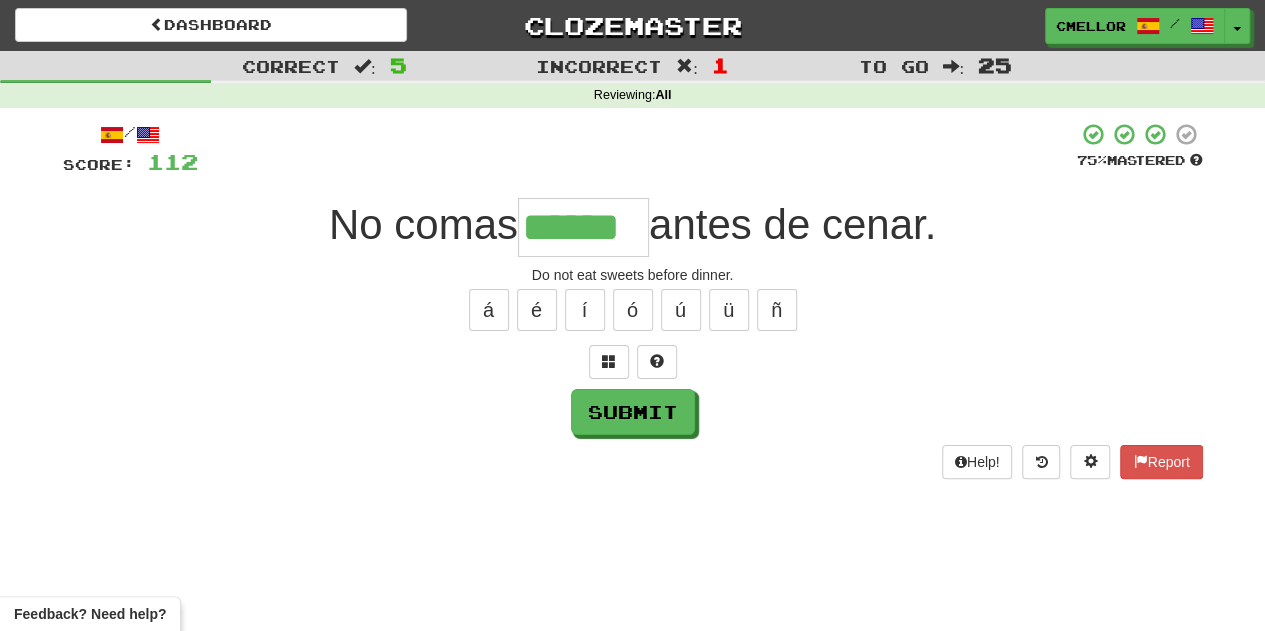type on "******" 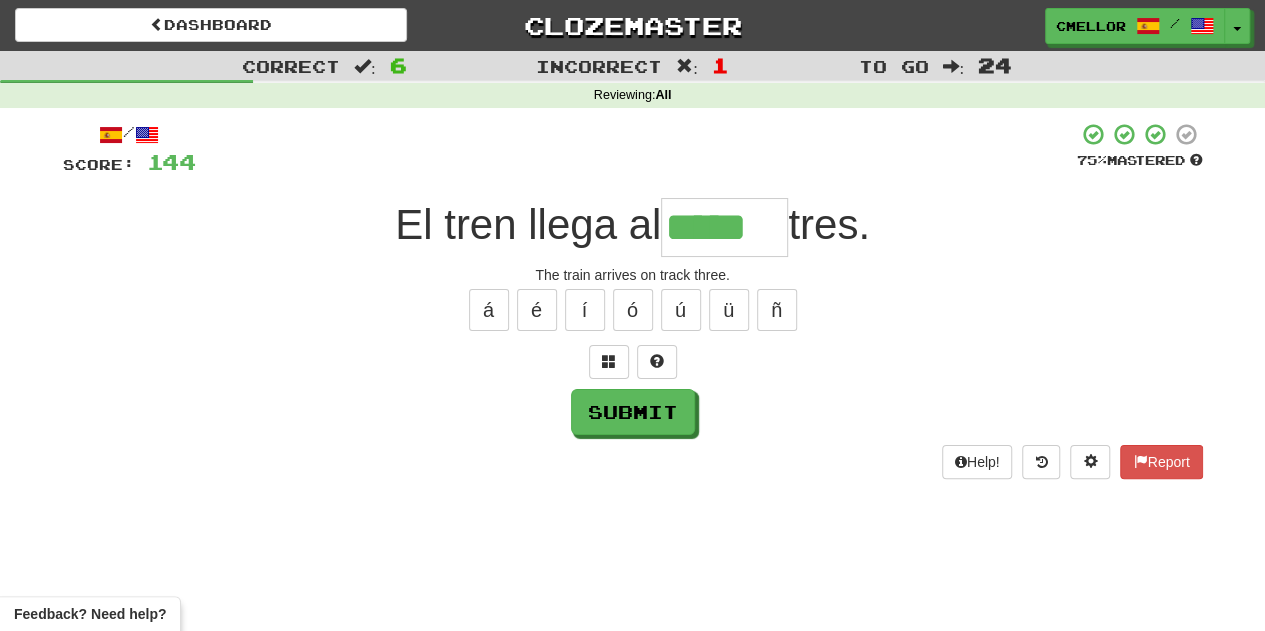 type on "*****" 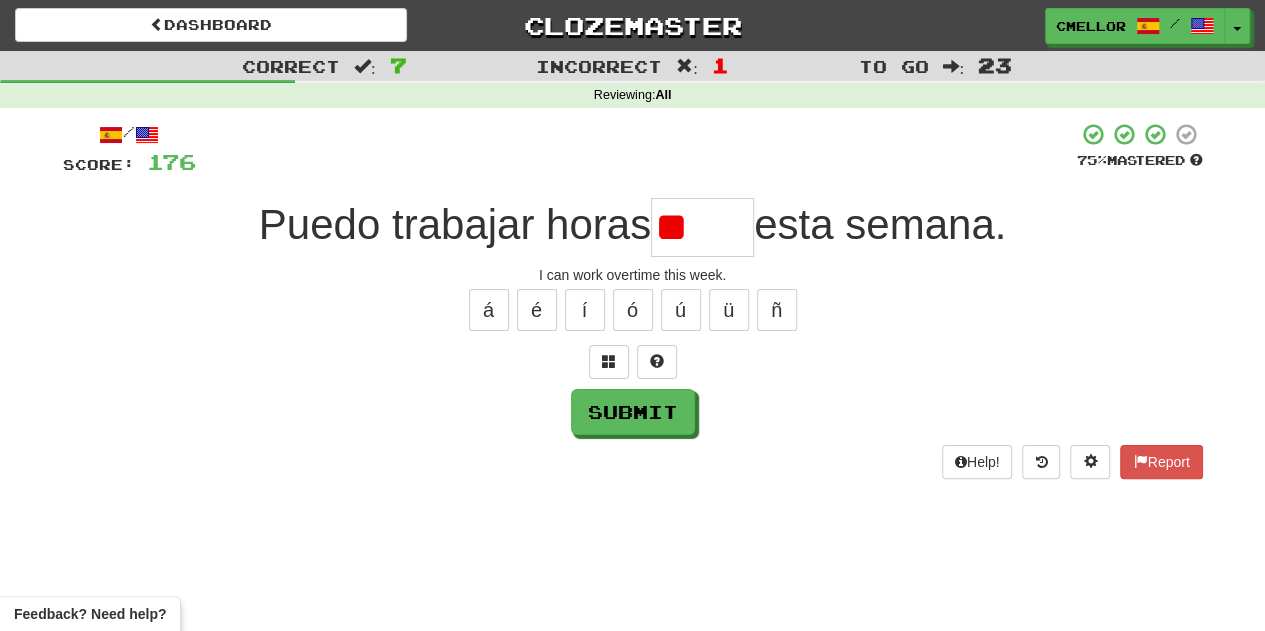 type on "*" 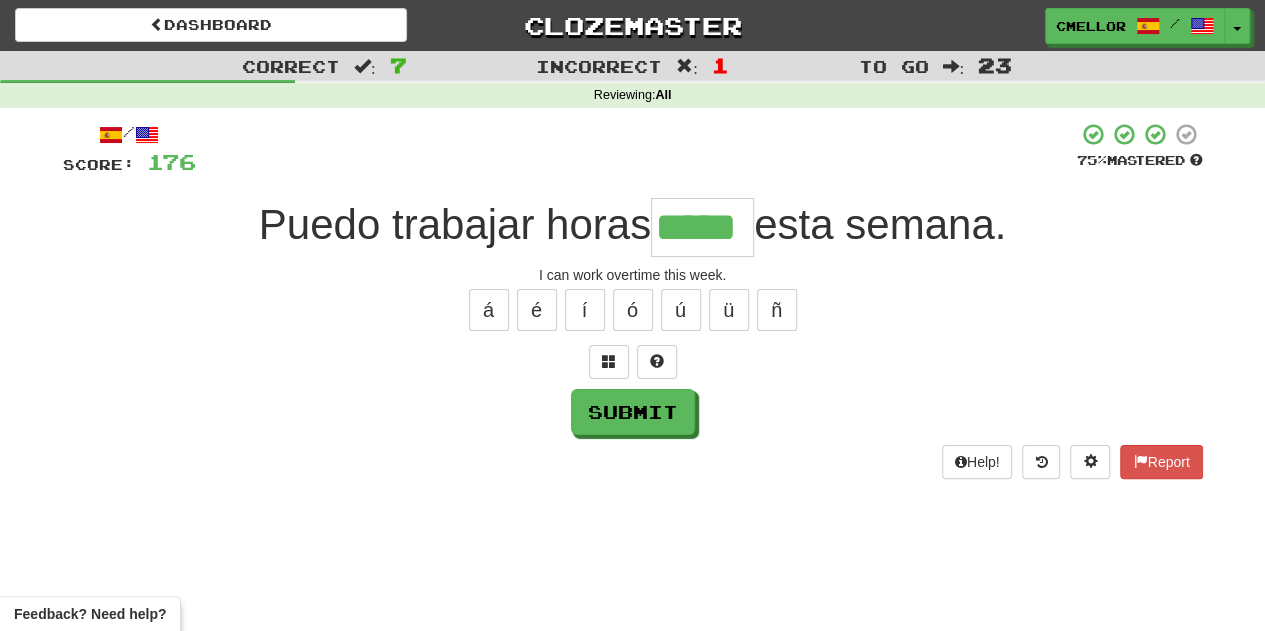 type on "*****" 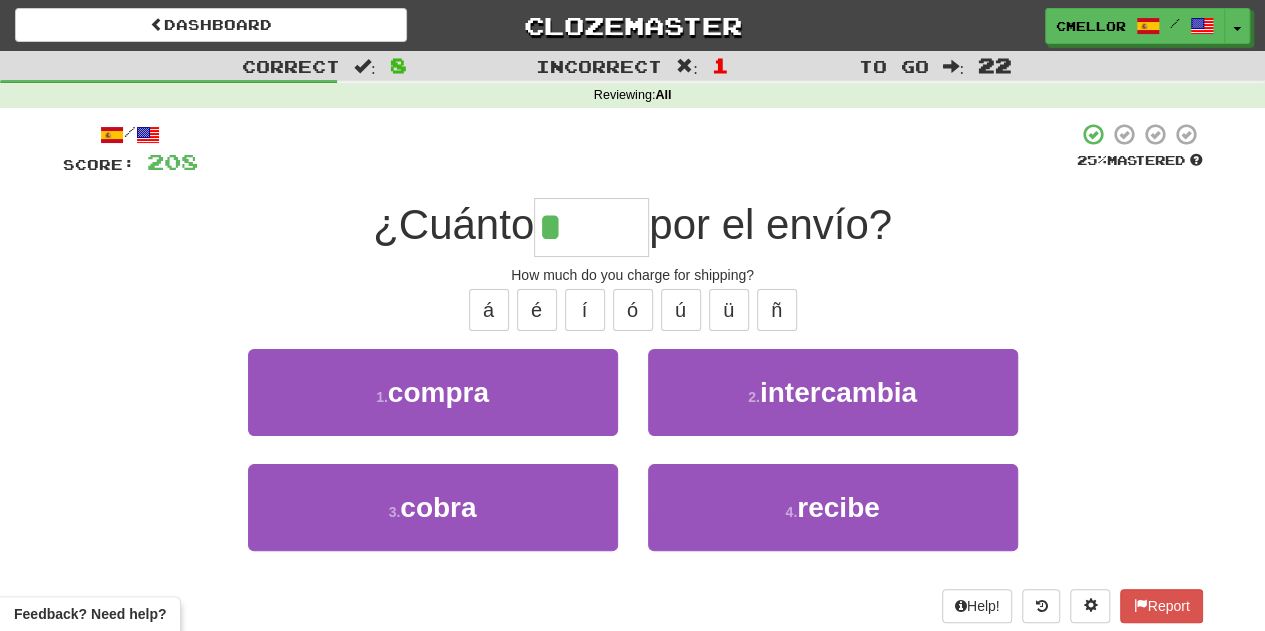 type on "*****" 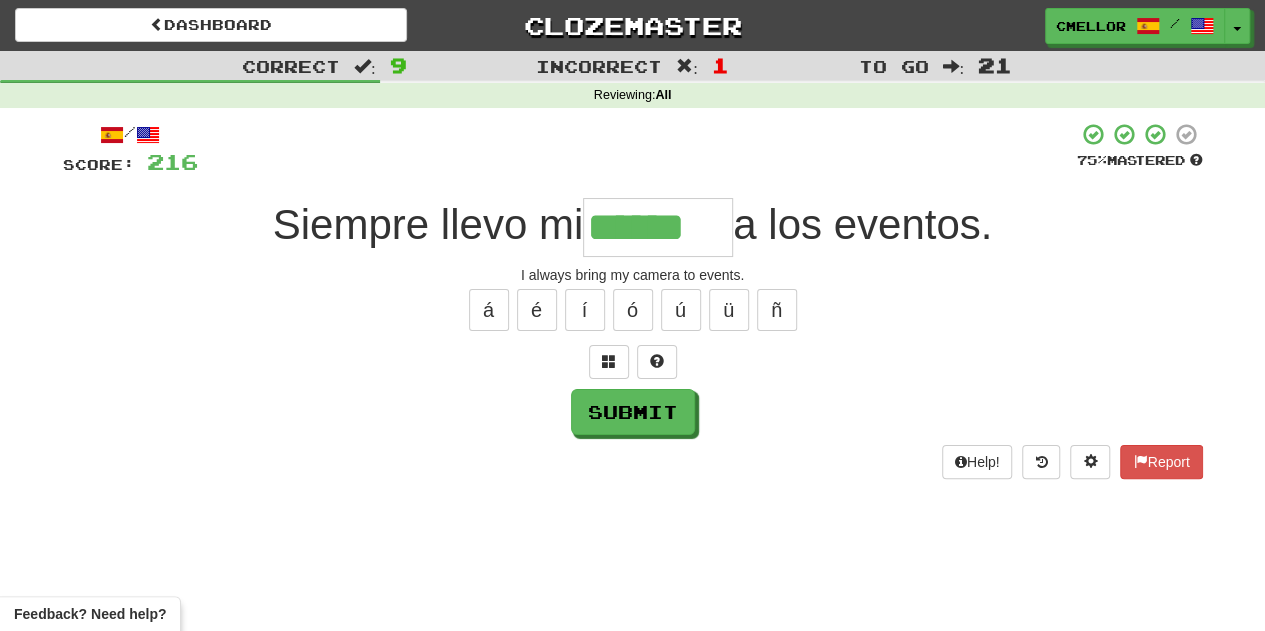 type on "******" 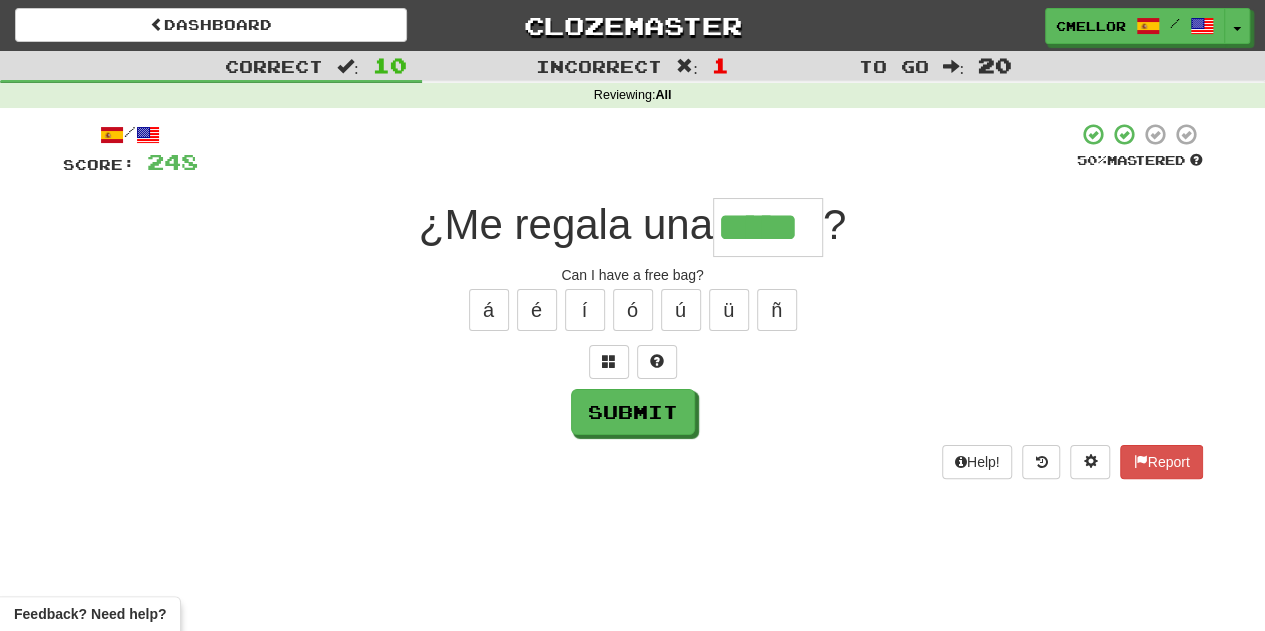 type on "*****" 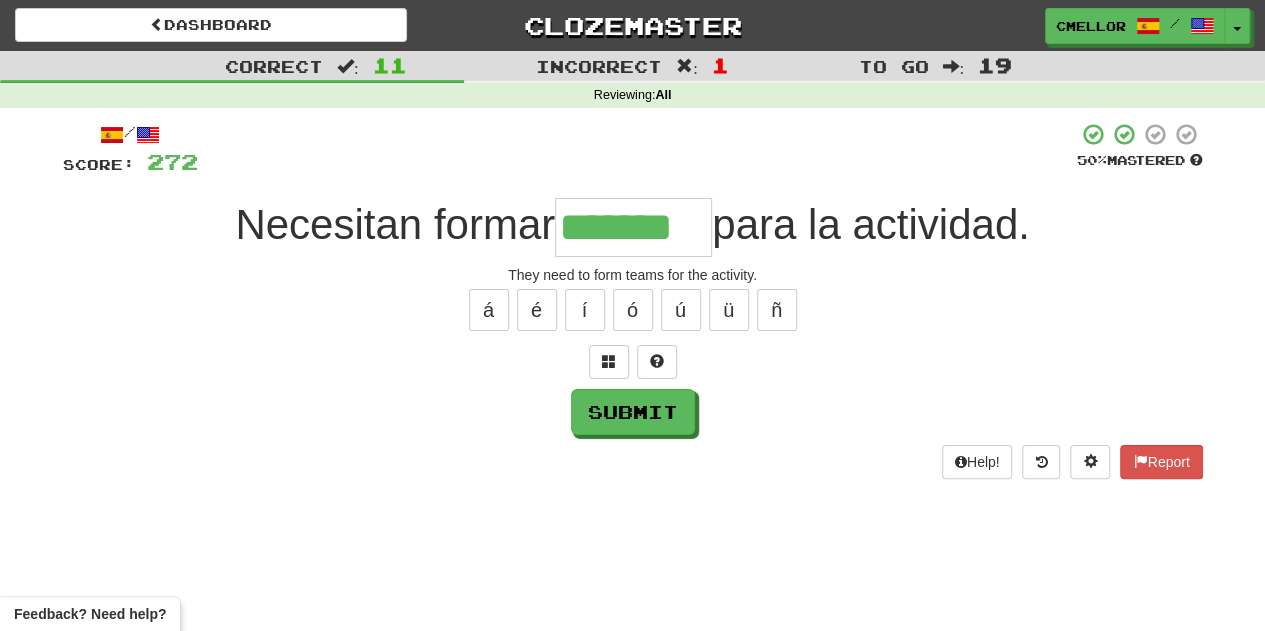 type on "*******" 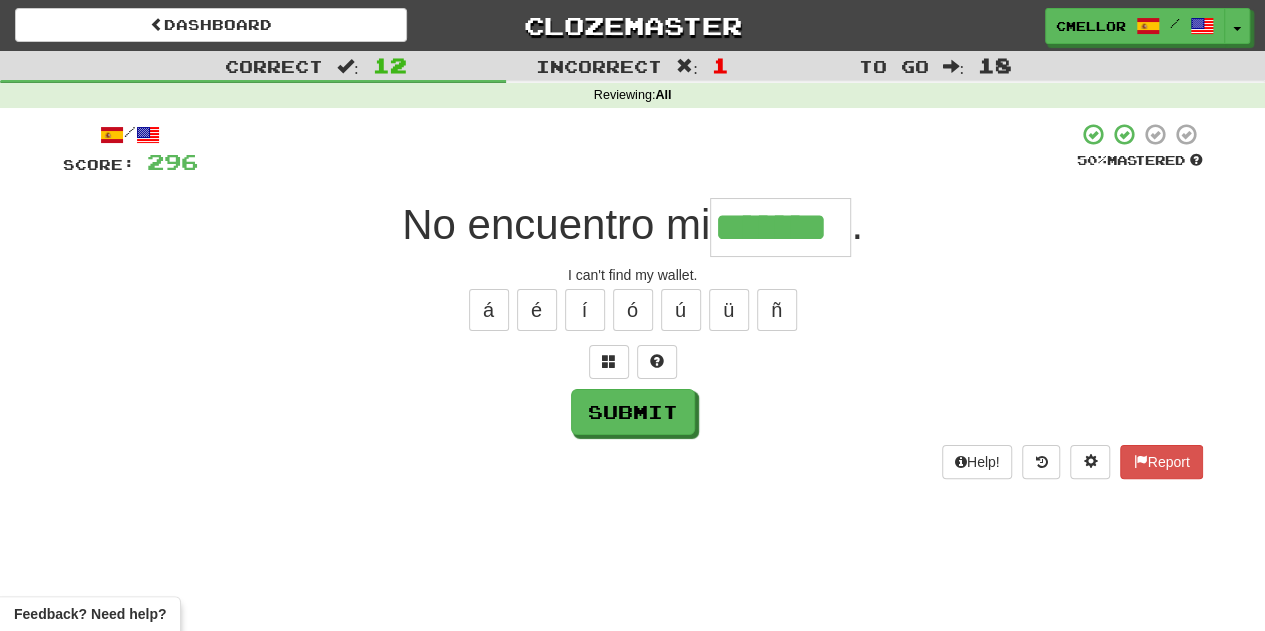 type on "*******" 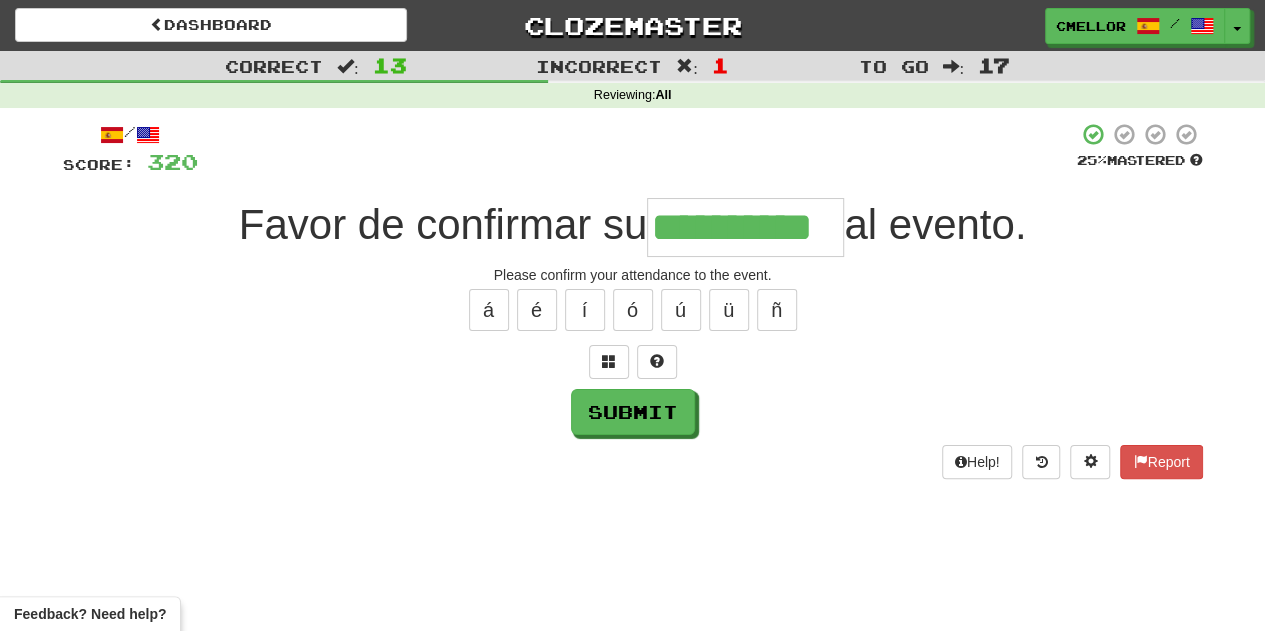 type on "**********" 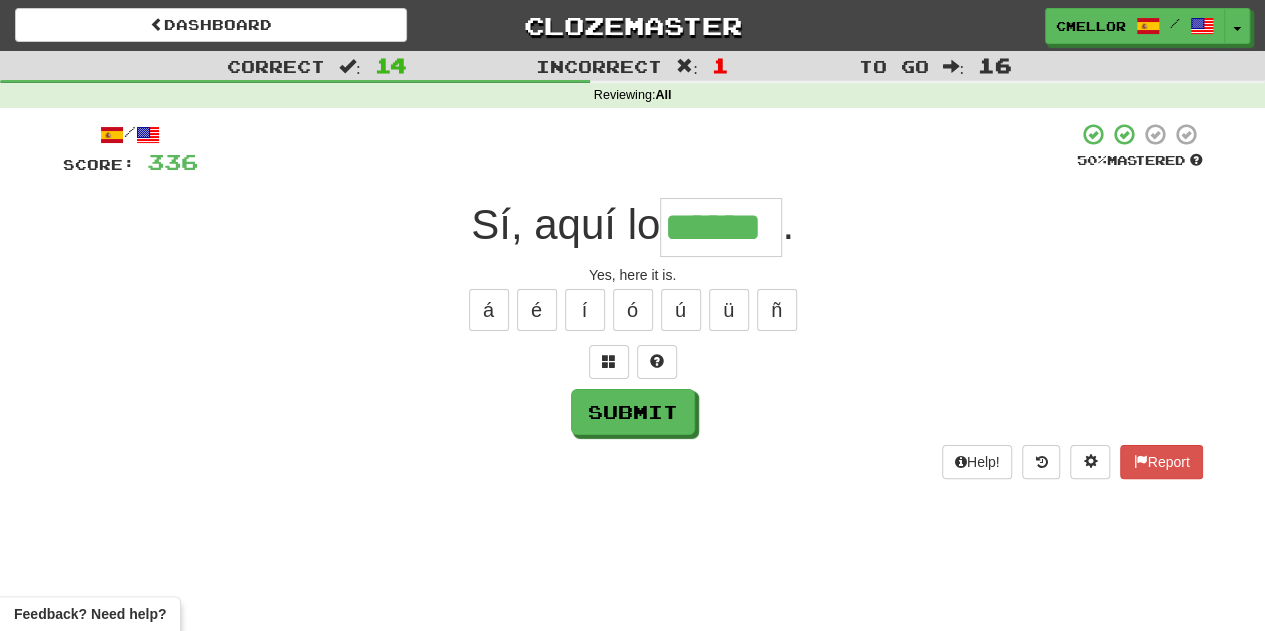 type on "******" 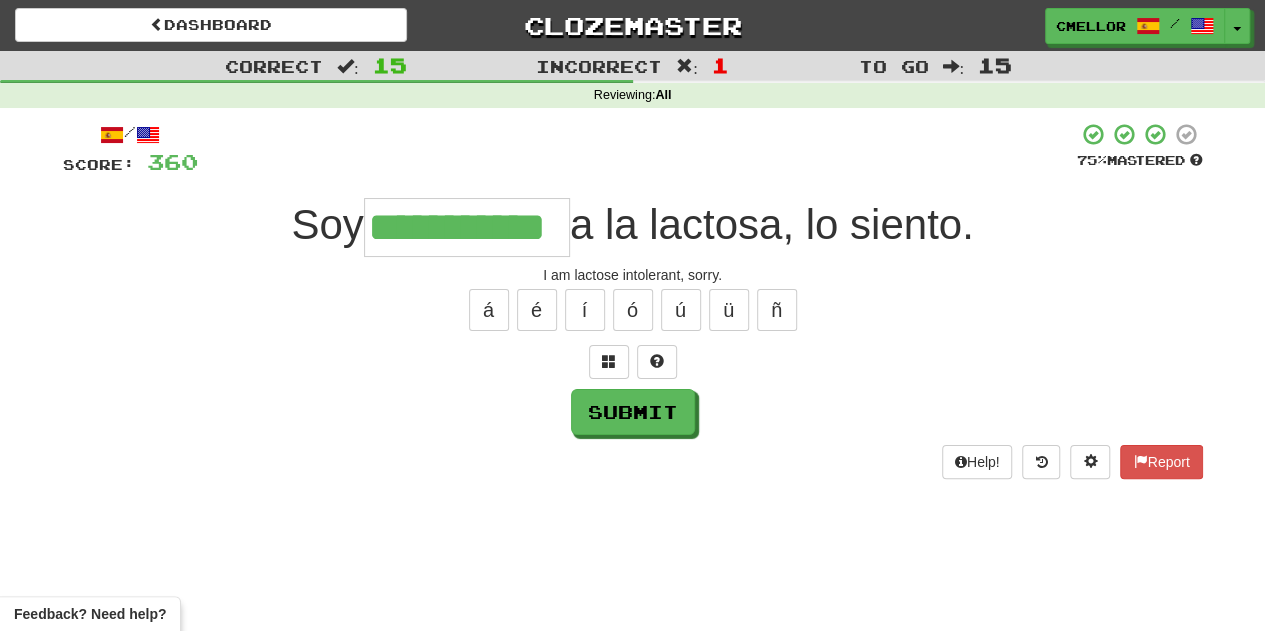type on "**********" 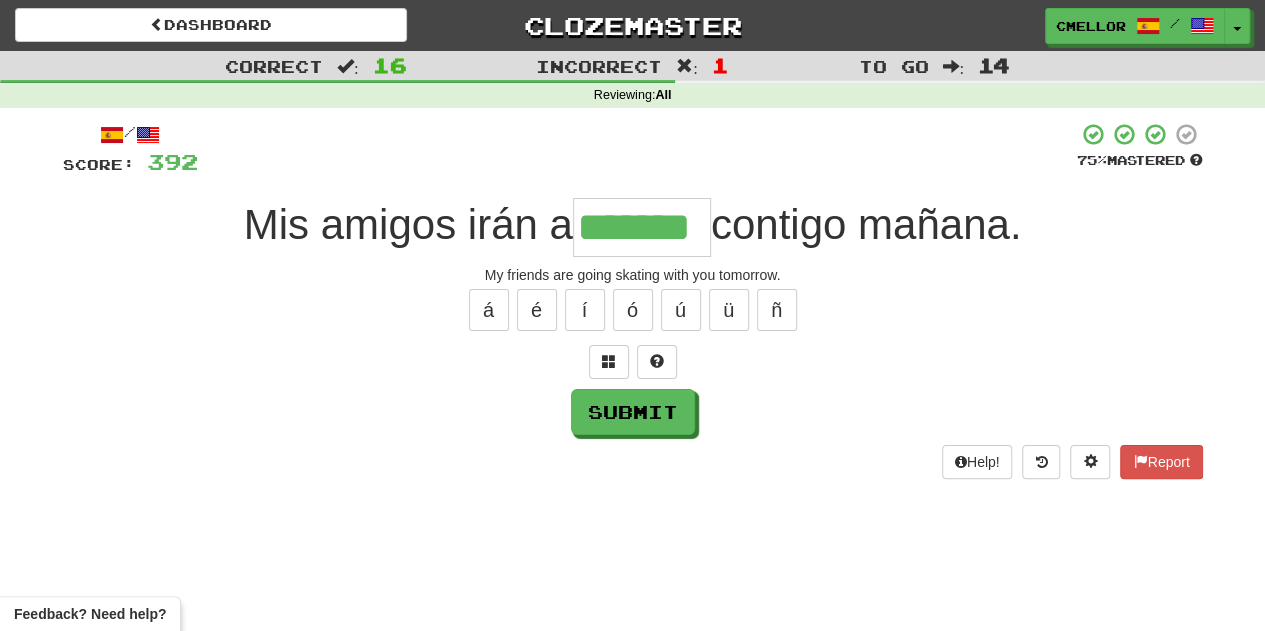 type on "*******" 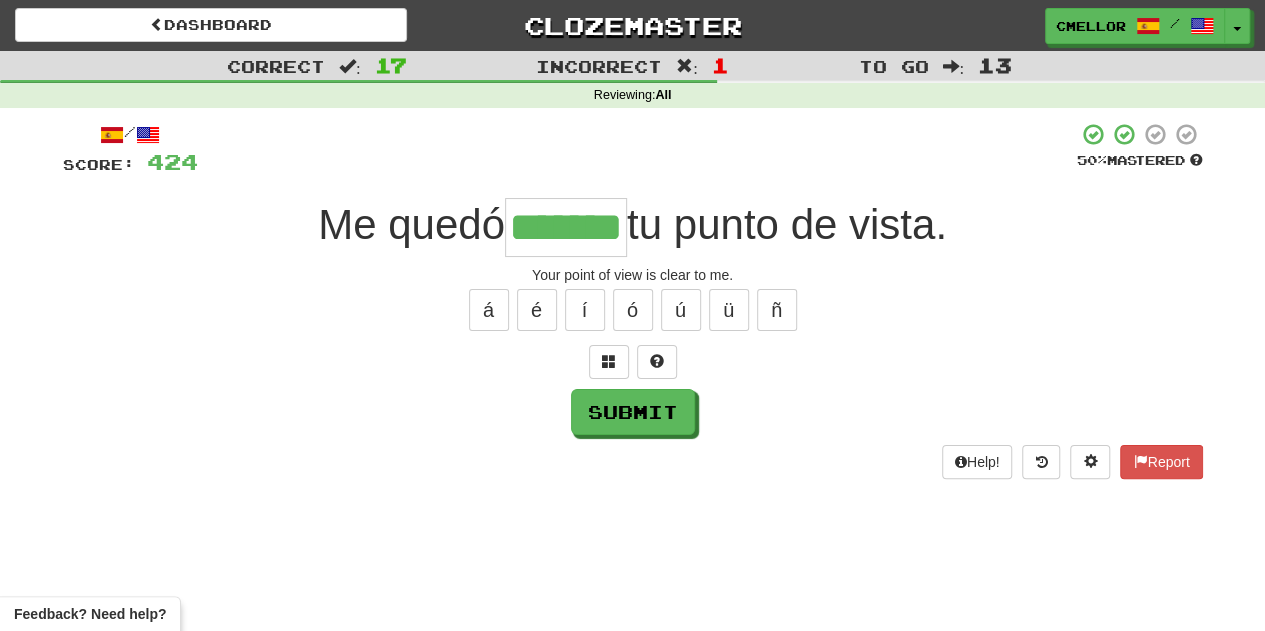 type on "*******" 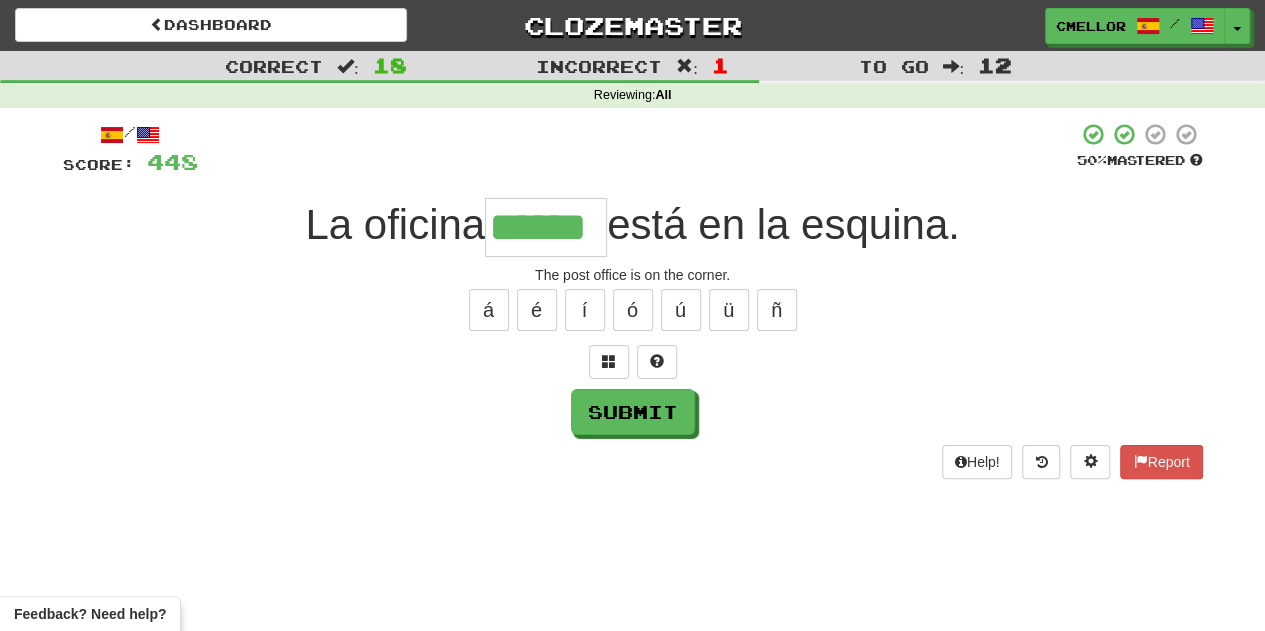 type on "******" 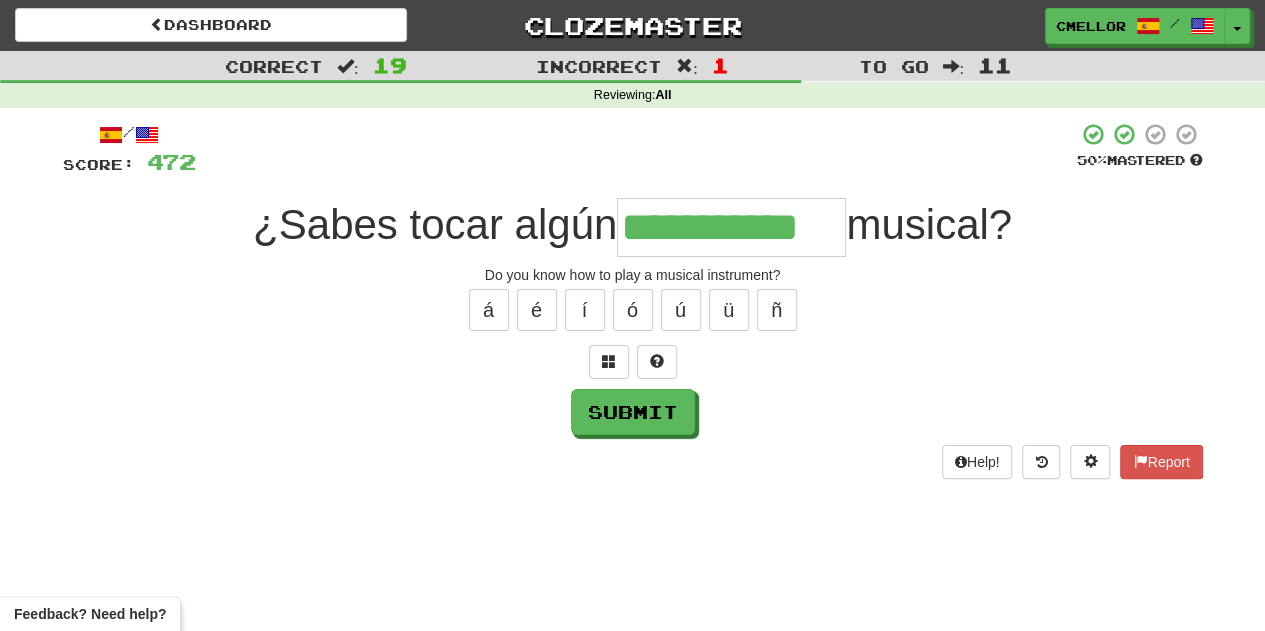 type on "**********" 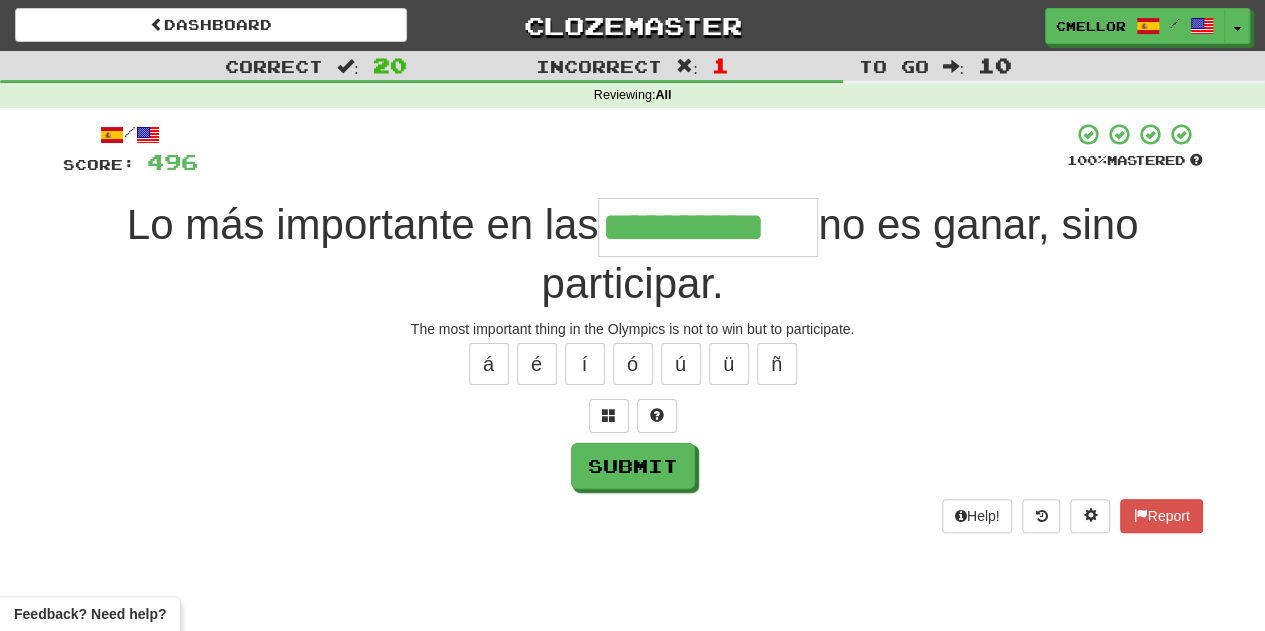 type on "**********" 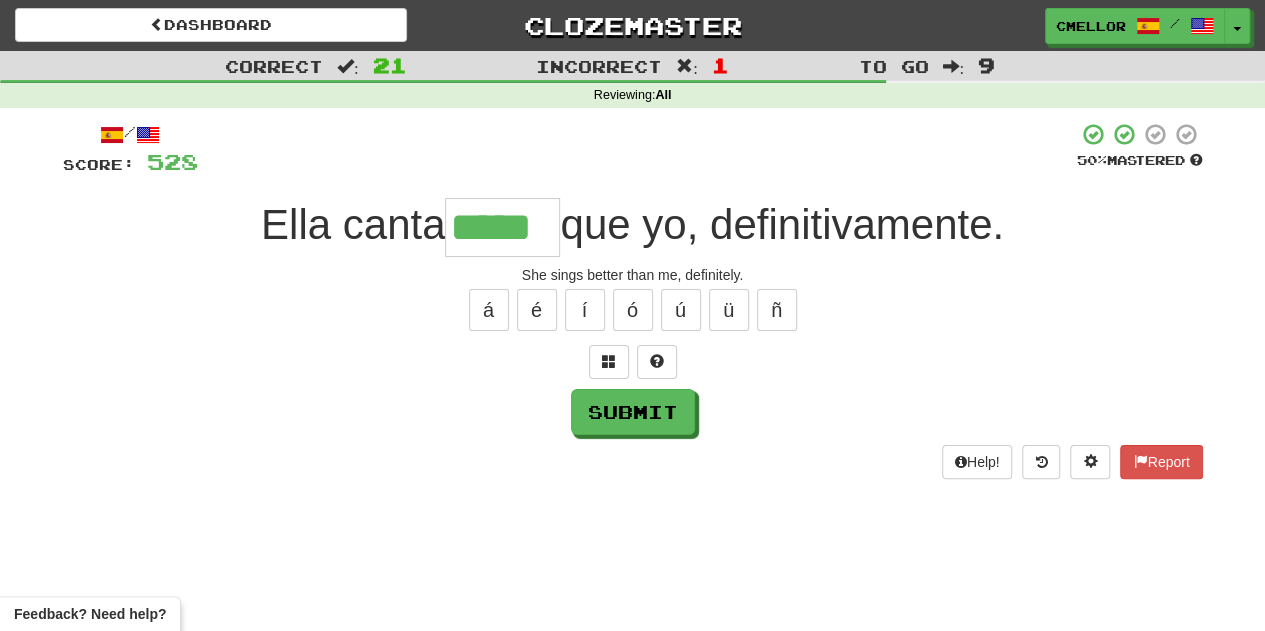 type on "*****" 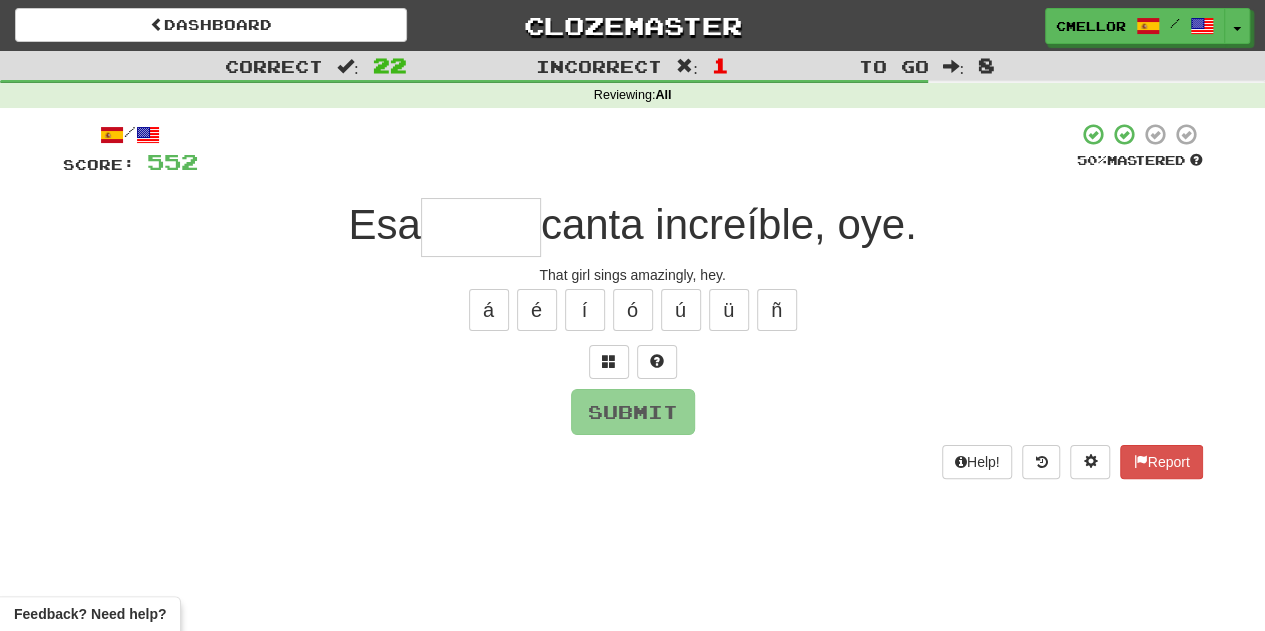 type on "*" 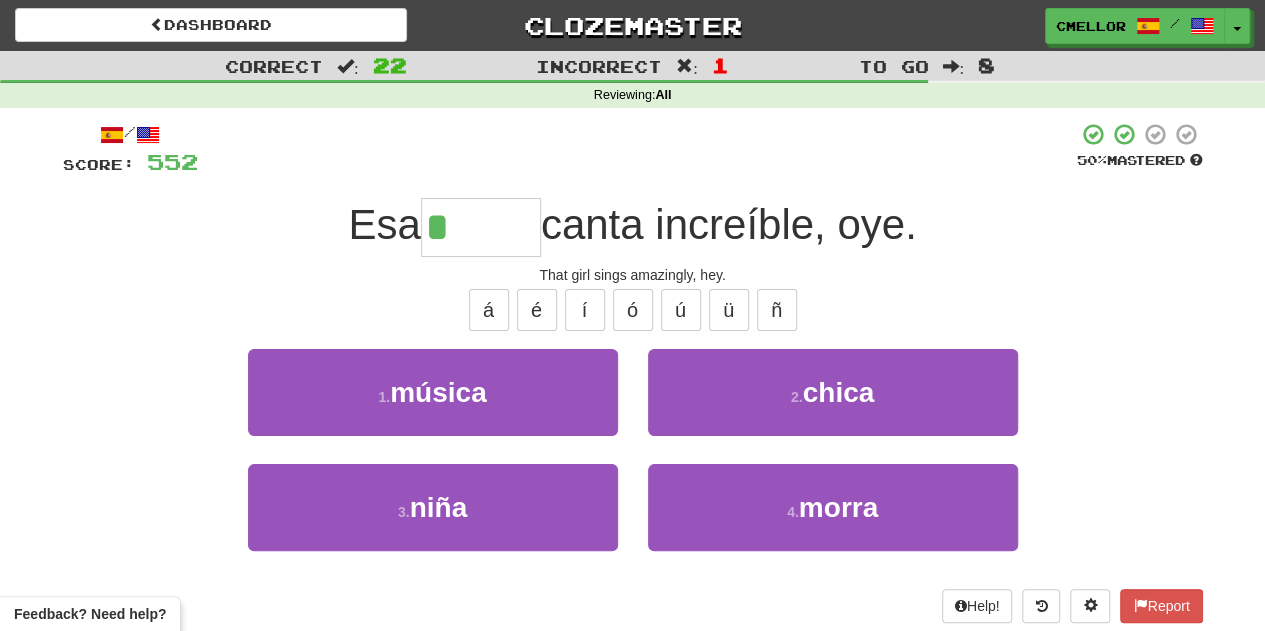 type on "*****" 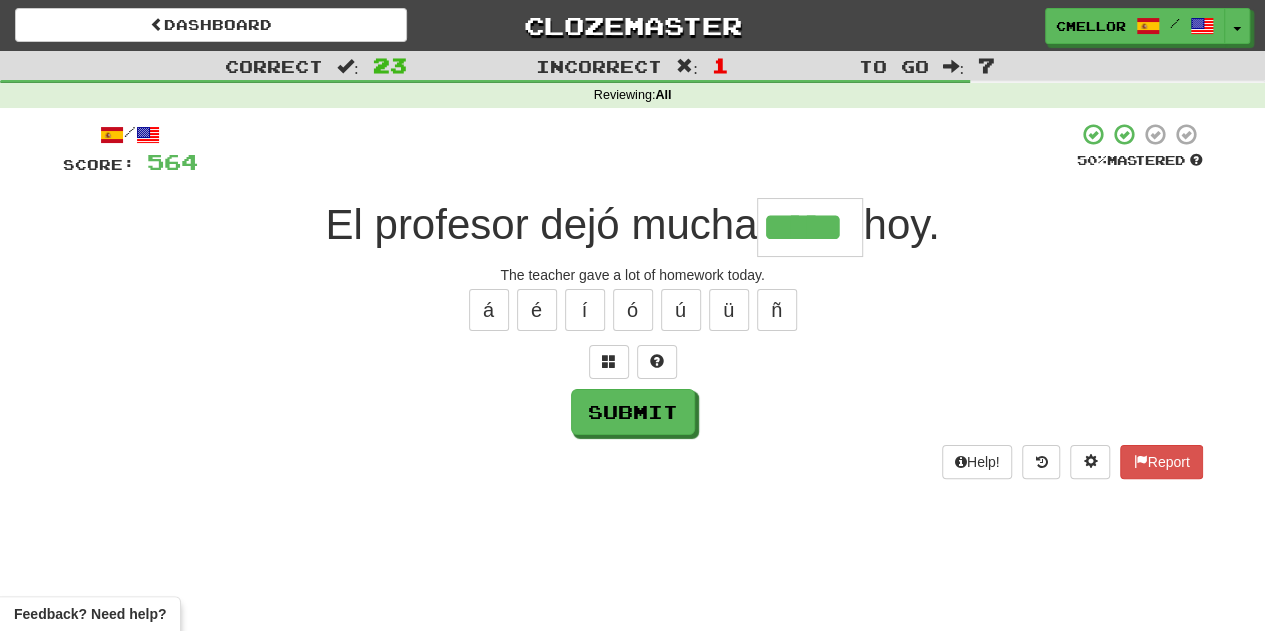 type on "*****" 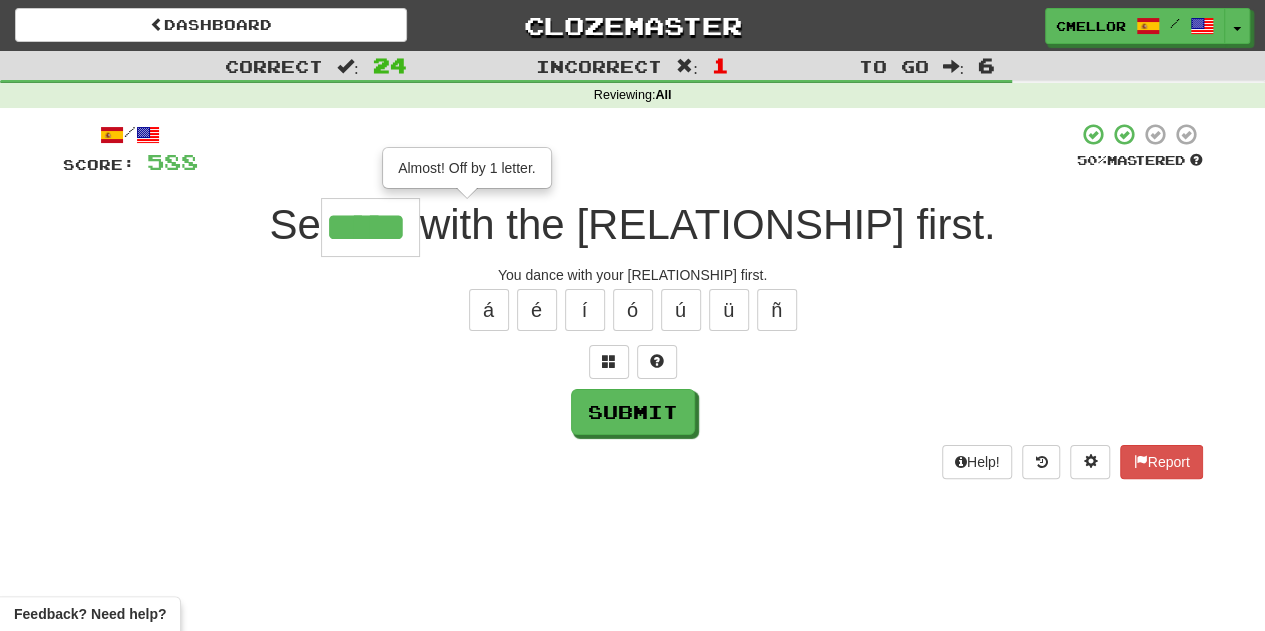 type on "*****" 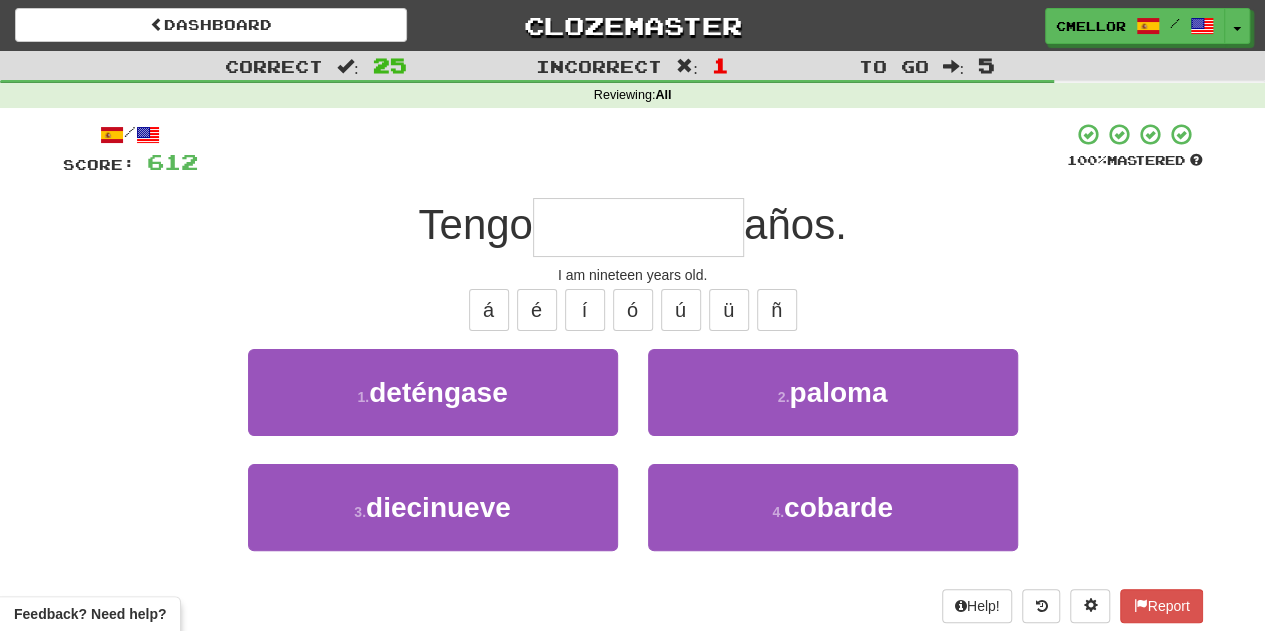 type on "**********" 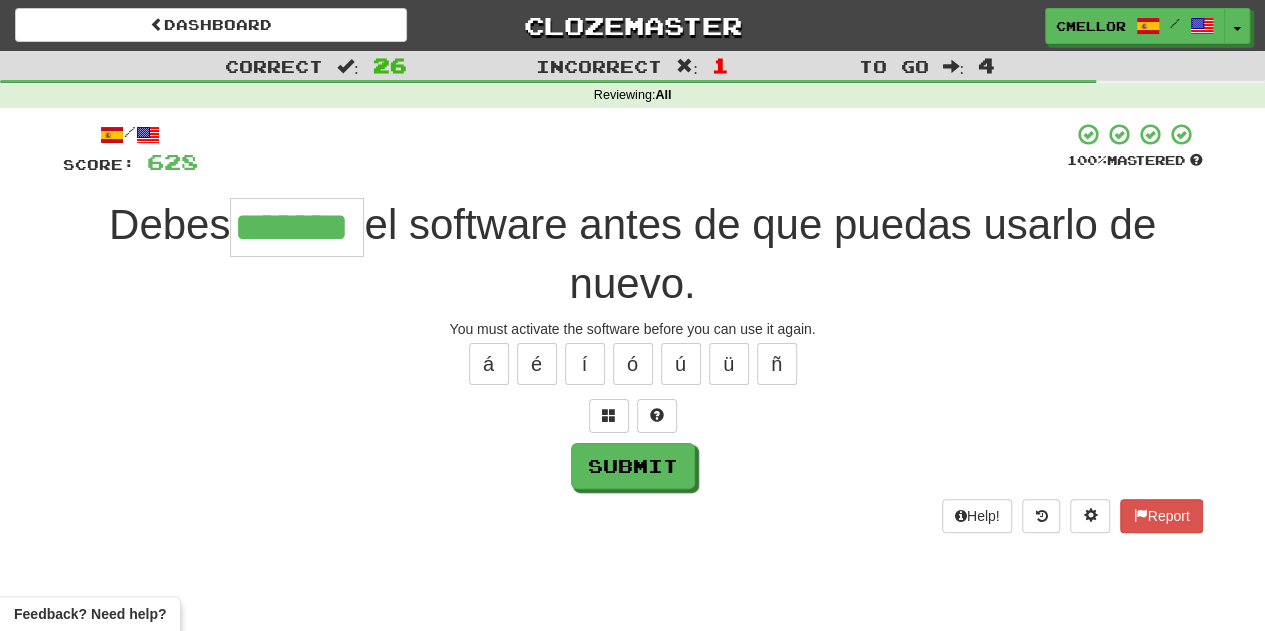 type on "*******" 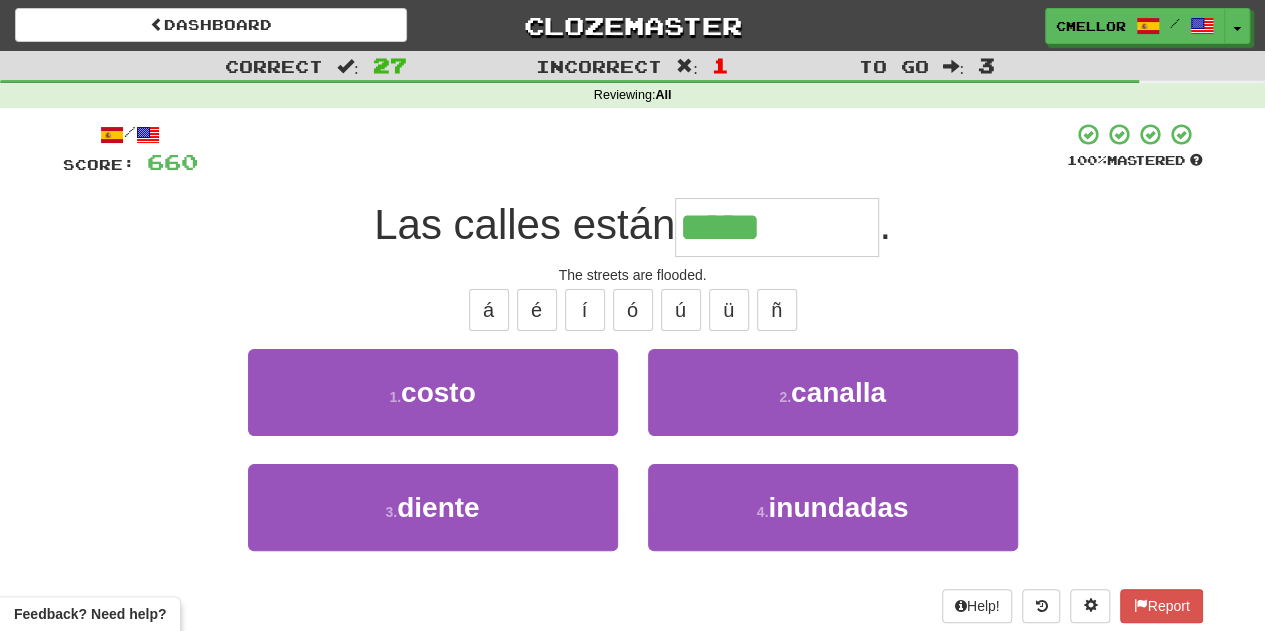 type on "*********" 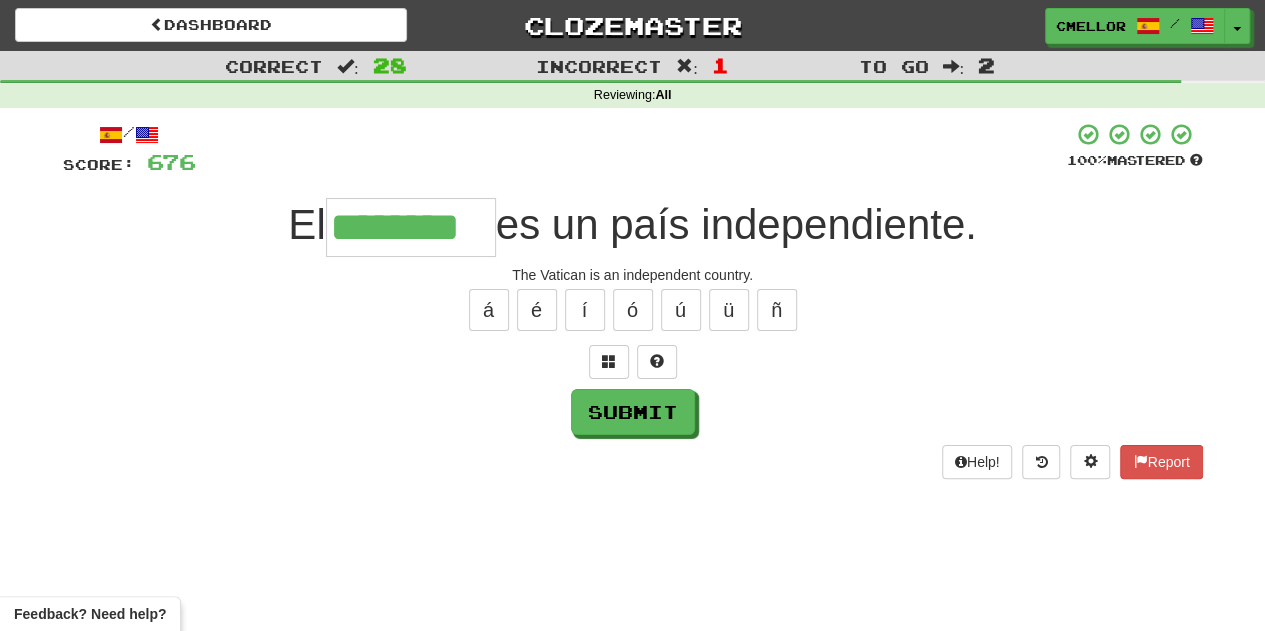 type on "********" 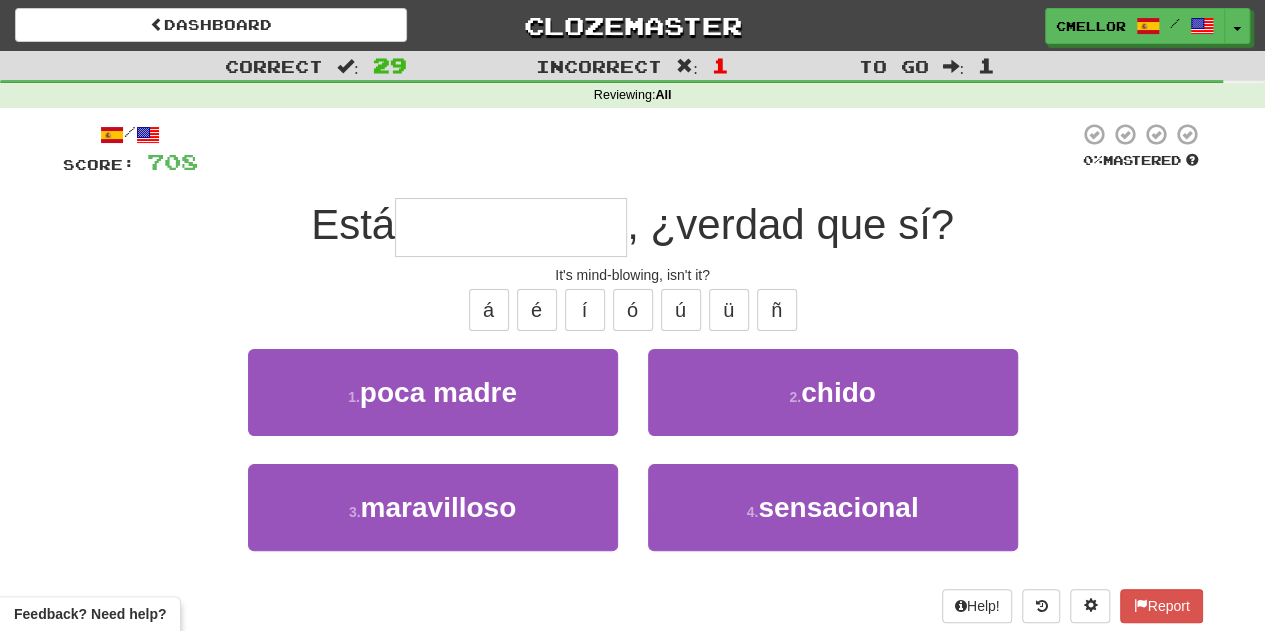type on "**********" 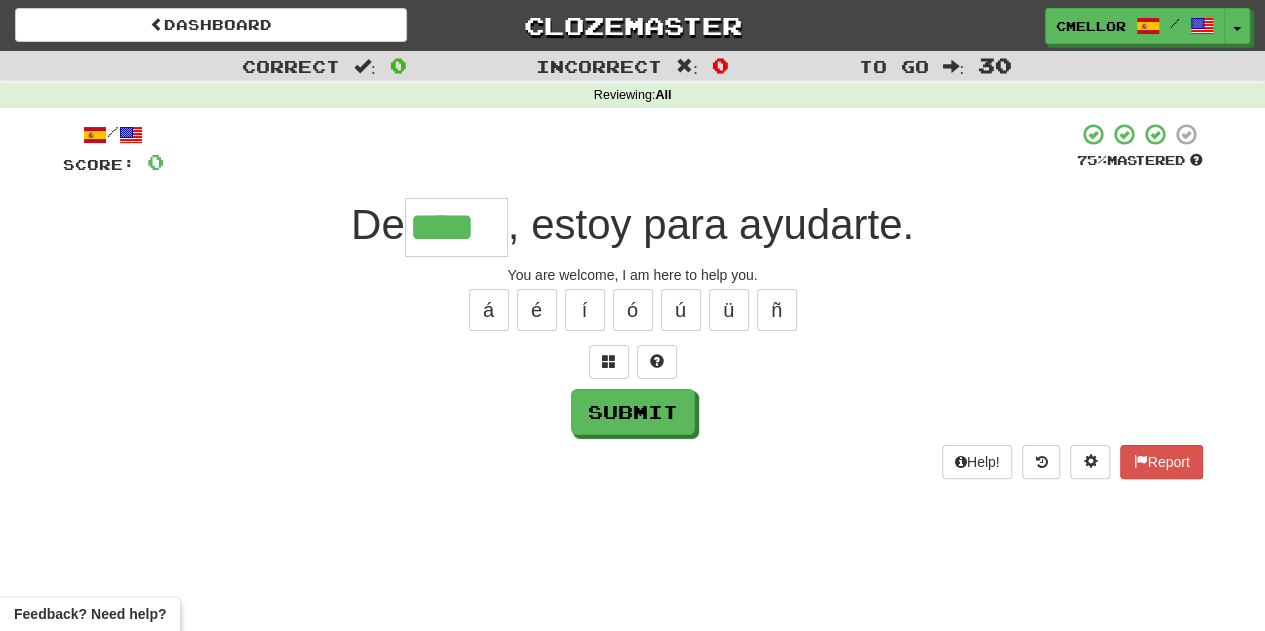 type on "****" 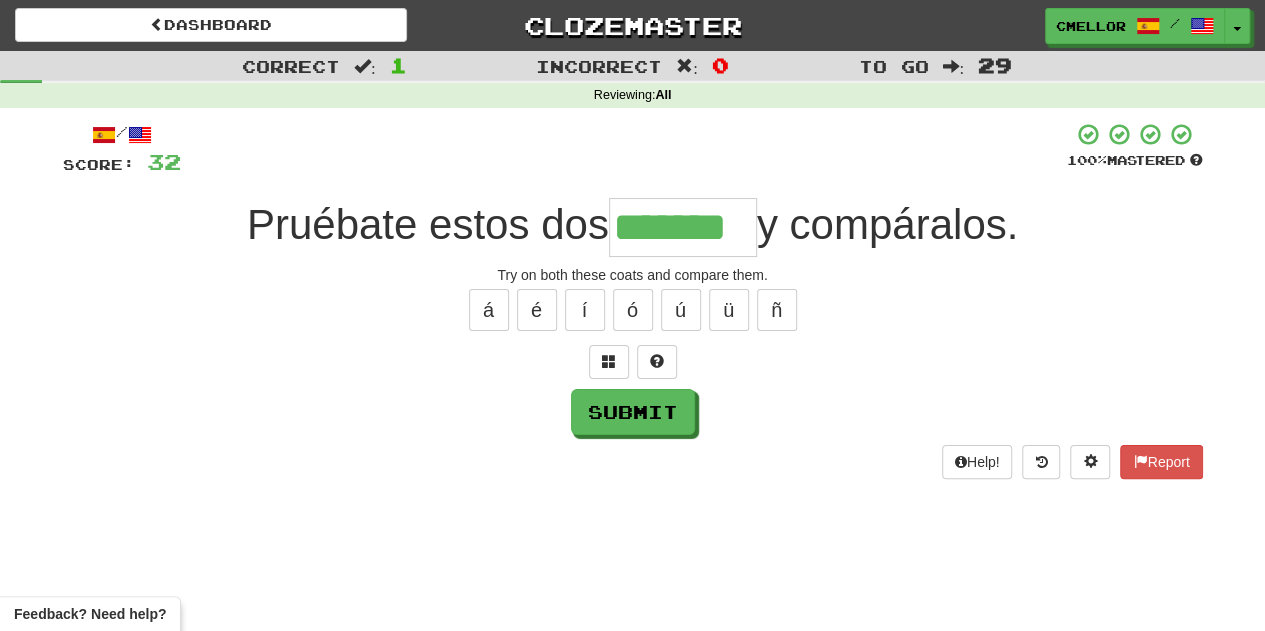 type on "*******" 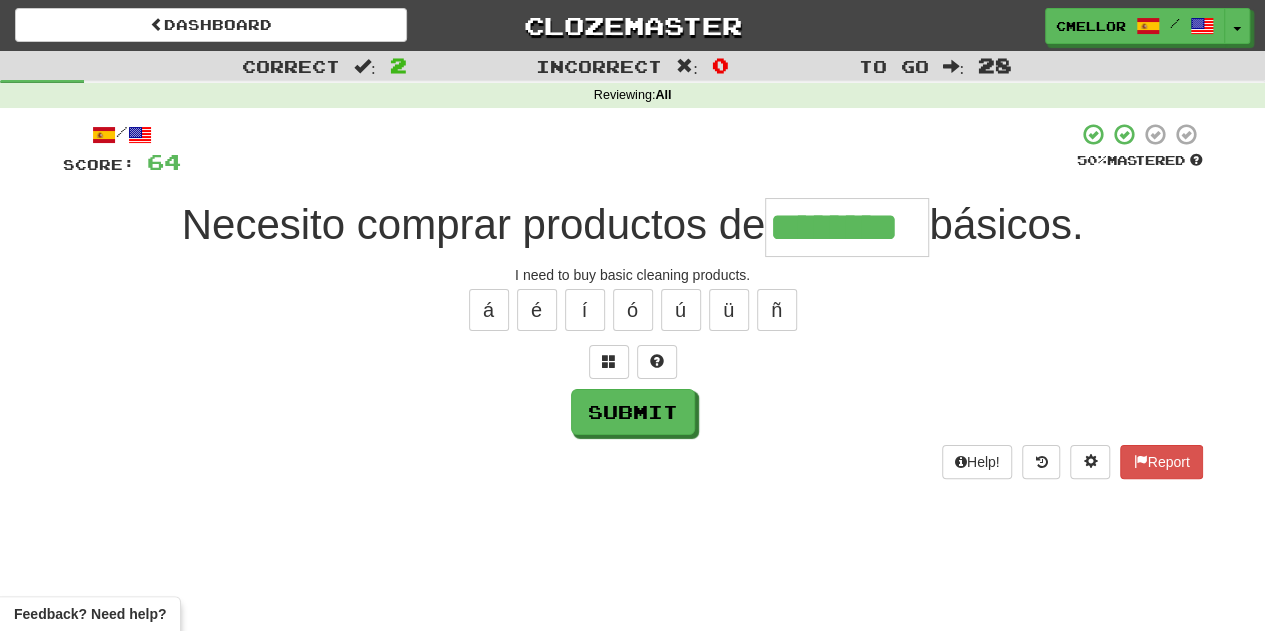 type on "********" 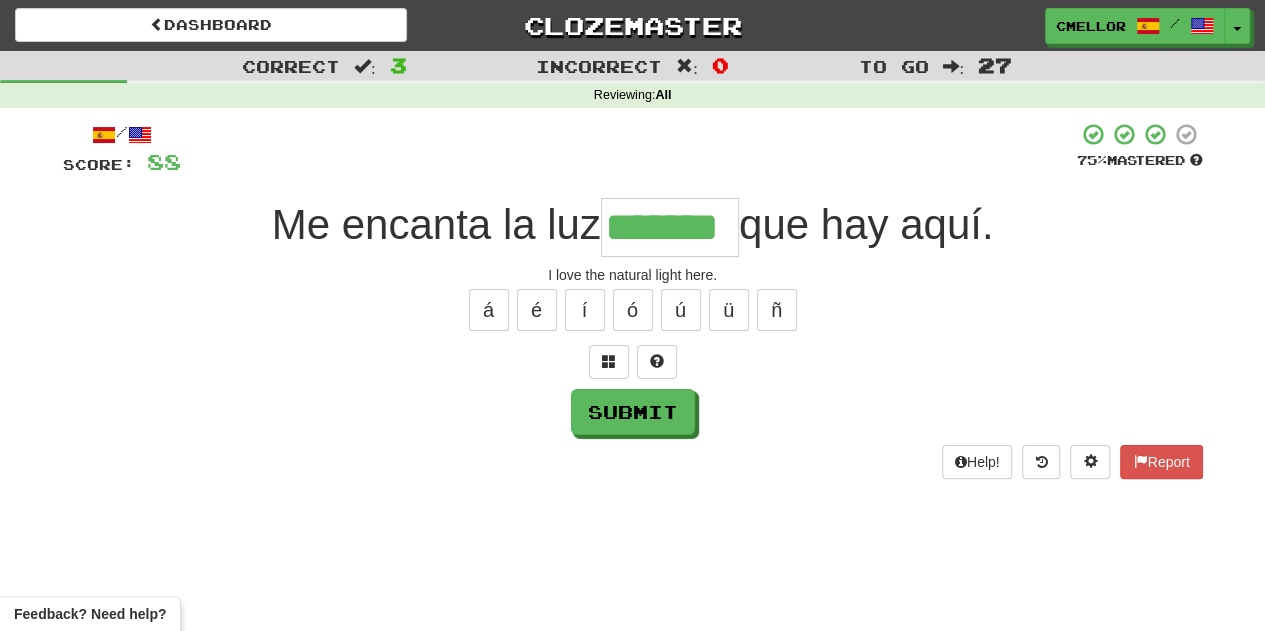 type on "*******" 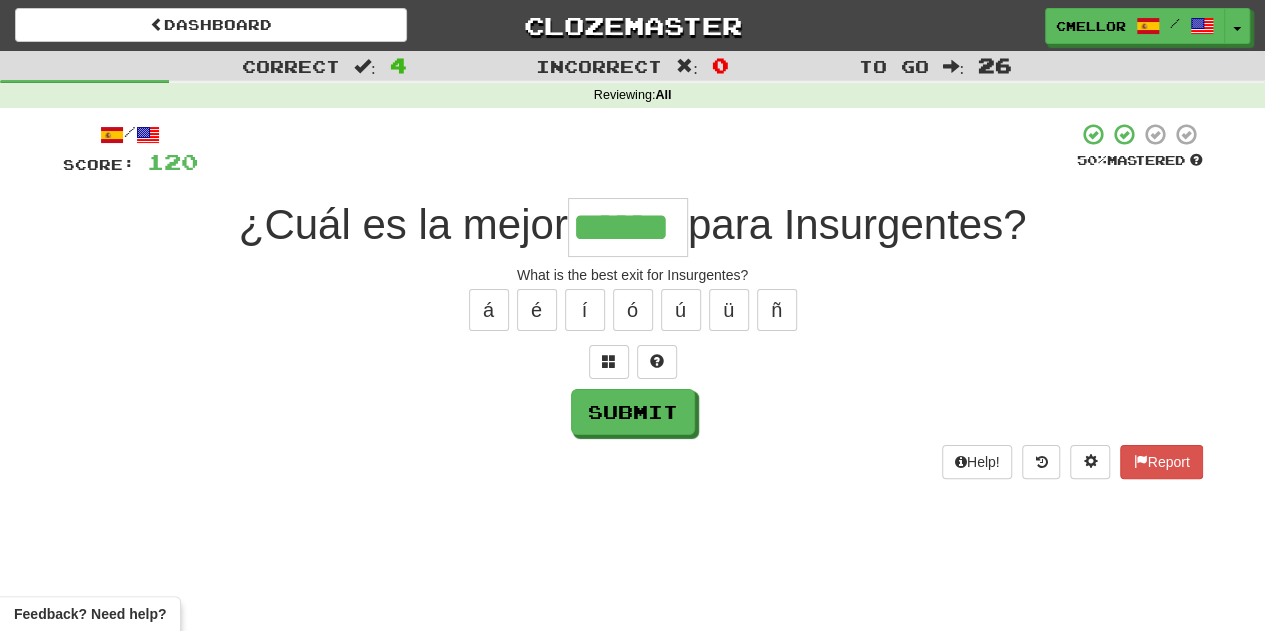 type on "******" 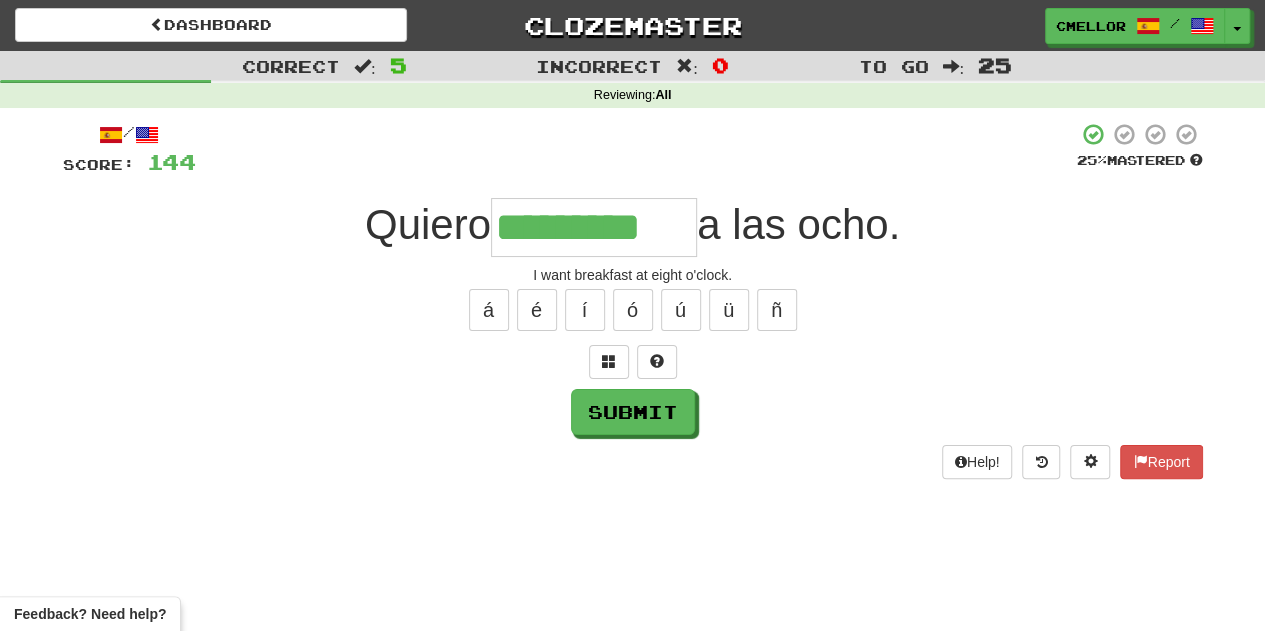 type on "*********" 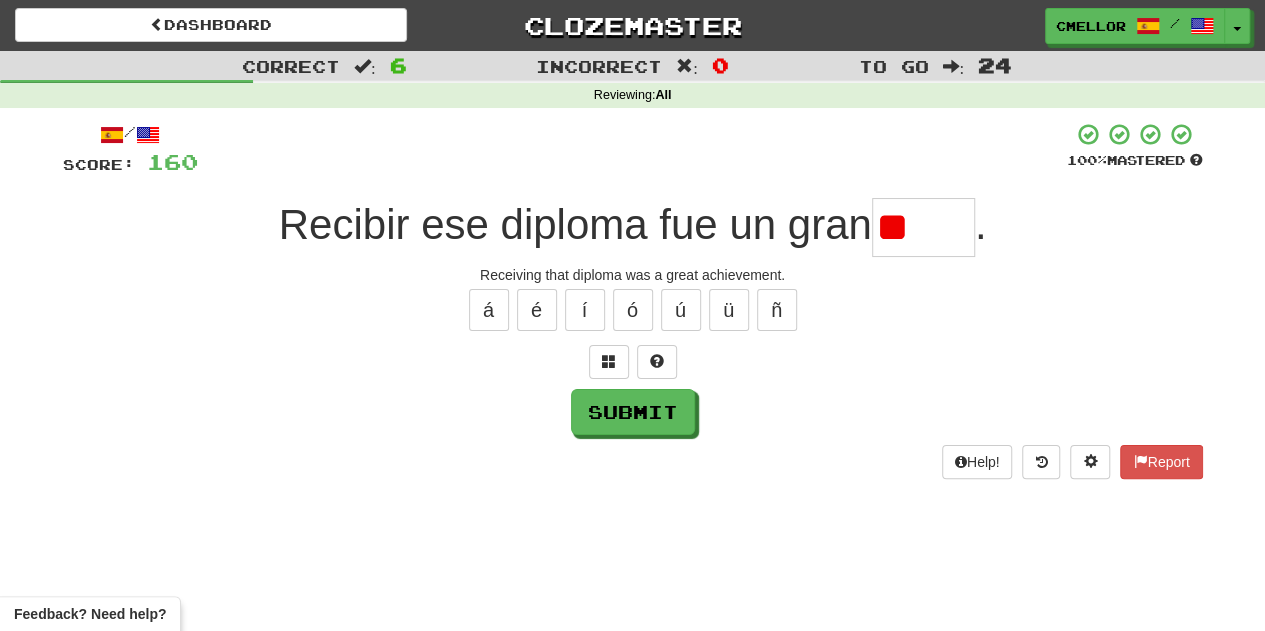 type on "*" 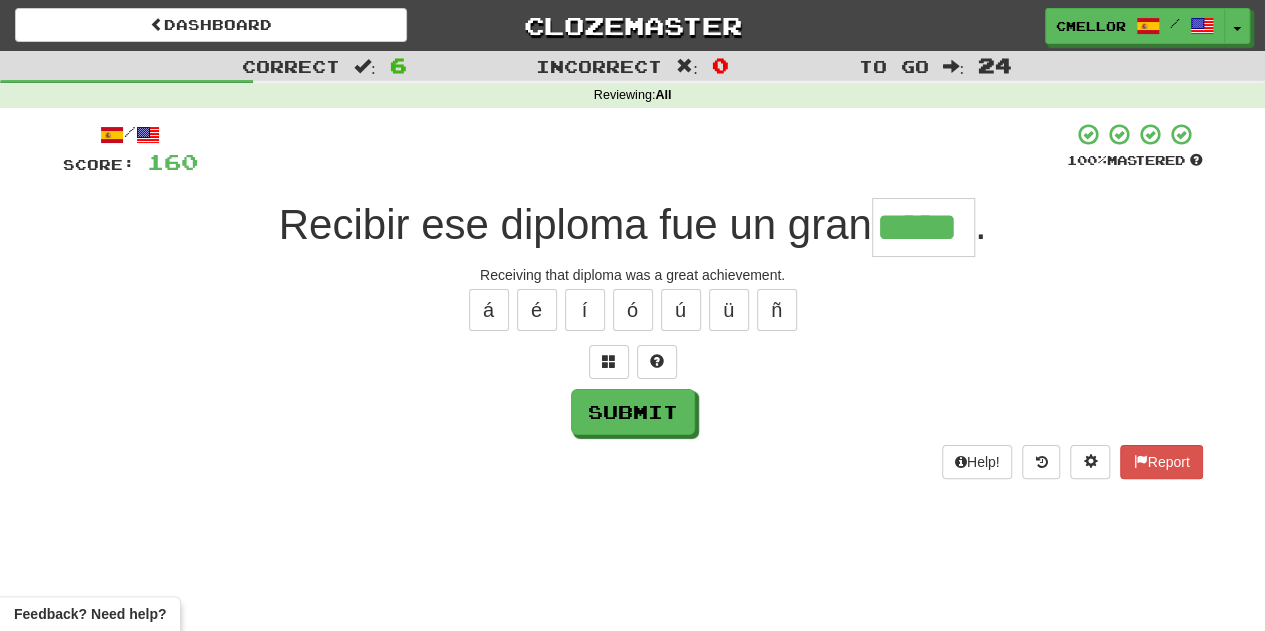 type on "*****" 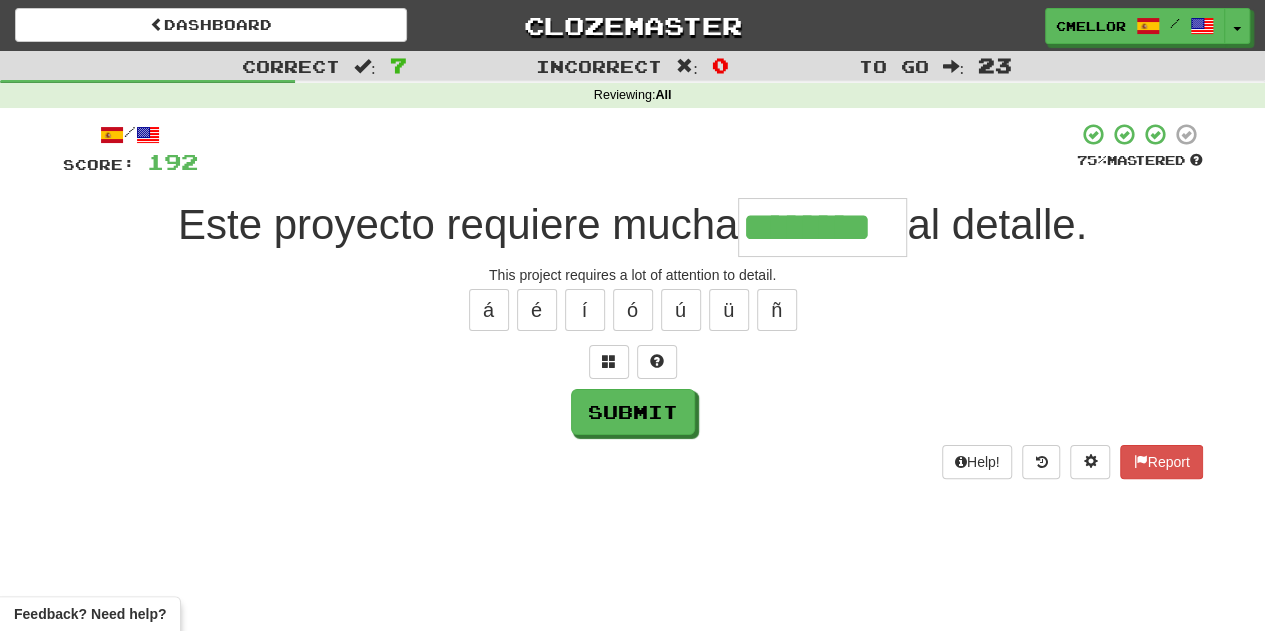 type on "********" 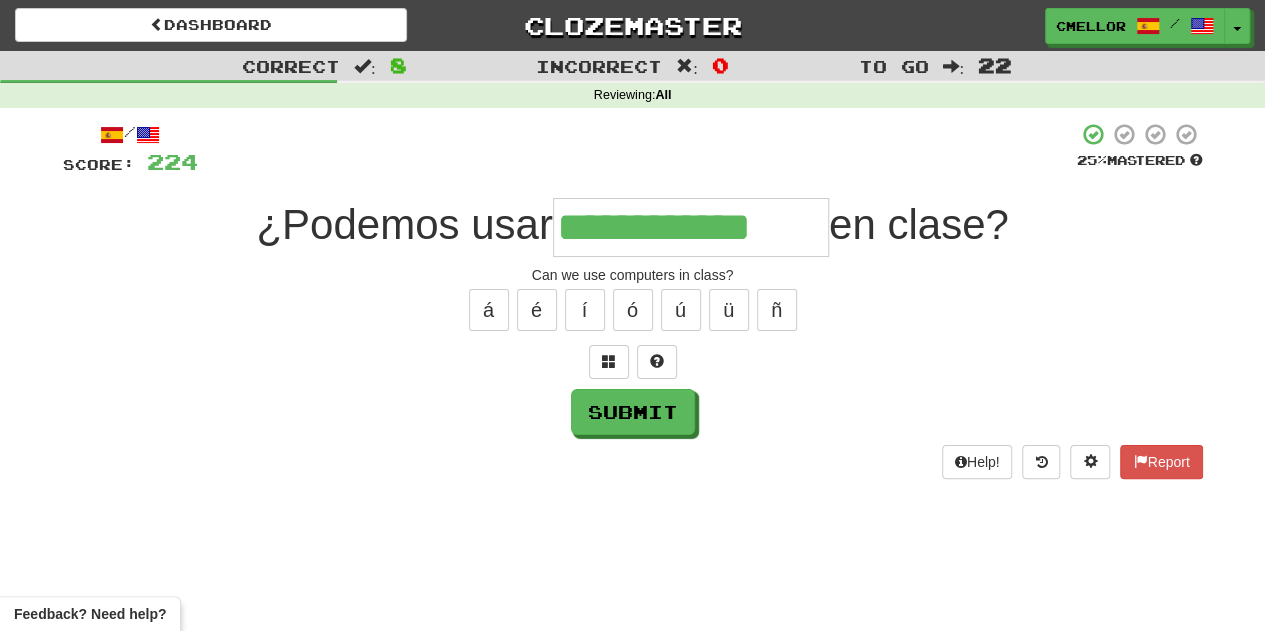 type on "**********" 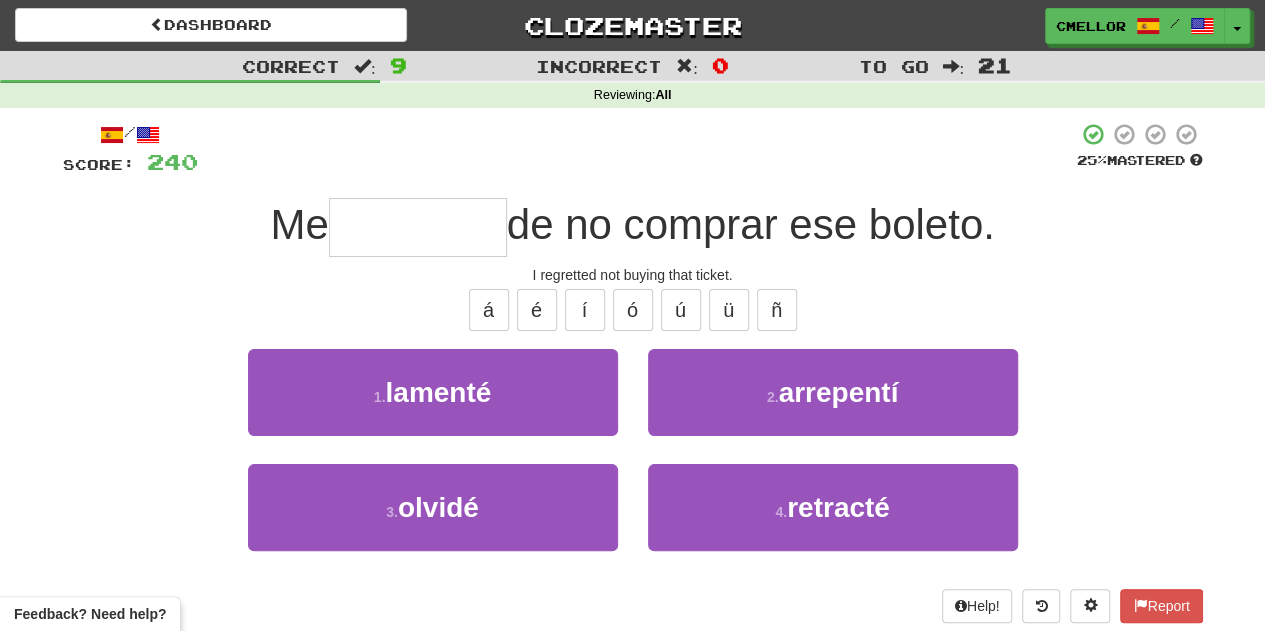 type on "*********" 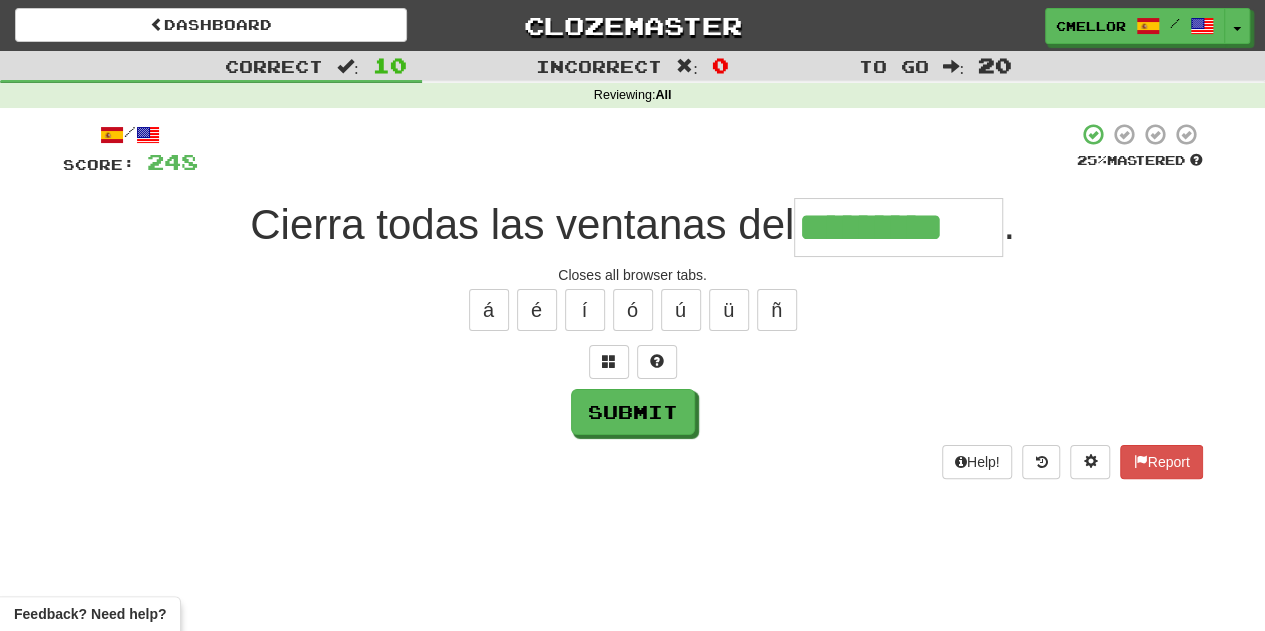 type on "*********" 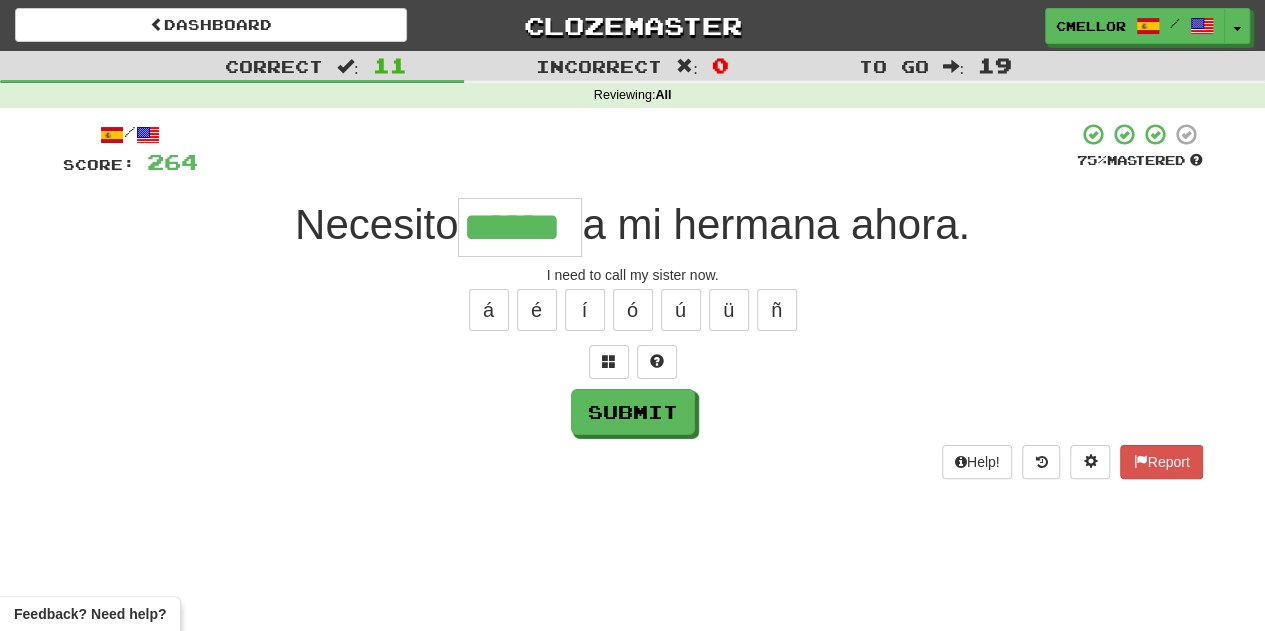 type on "******" 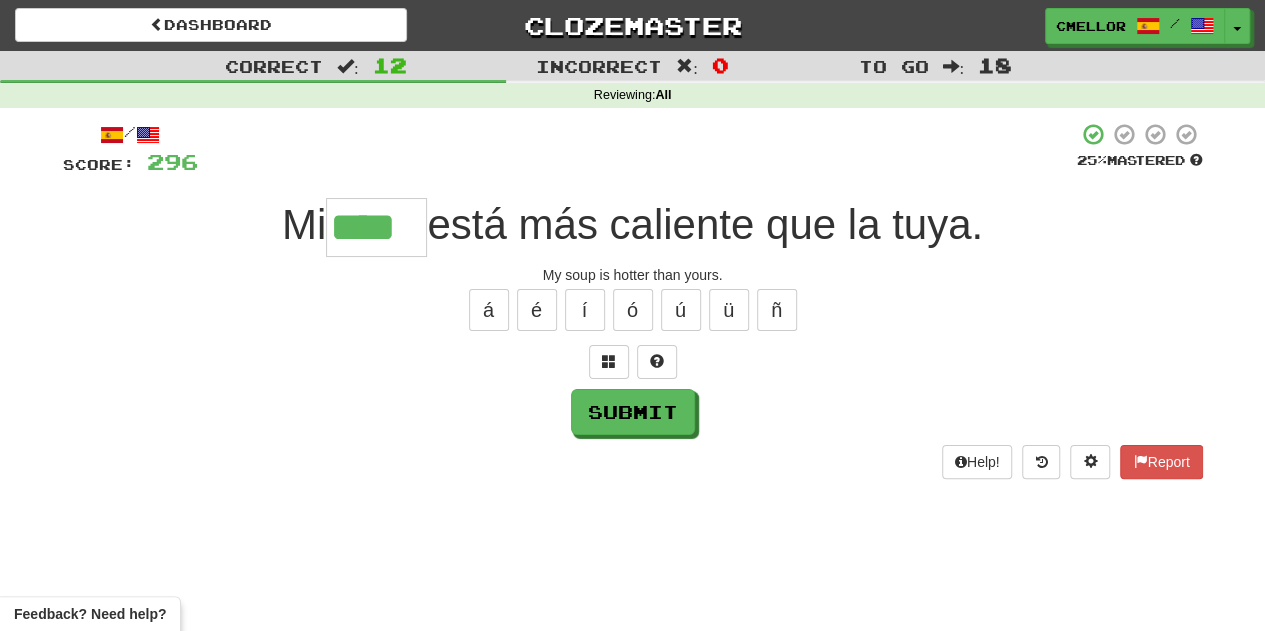 type on "****" 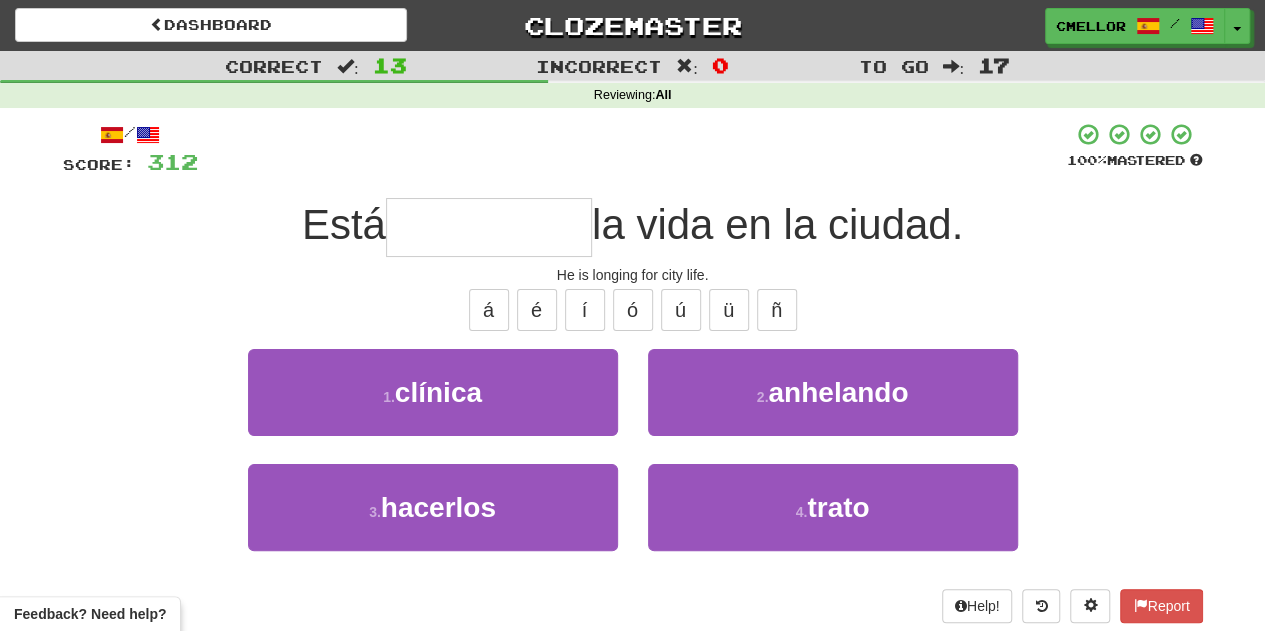 type on "*********" 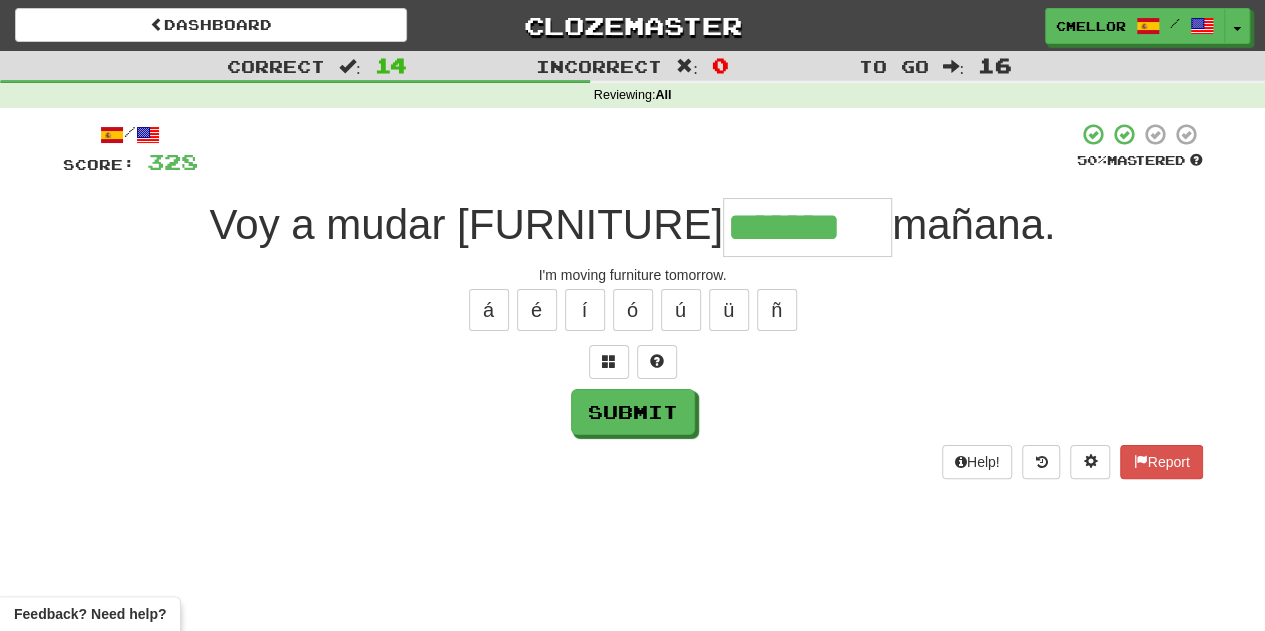 type on "*******" 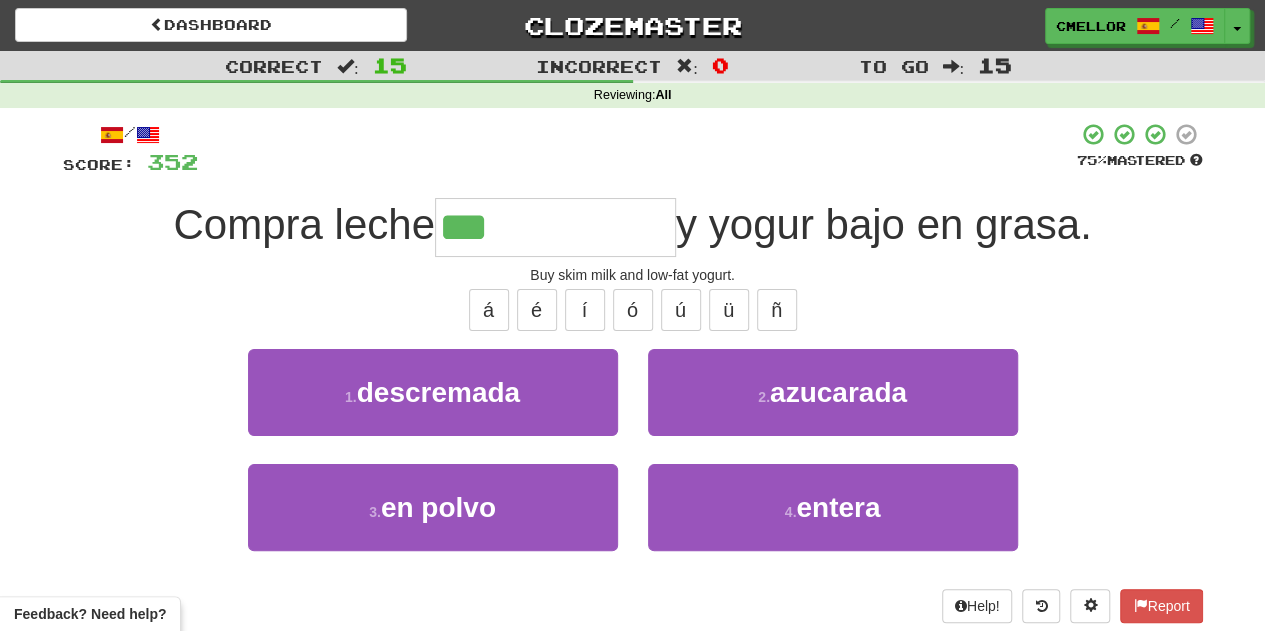 type on "**********" 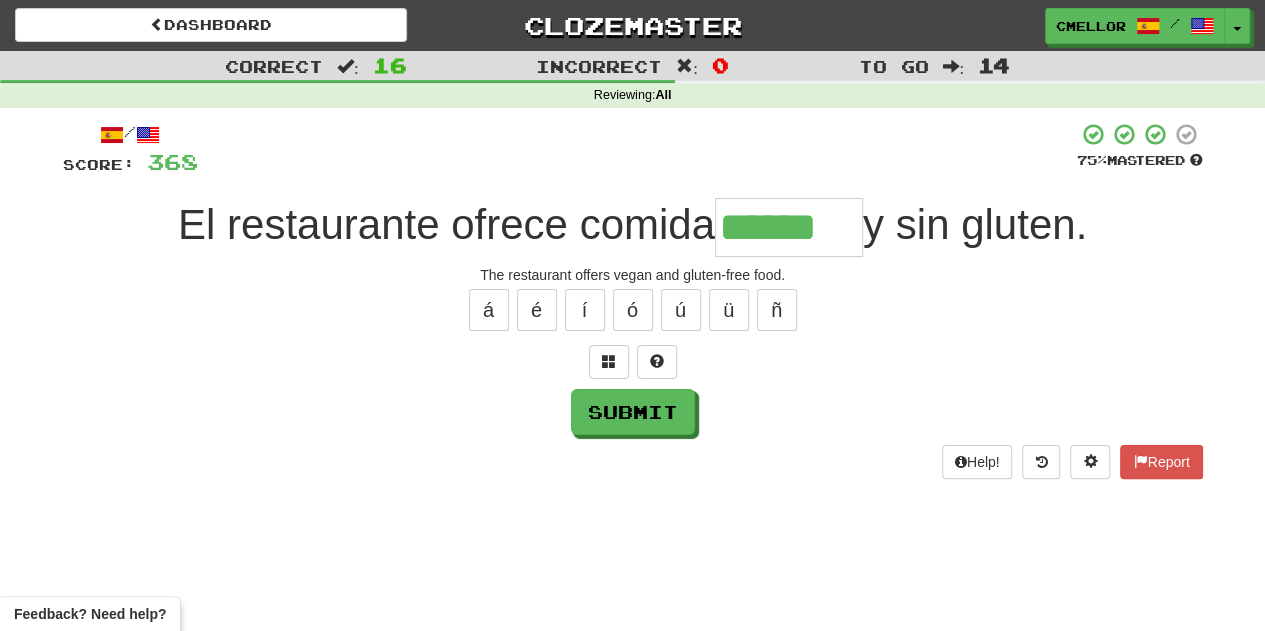 type on "******" 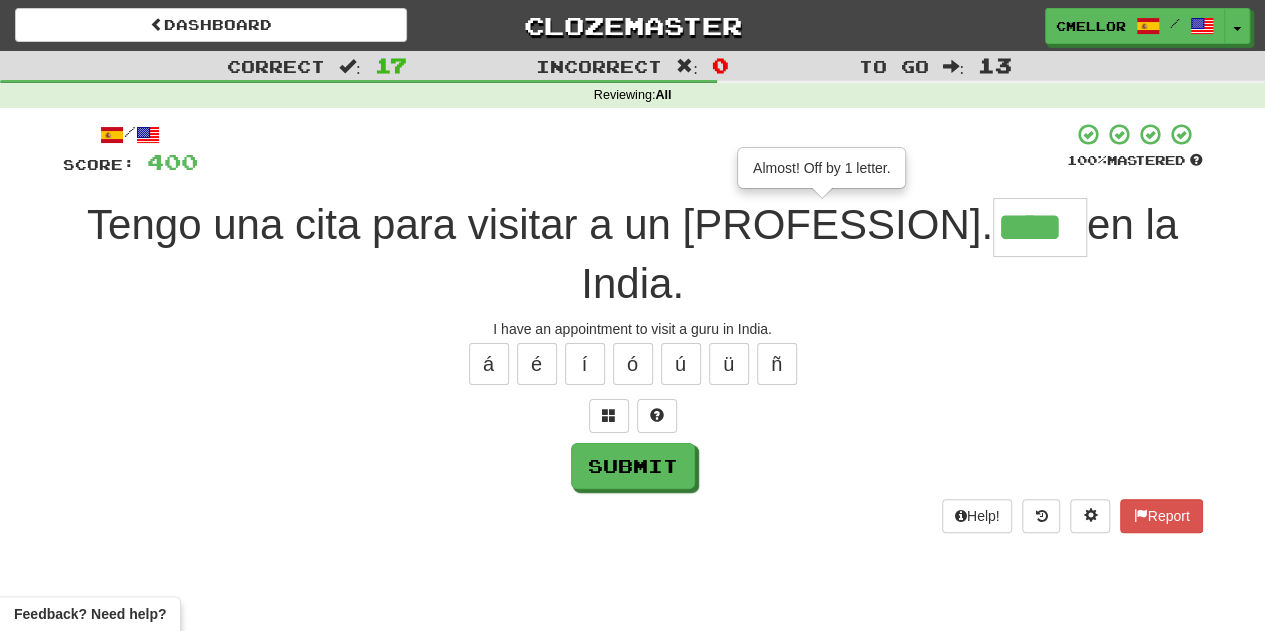 type on "****" 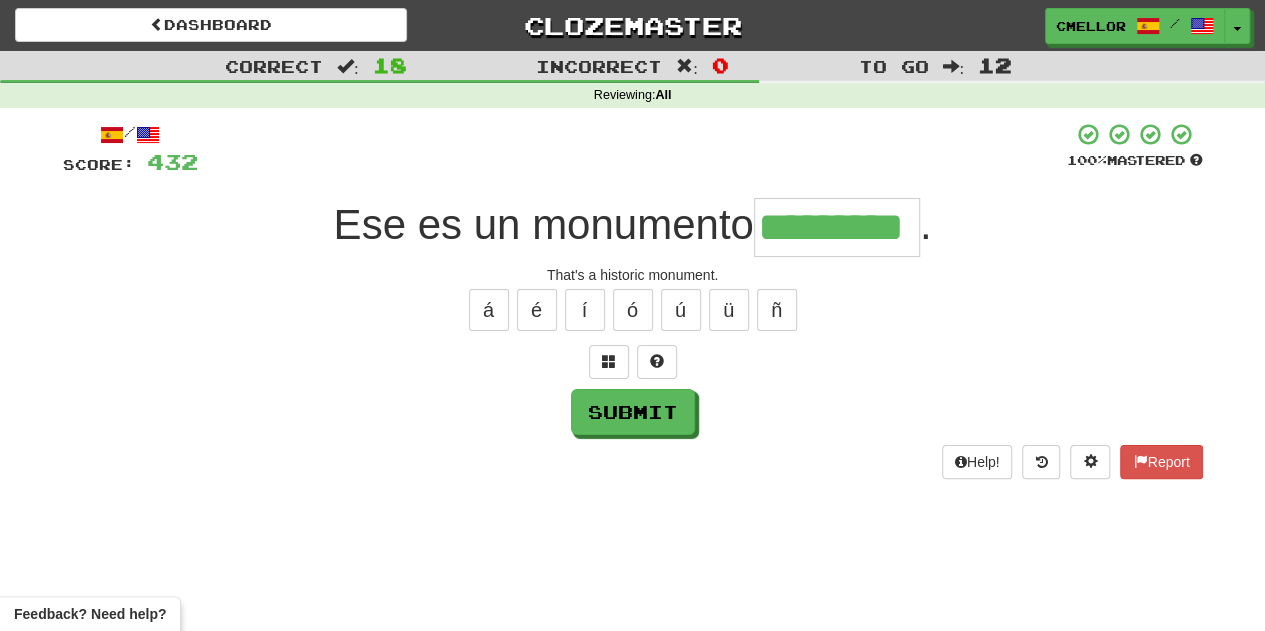 type on "*********" 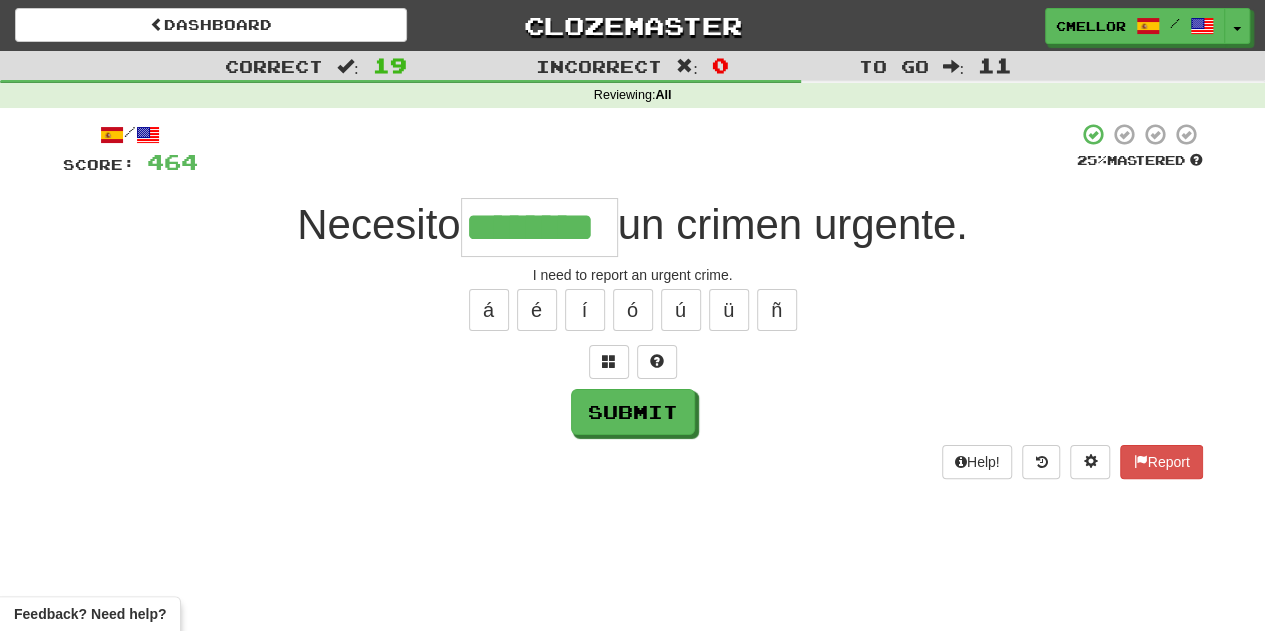type on "********" 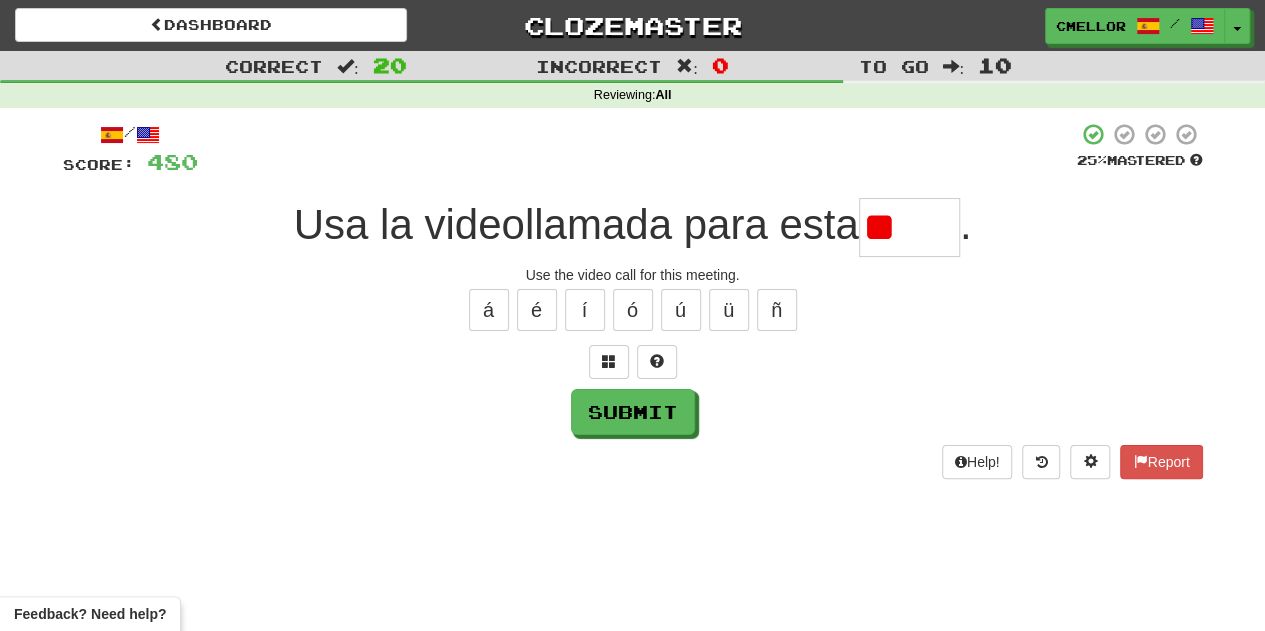 type on "*" 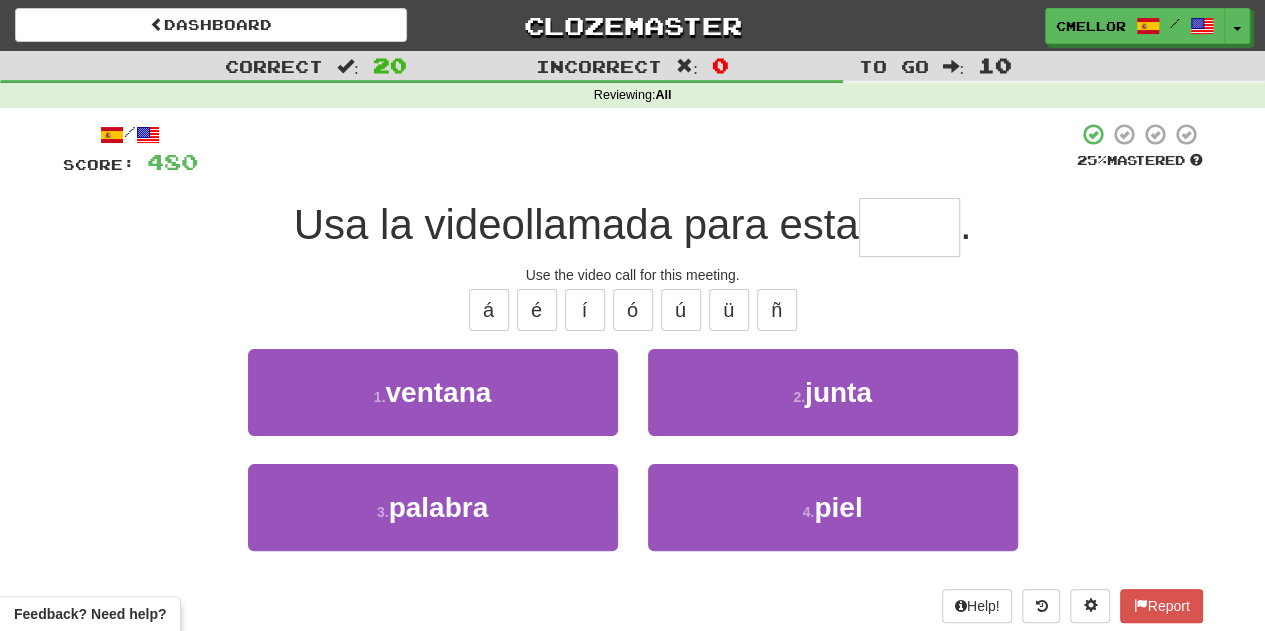 type on "*****" 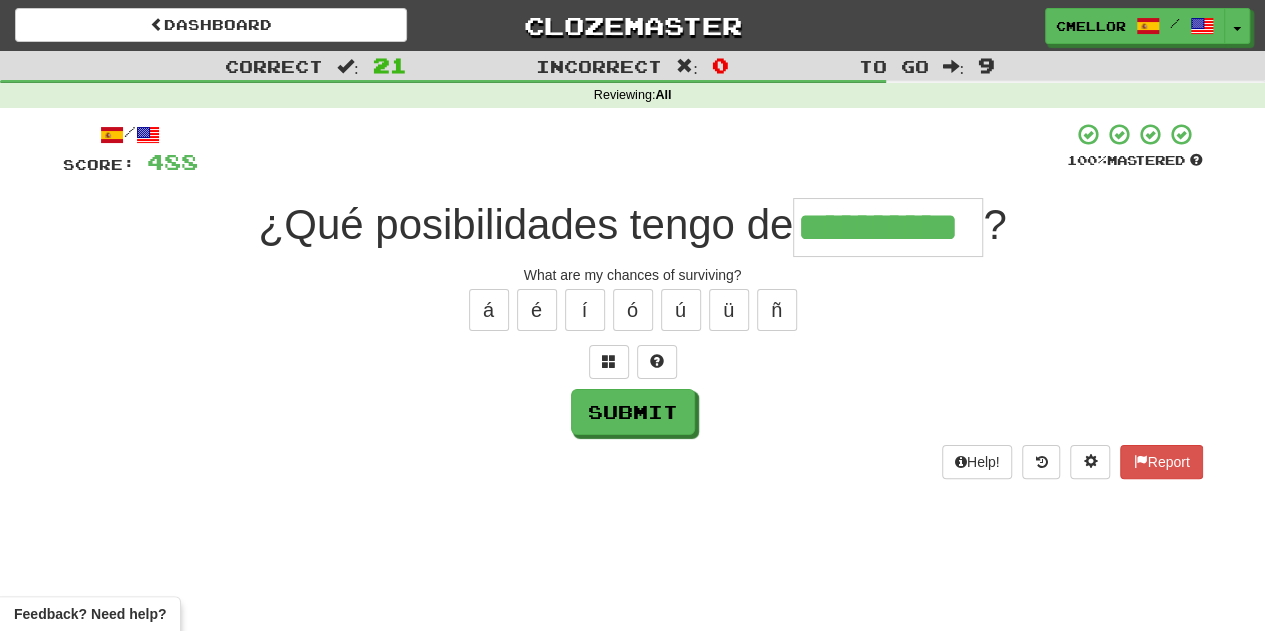 type on "**********" 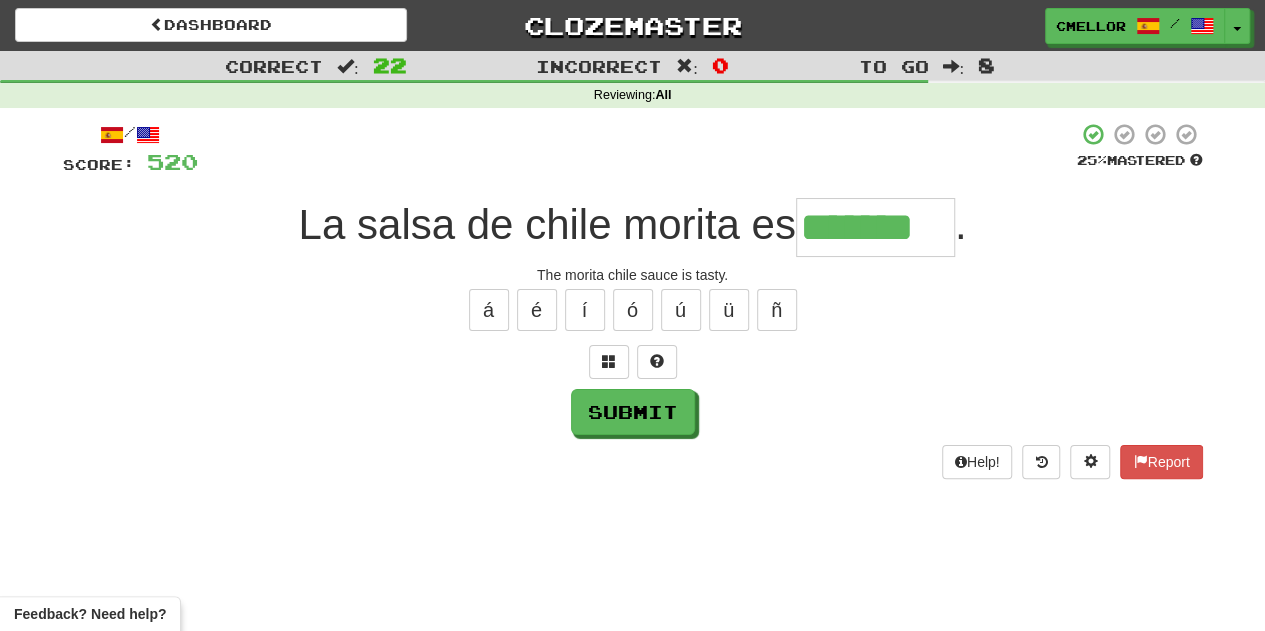 type on "*******" 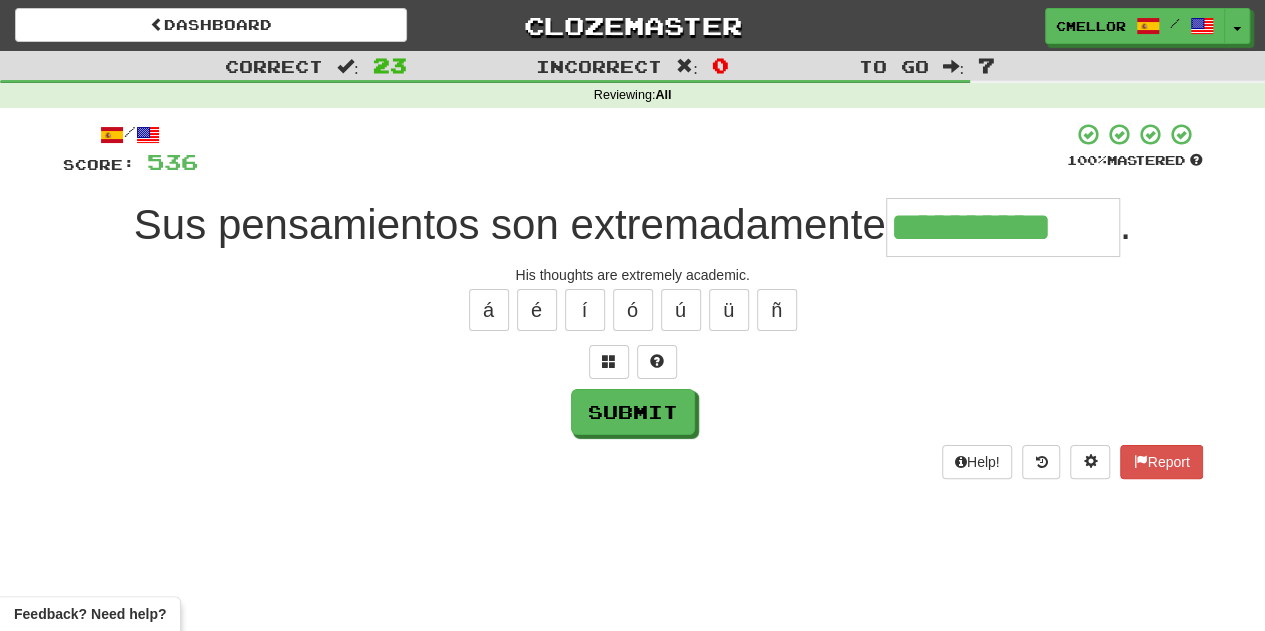 type on "**********" 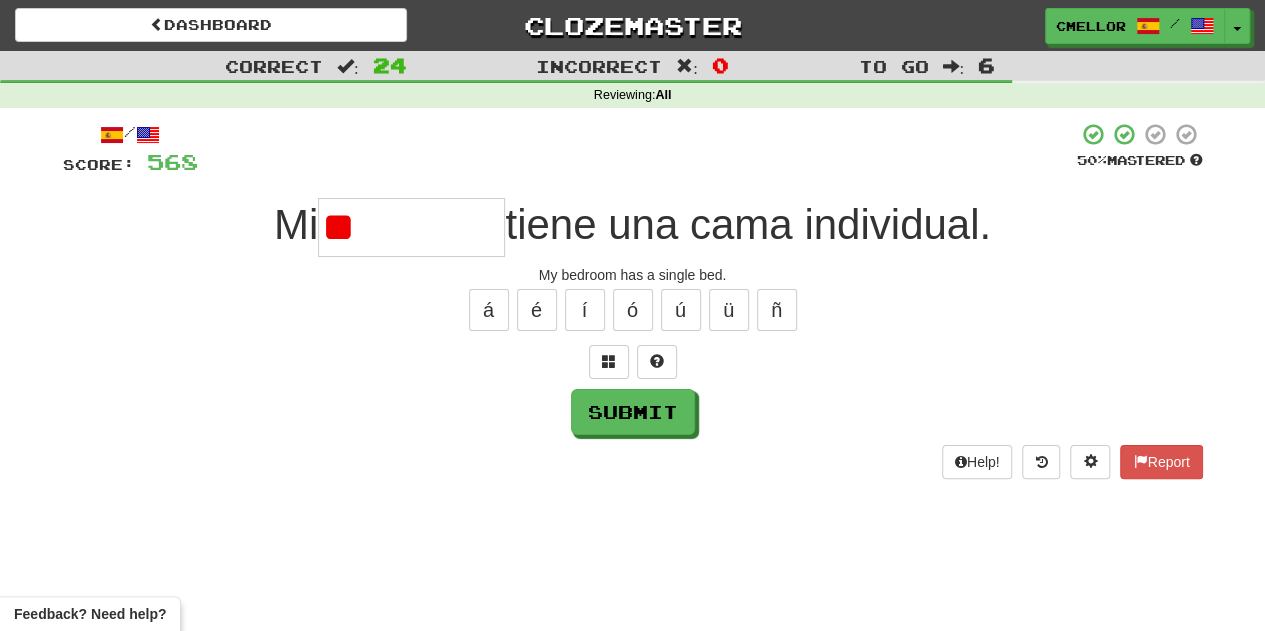 type on "*" 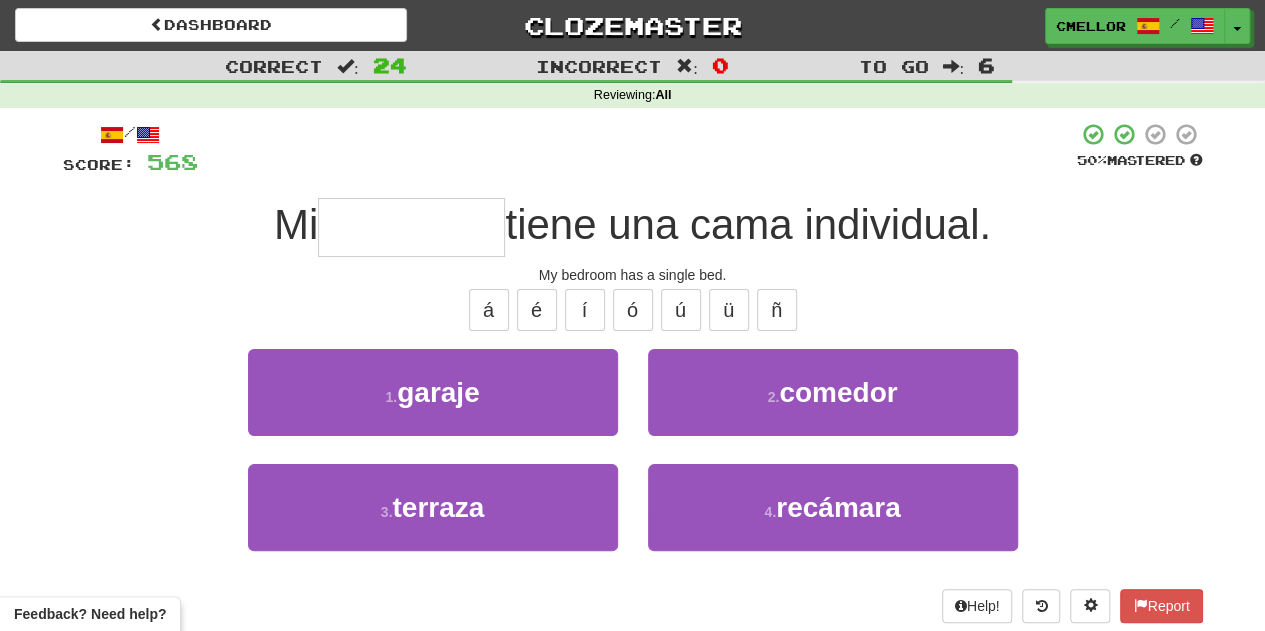type on "********" 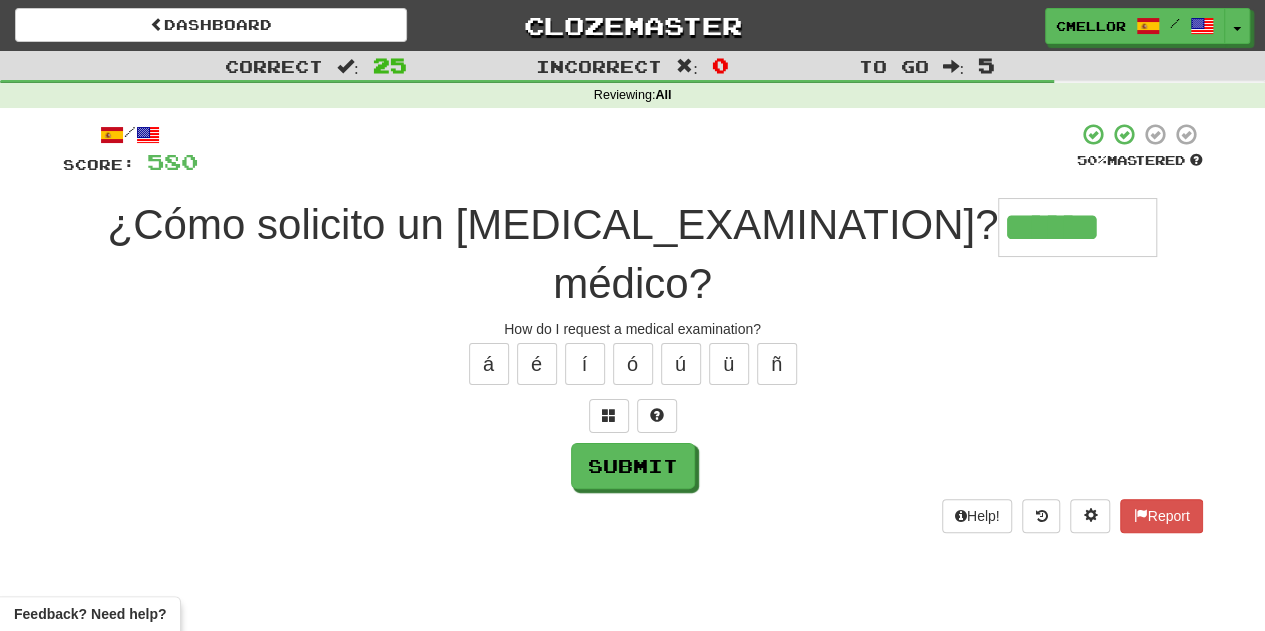 type on "******" 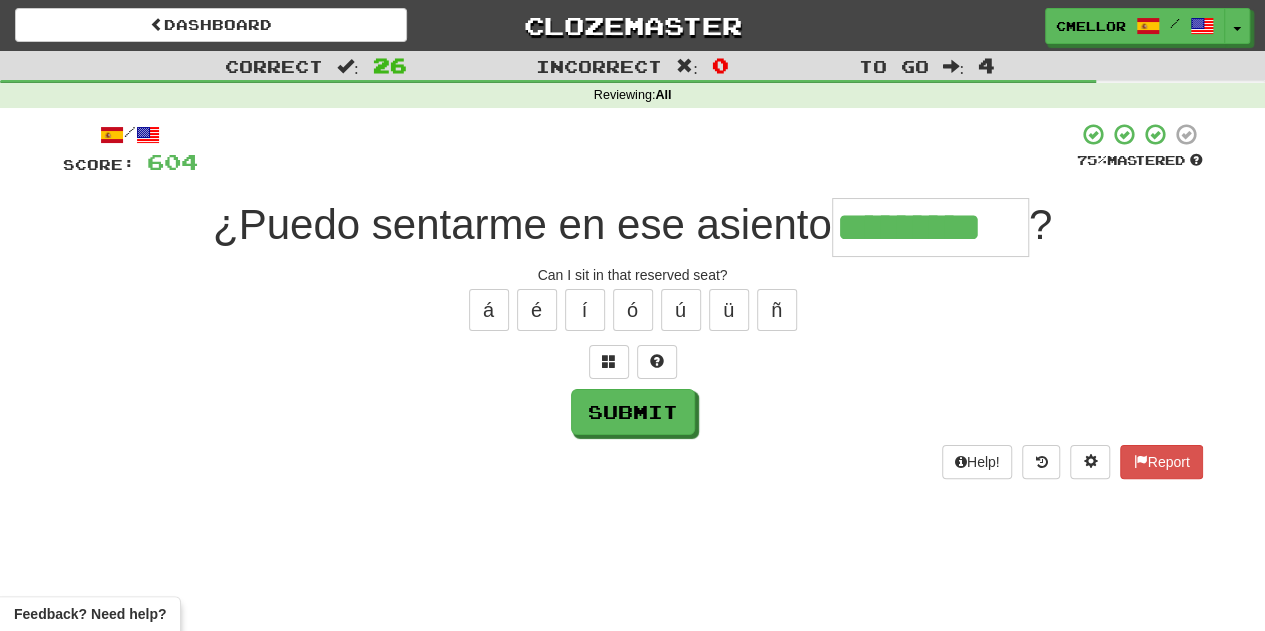 type on "*********" 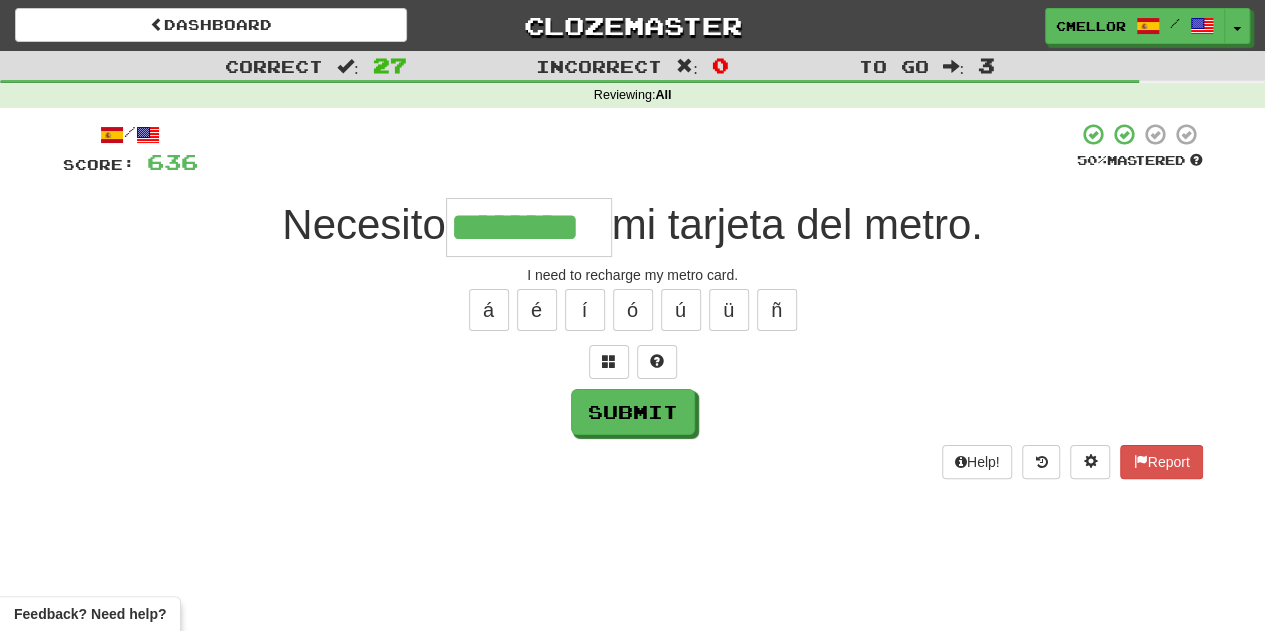type on "********" 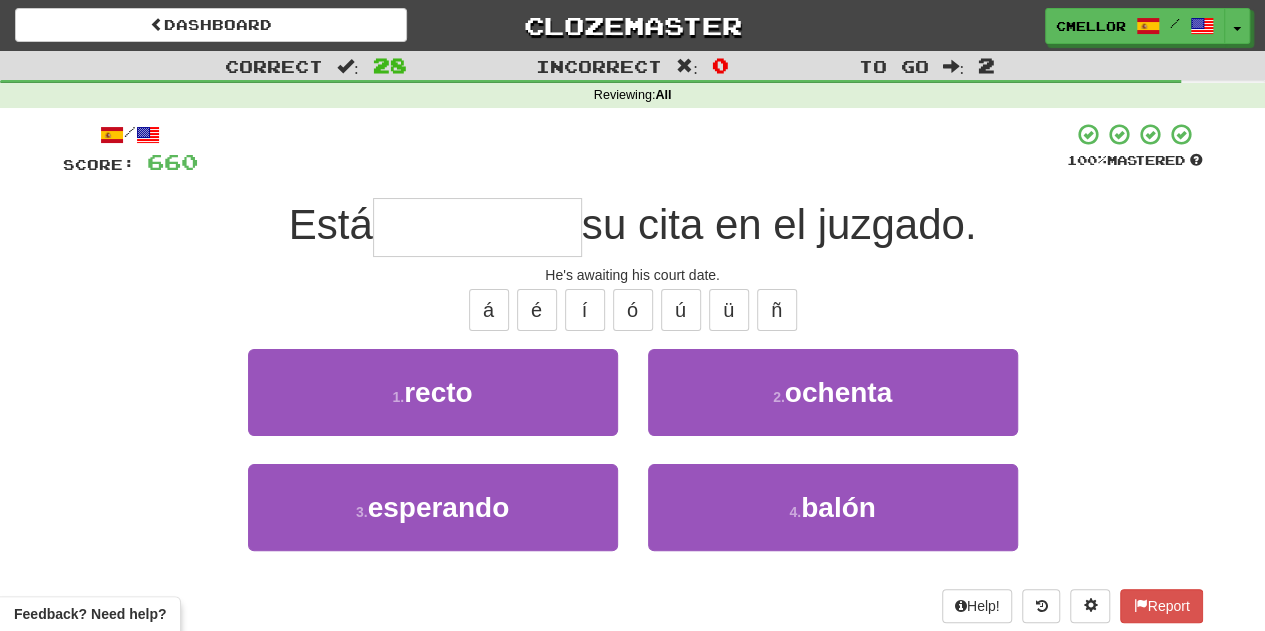 type on "*********" 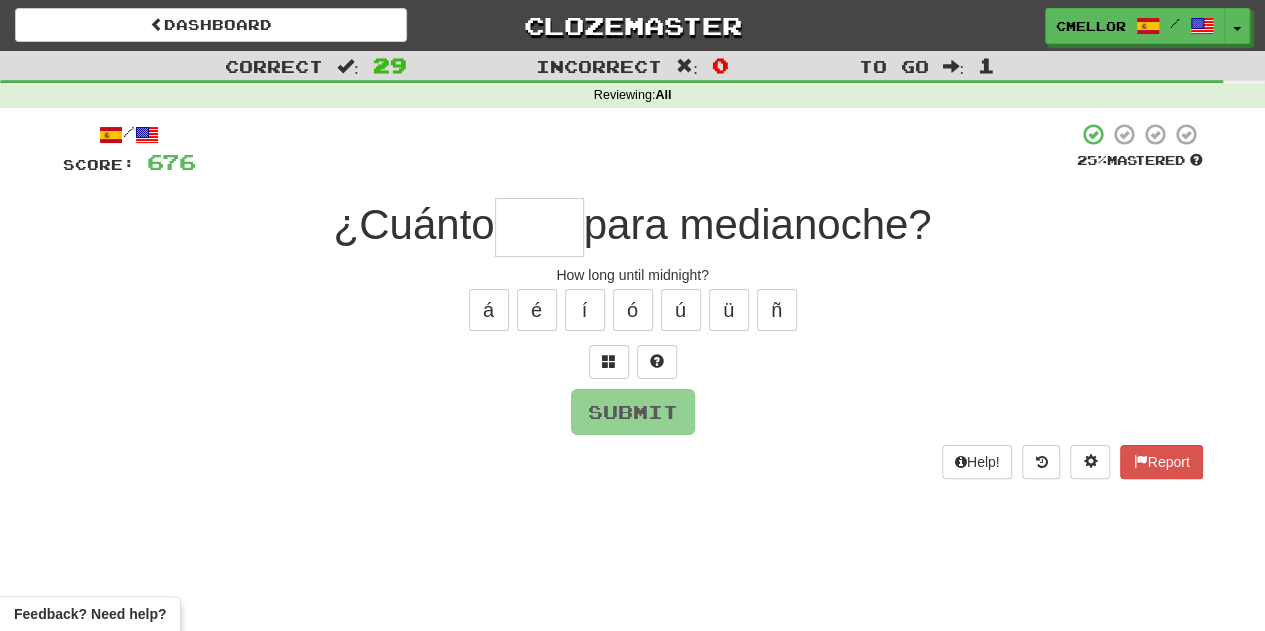 type on "*" 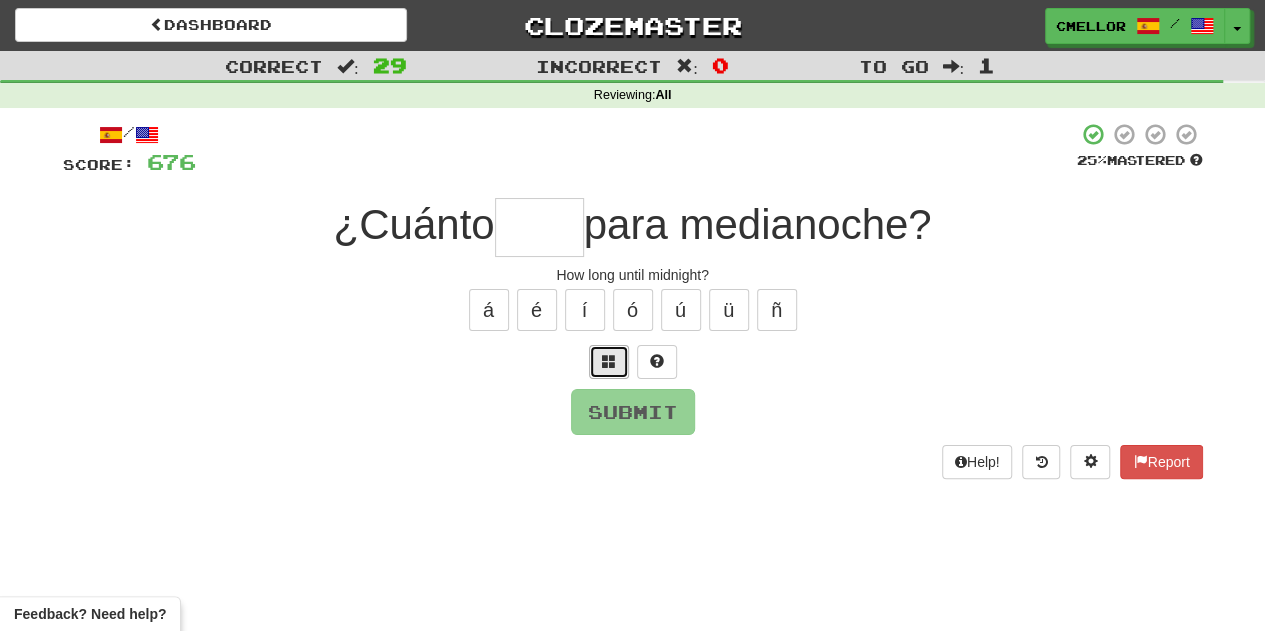 click at bounding box center [609, 361] 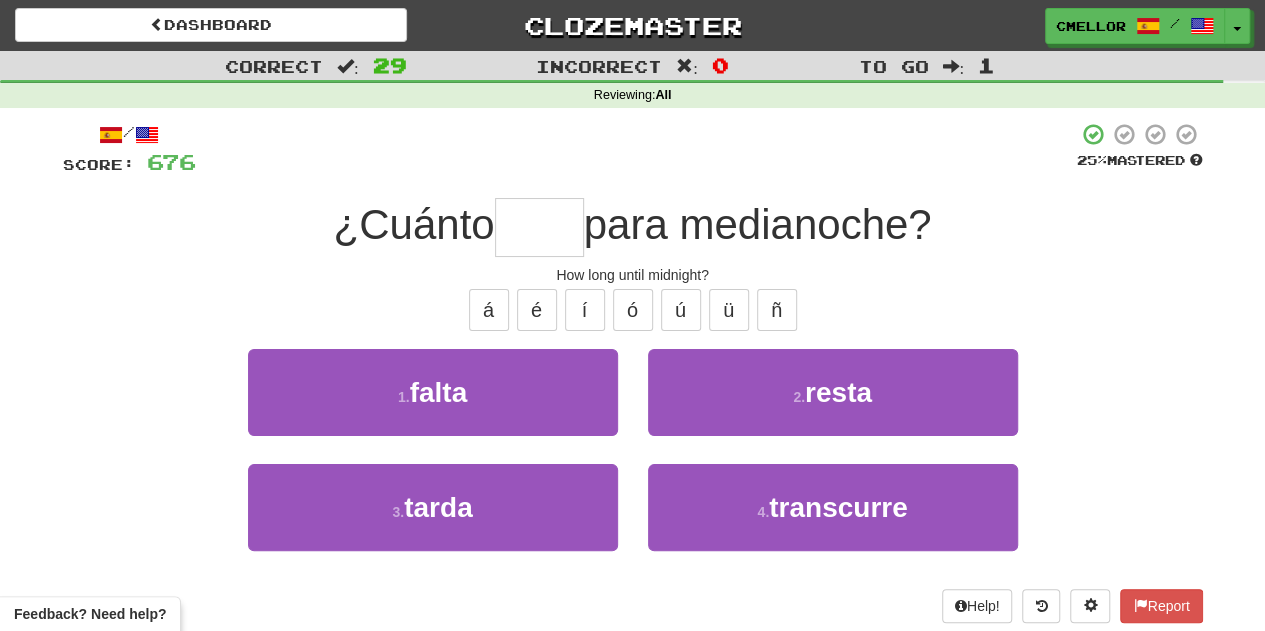type on "*****" 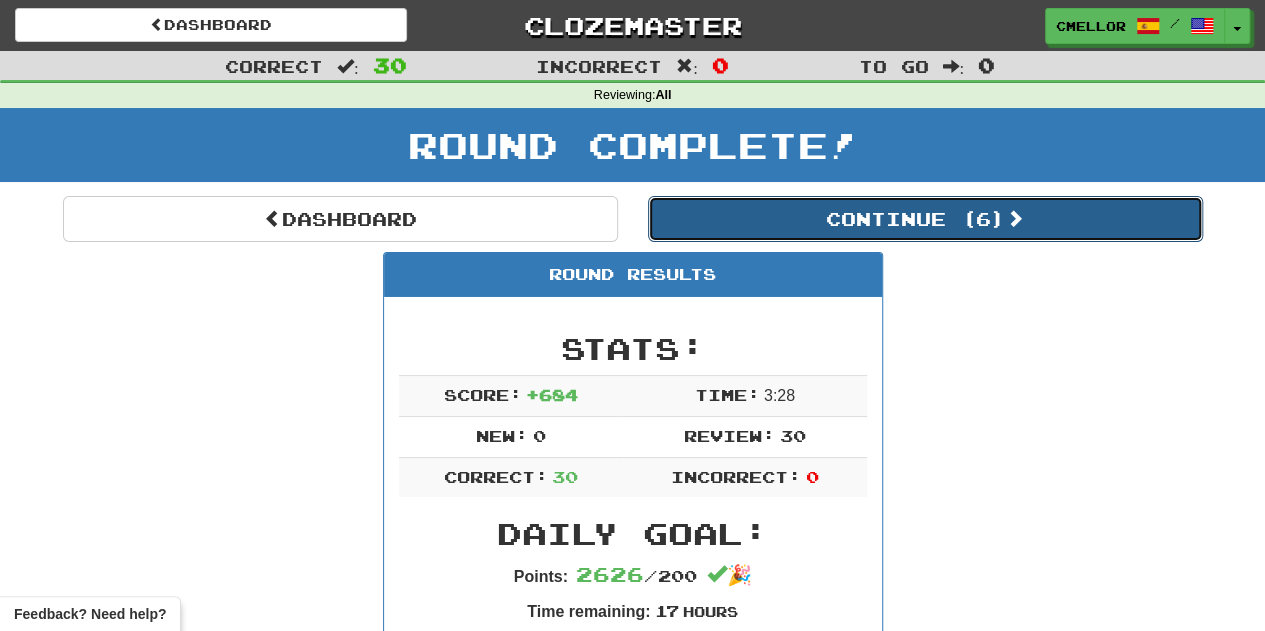 click on "Continue ( 6 )" at bounding box center (925, 219) 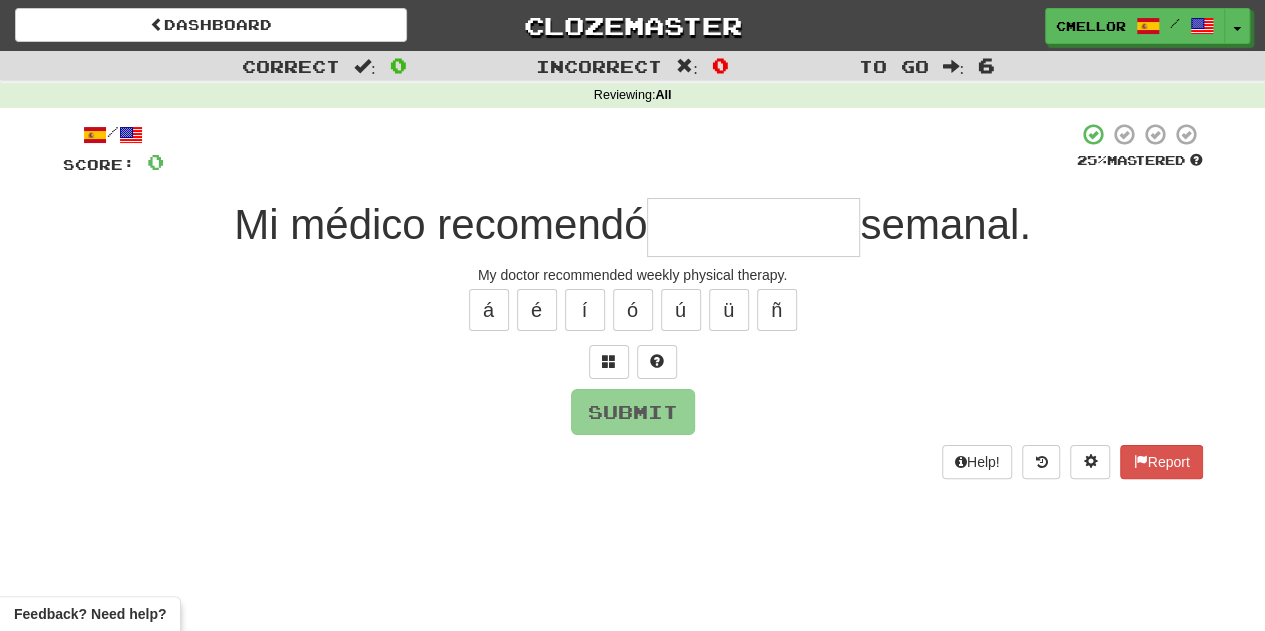 type on "*" 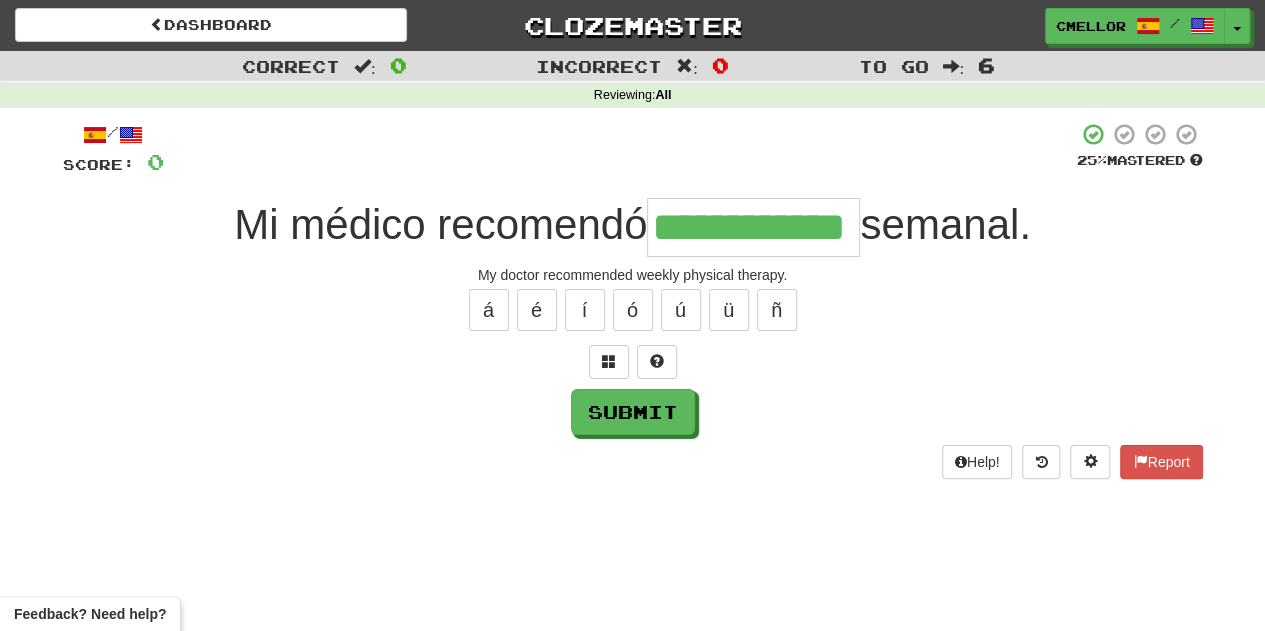 type on "**********" 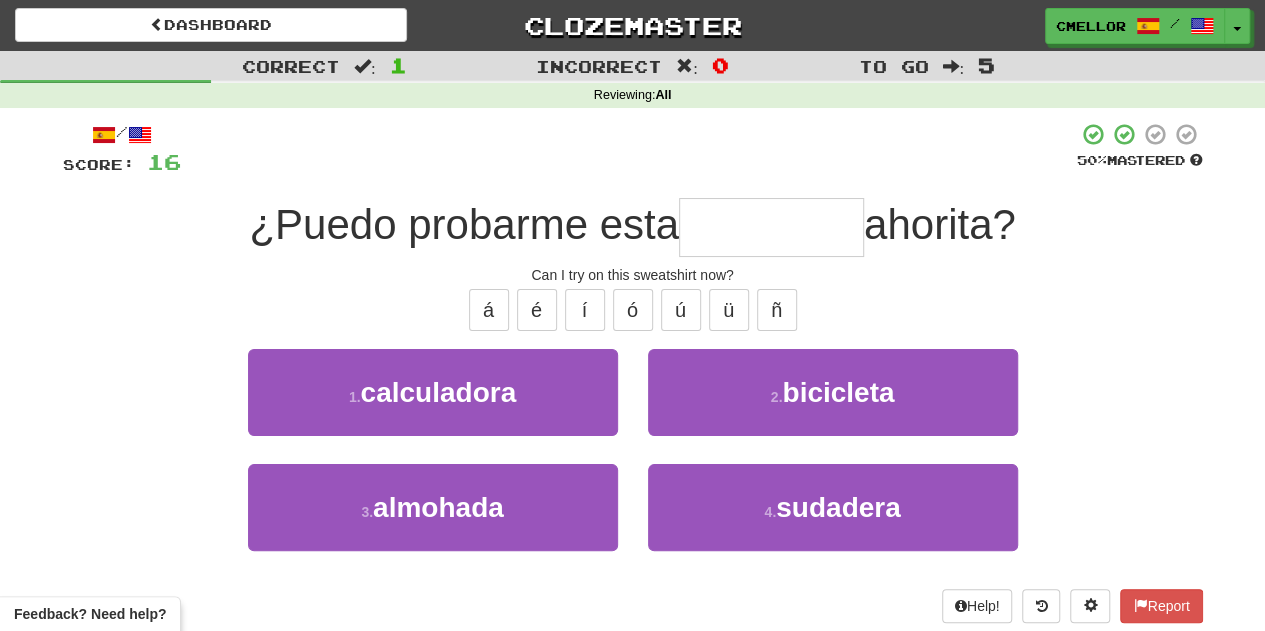 type on "********" 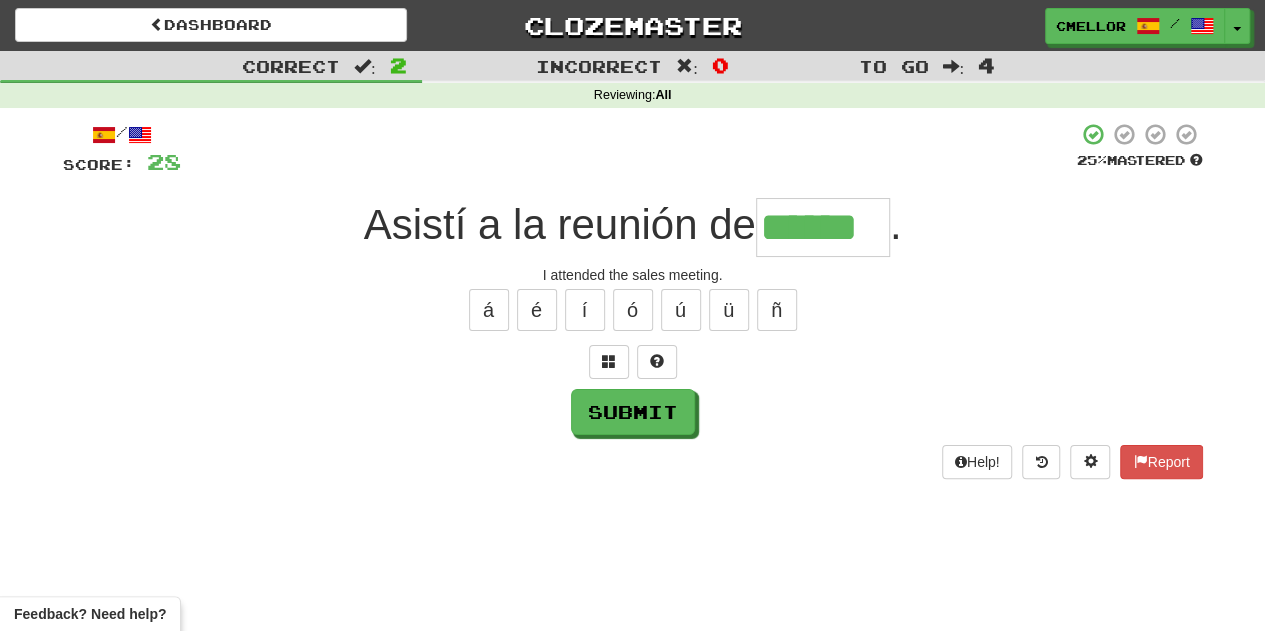 type on "******" 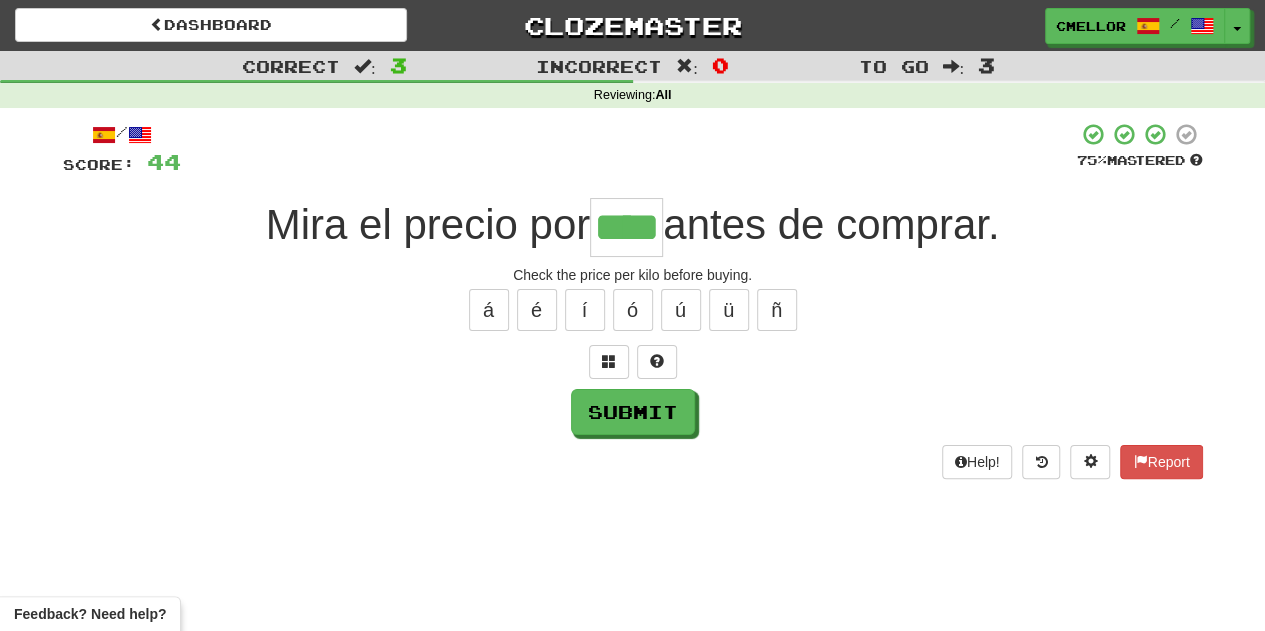 type on "****" 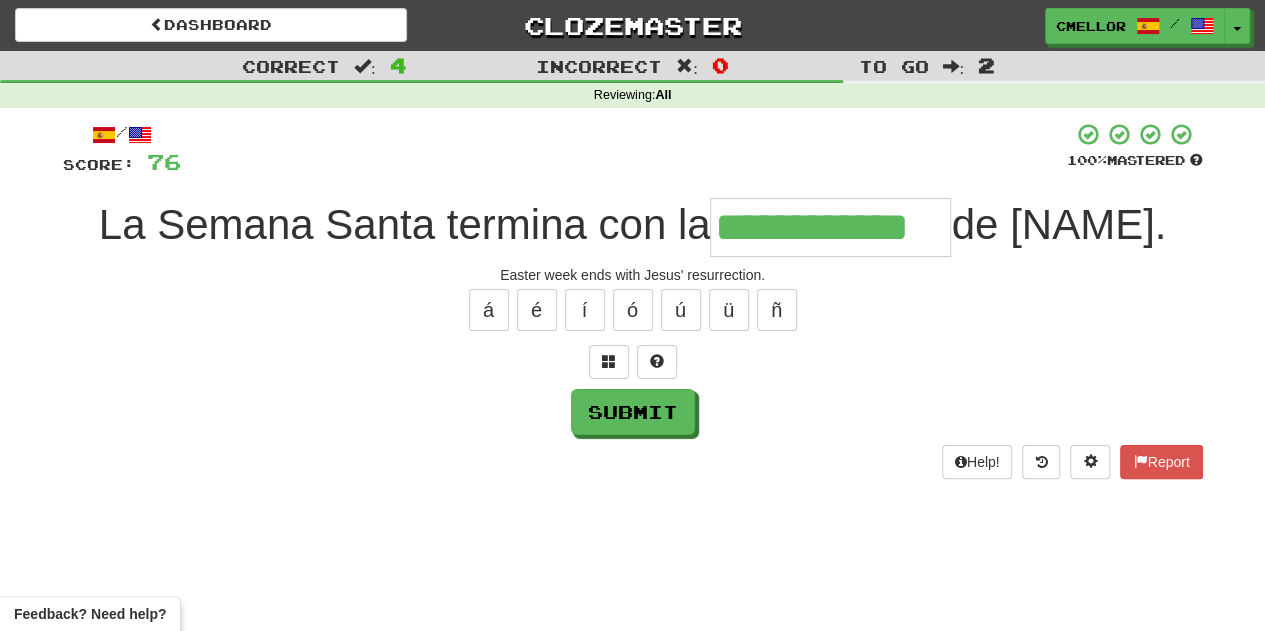 type on "**********" 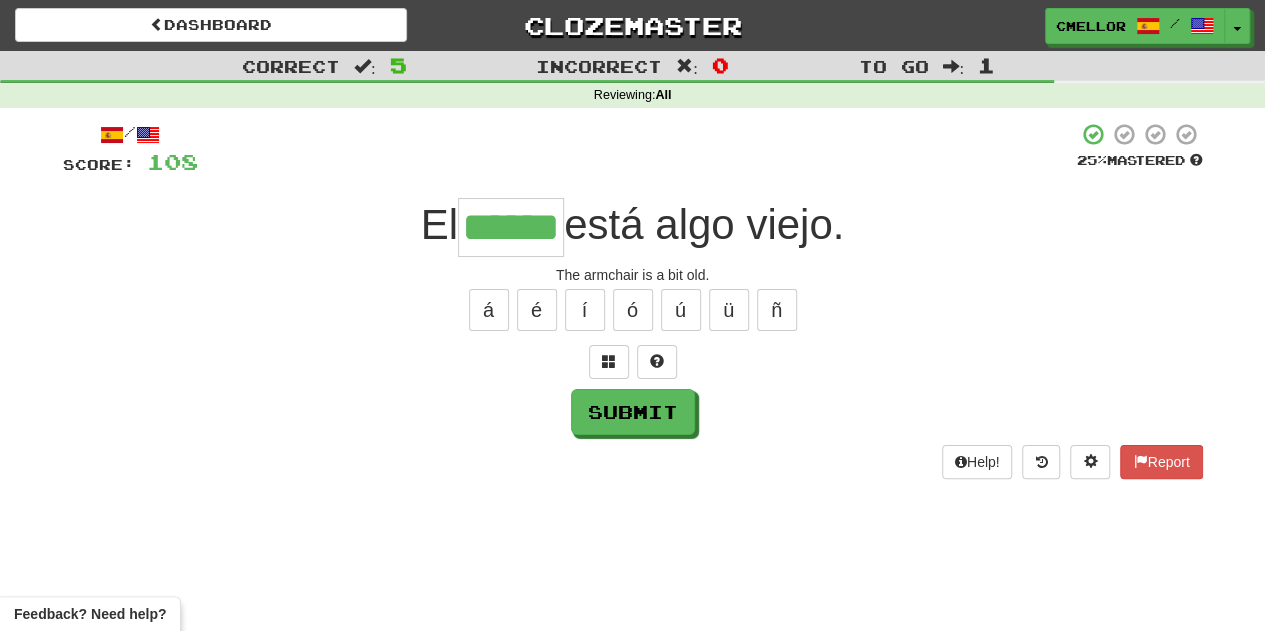 type on "******" 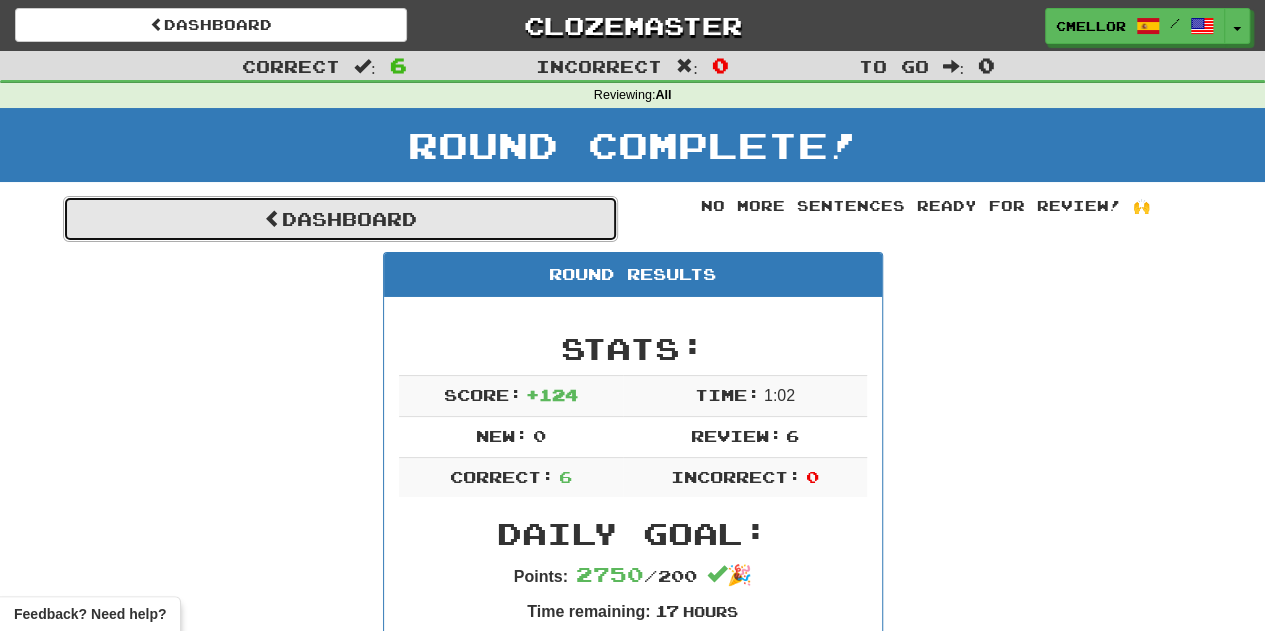 click on "Dashboard" at bounding box center [340, 219] 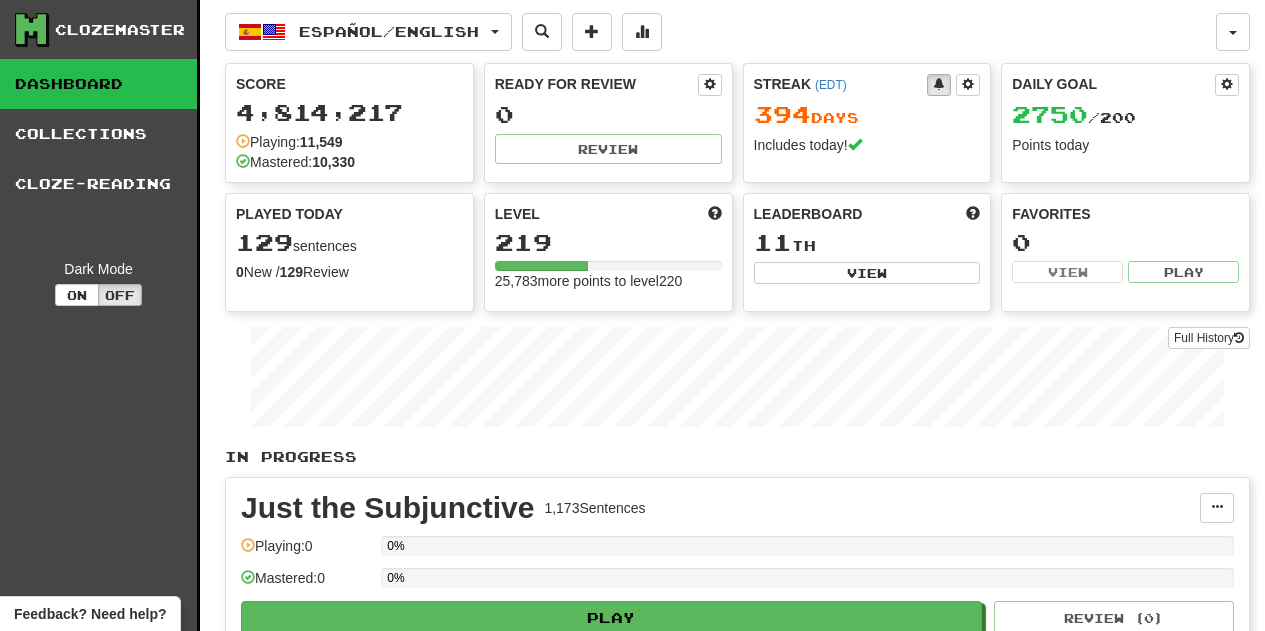 scroll, scrollTop: 0, scrollLeft: 0, axis: both 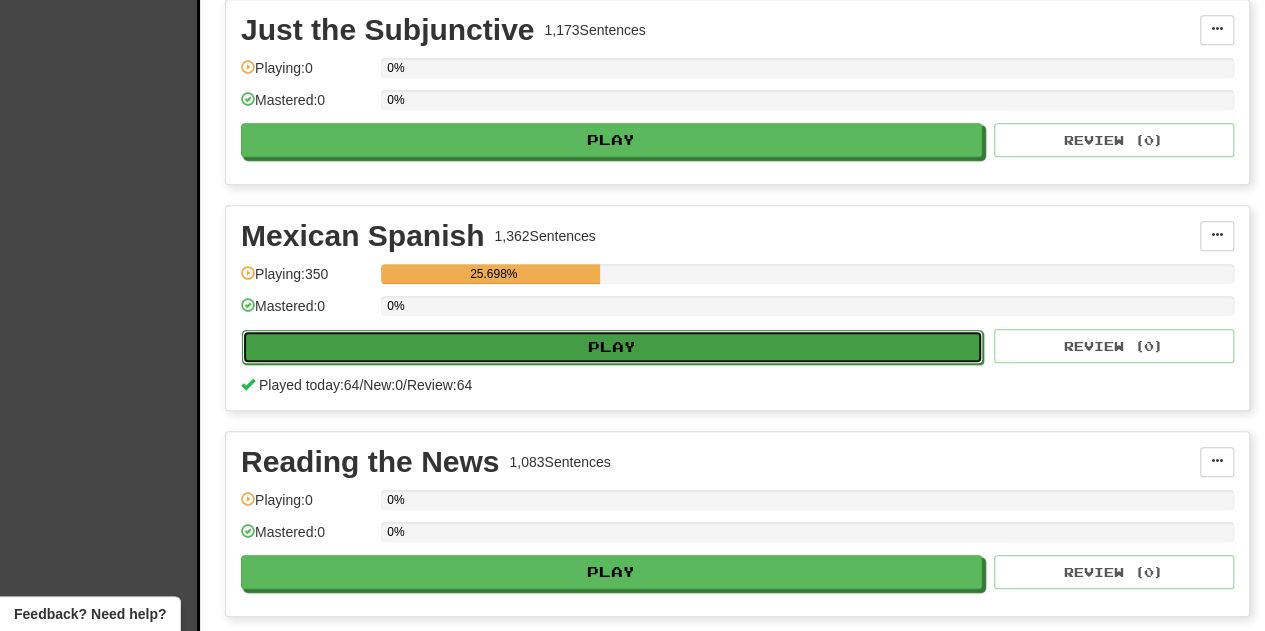 click on "Play" at bounding box center (612, 347) 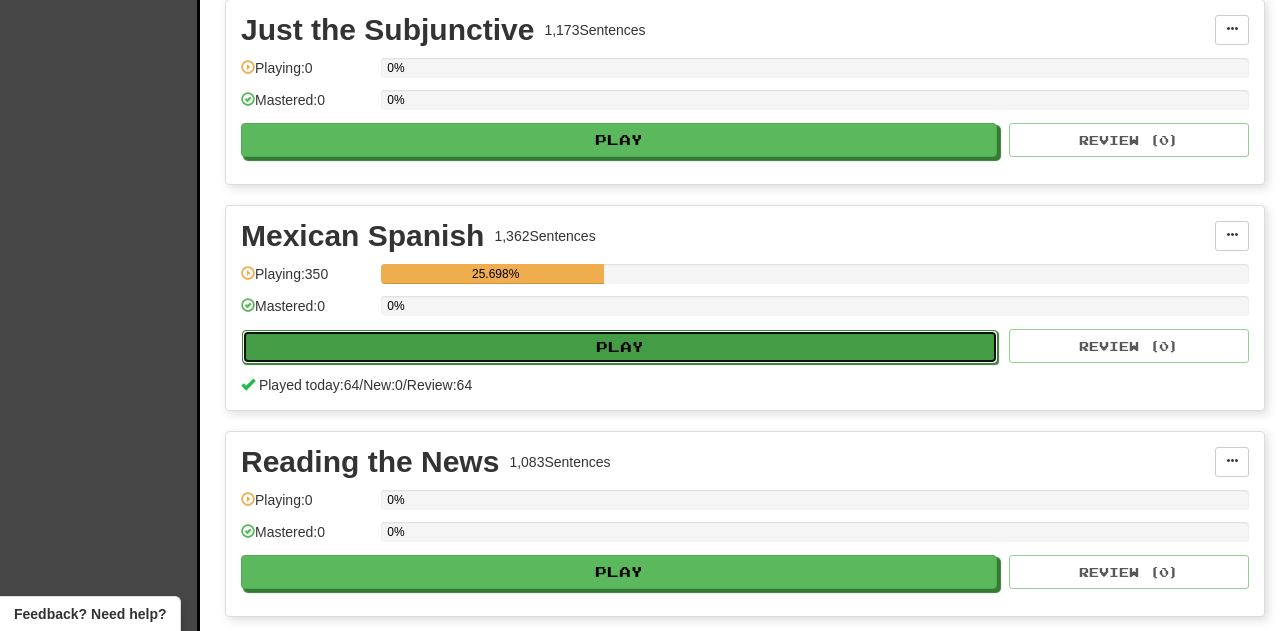 select on "**" 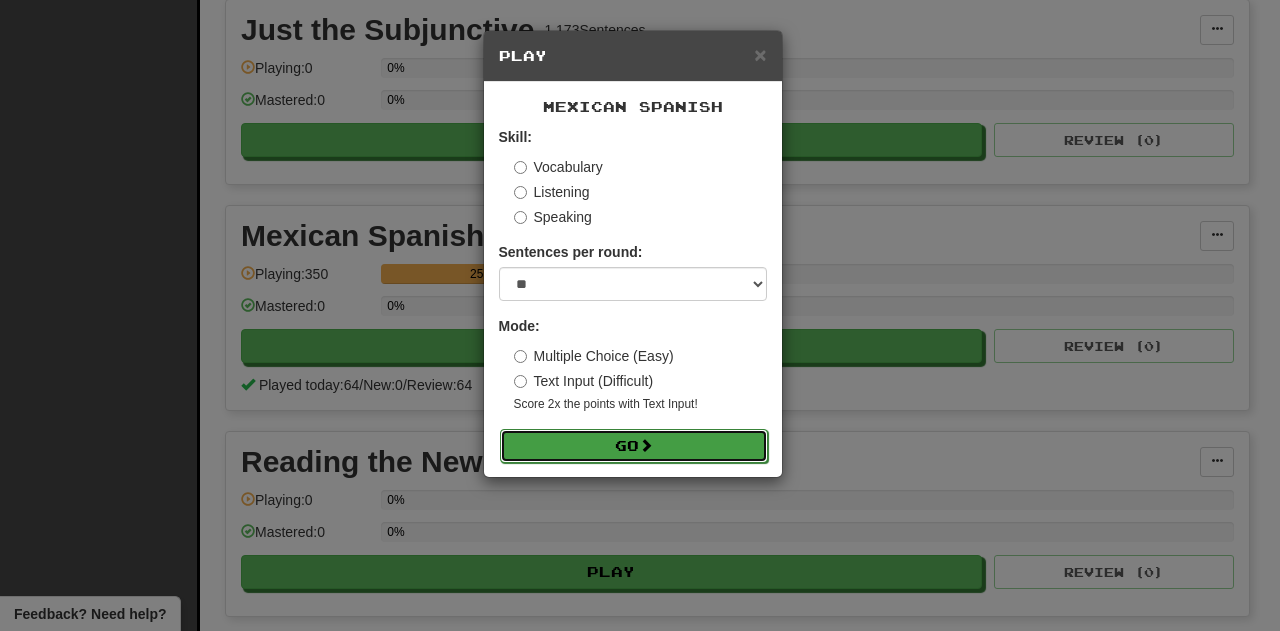 click on "Go" at bounding box center (634, 446) 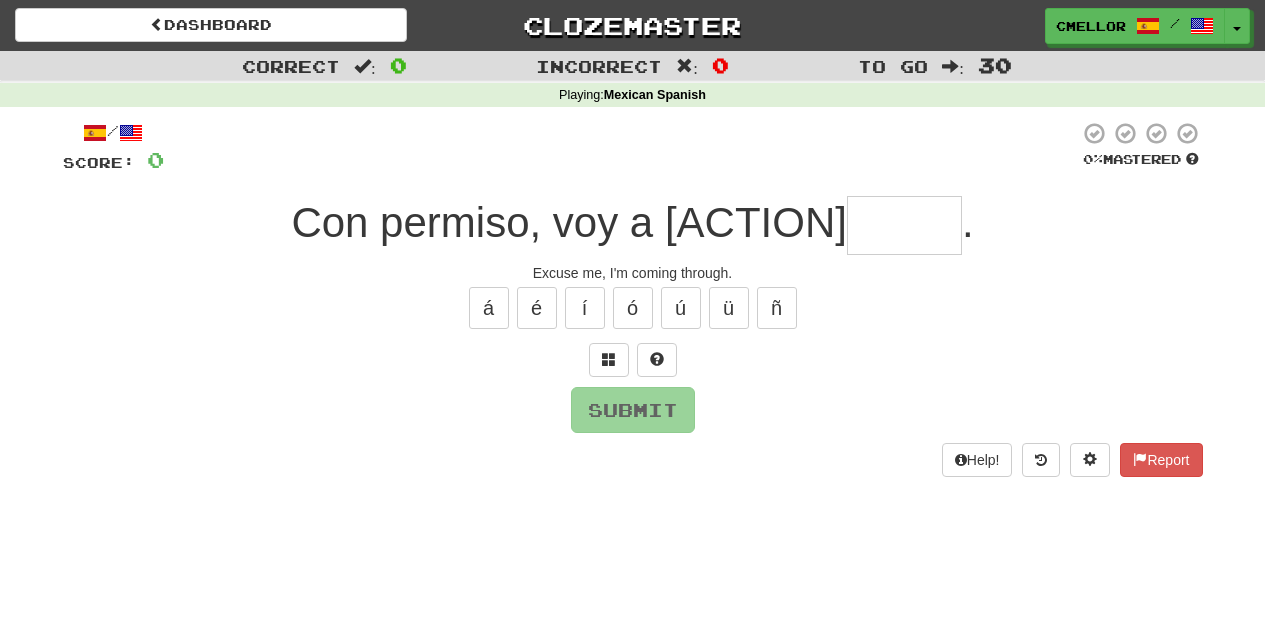 scroll, scrollTop: 0, scrollLeft: 0, axis: both 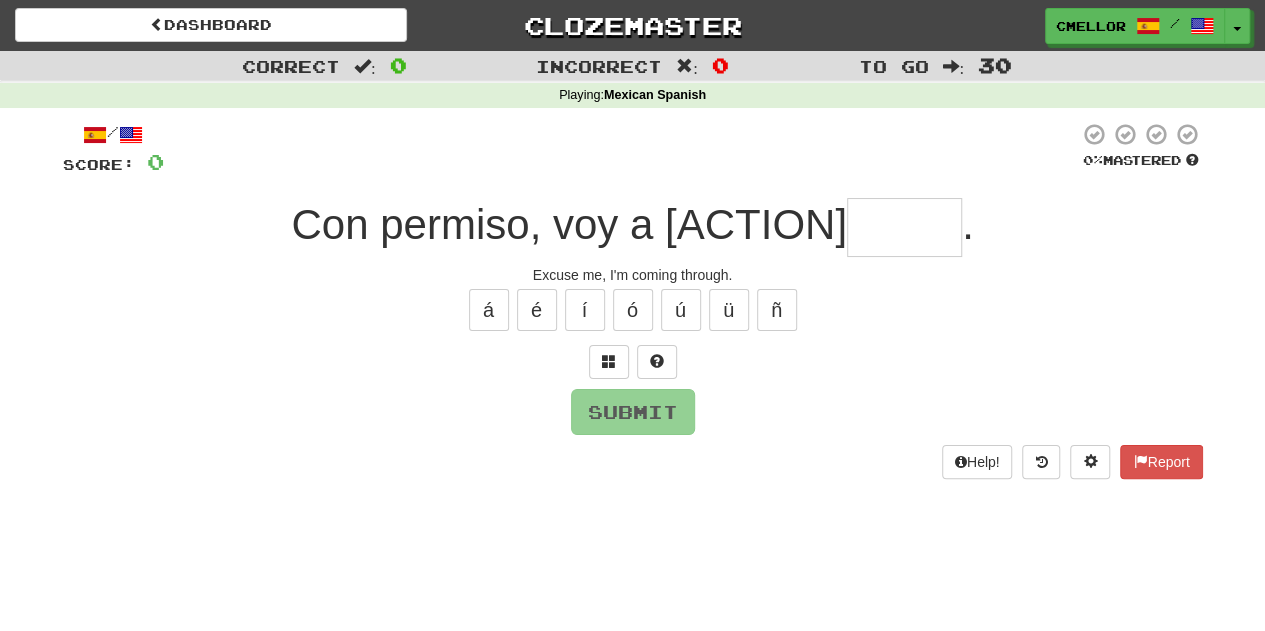 click at bounding box center [904, 227] 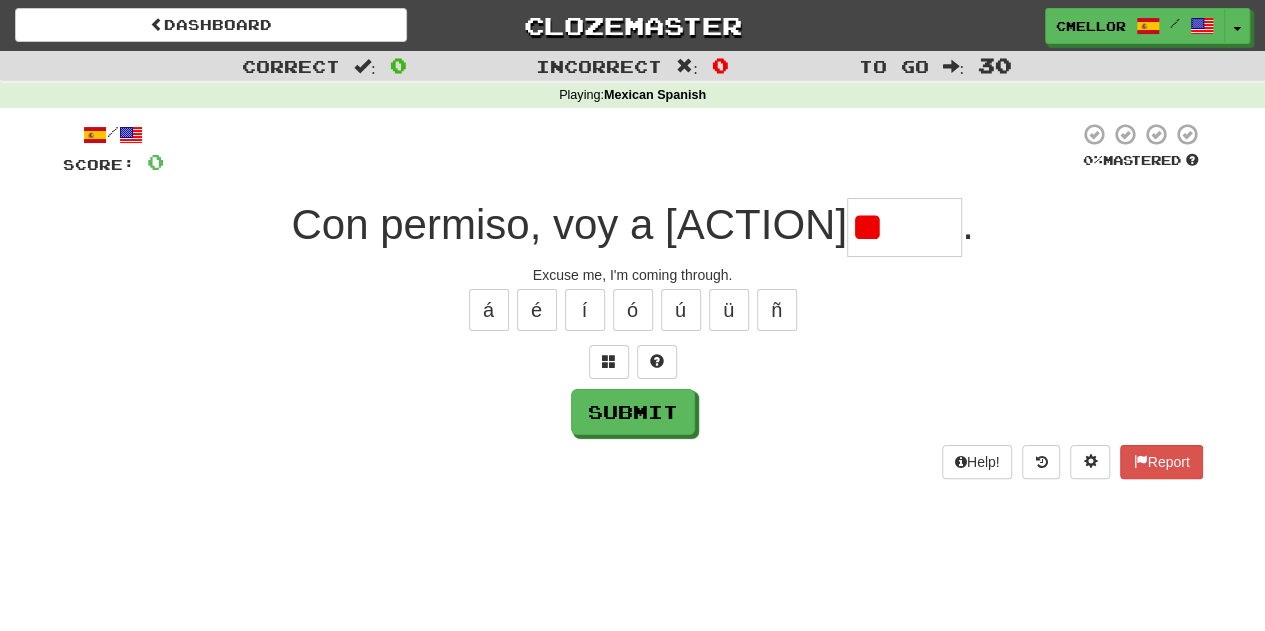 type on "*" 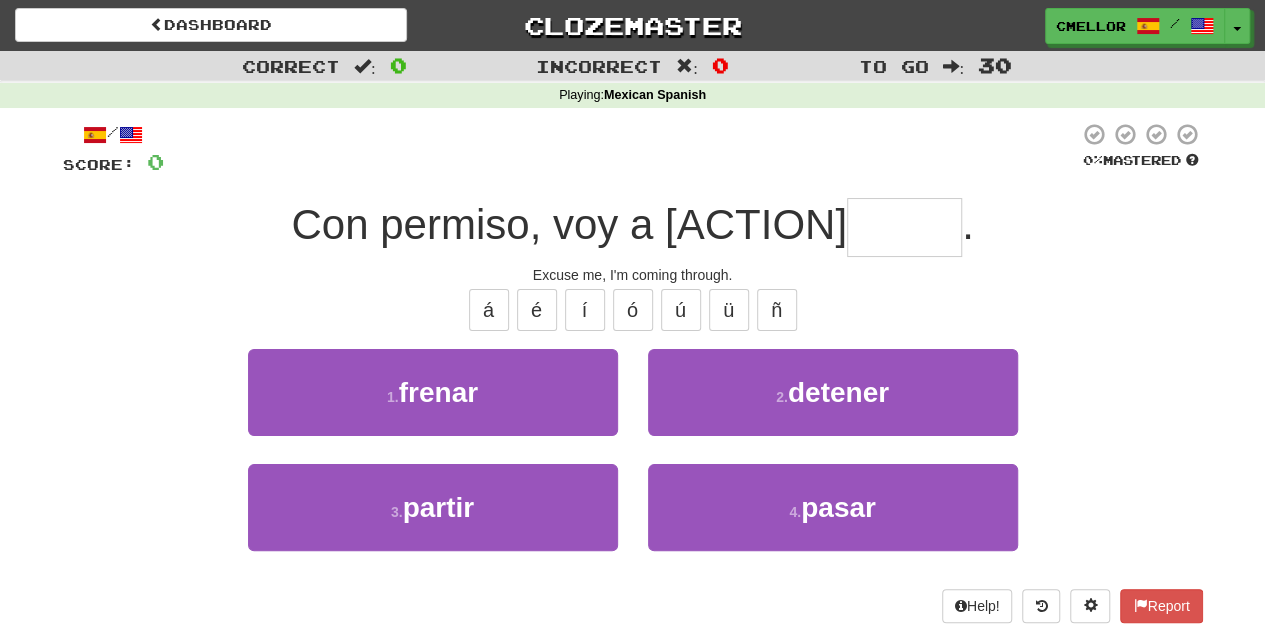 type on "*****" 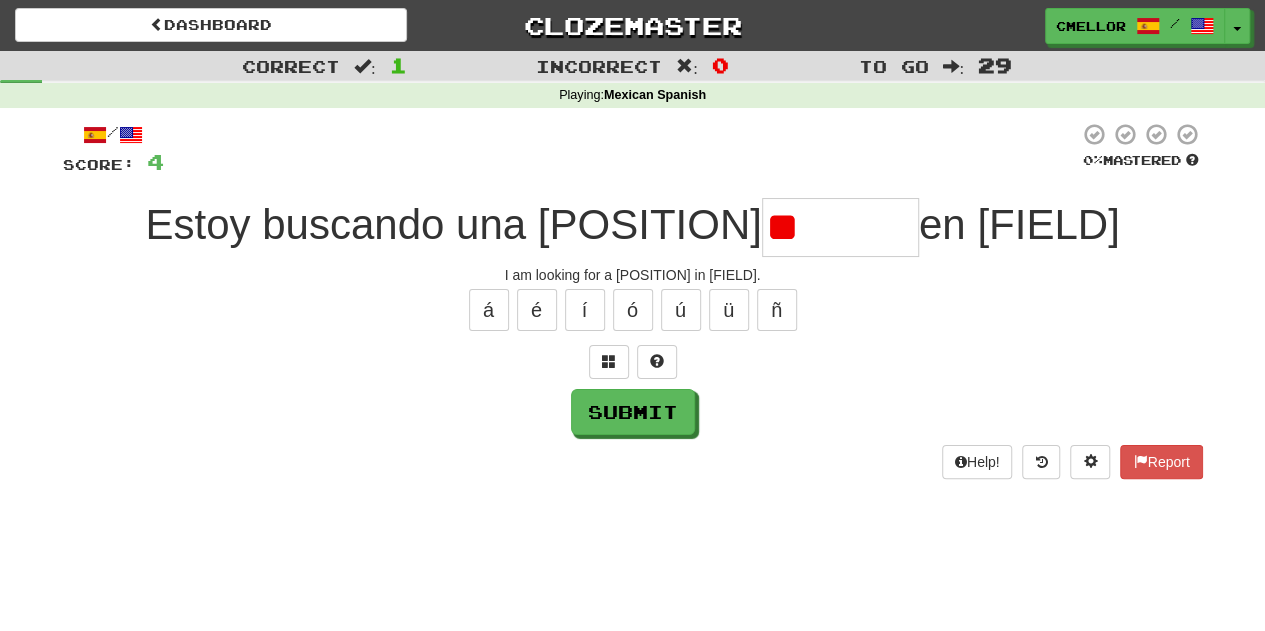 type on "*" 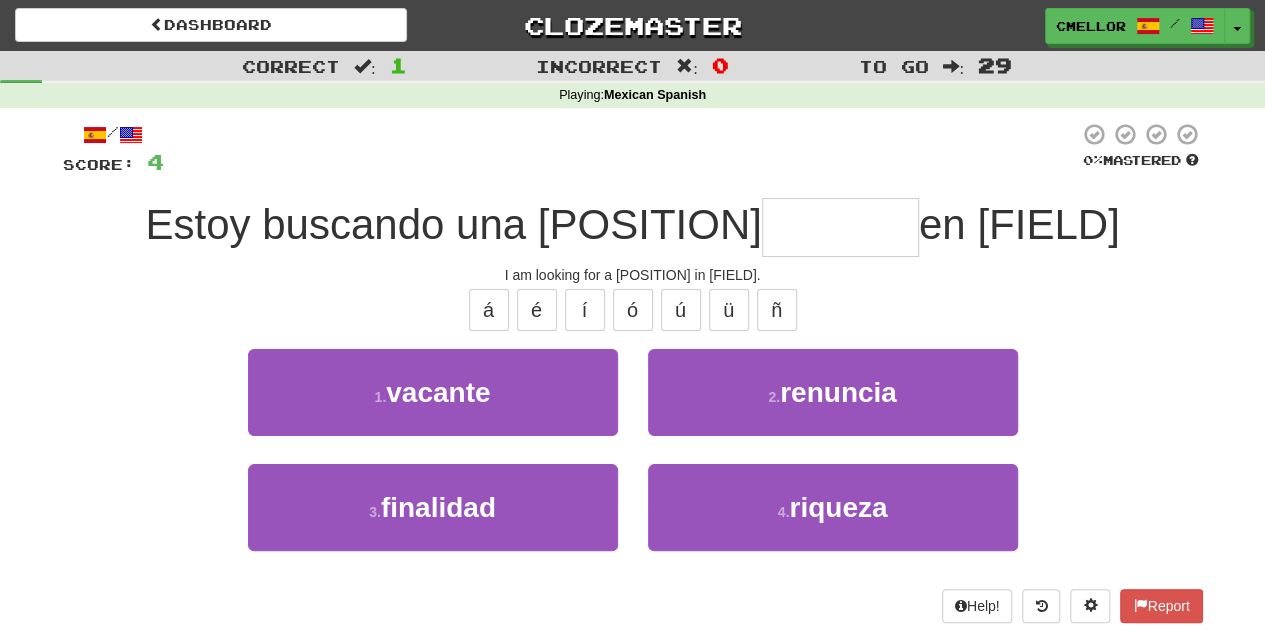 type on "*******" 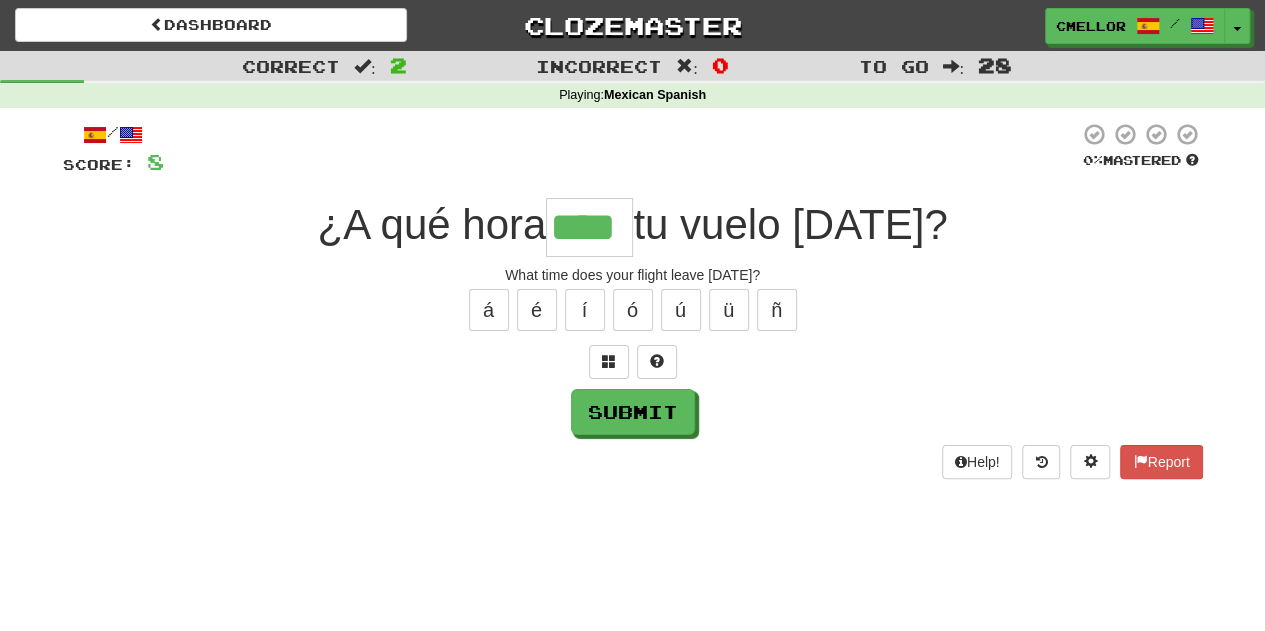 type on "****" 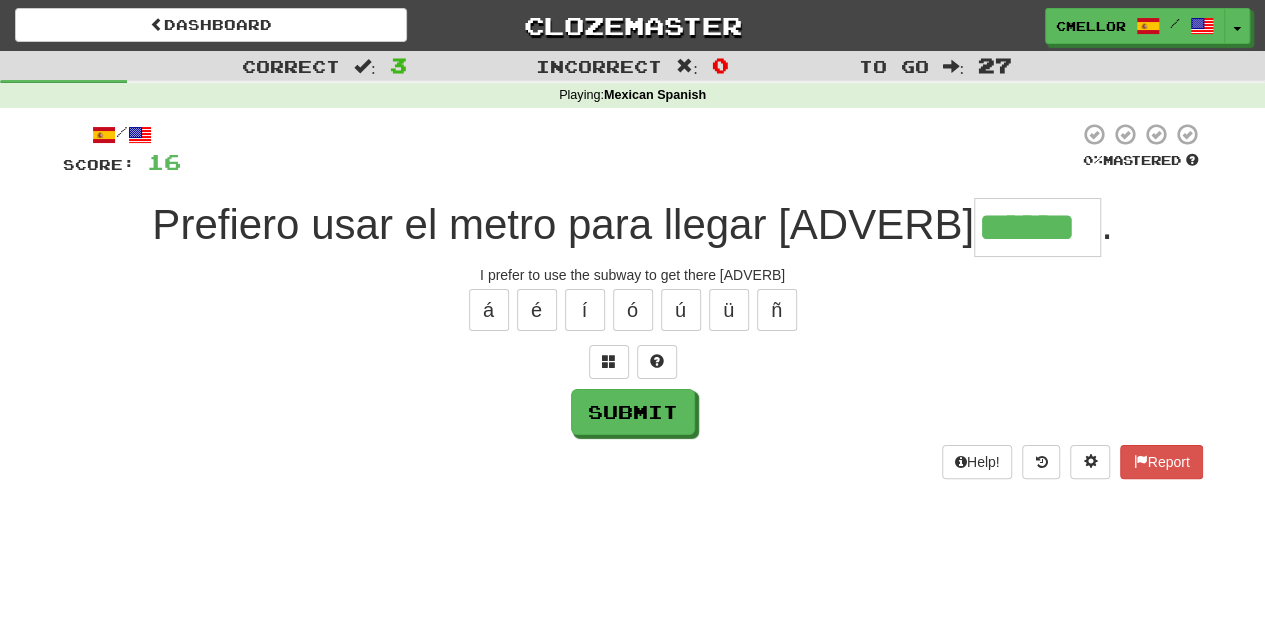 type on "******" 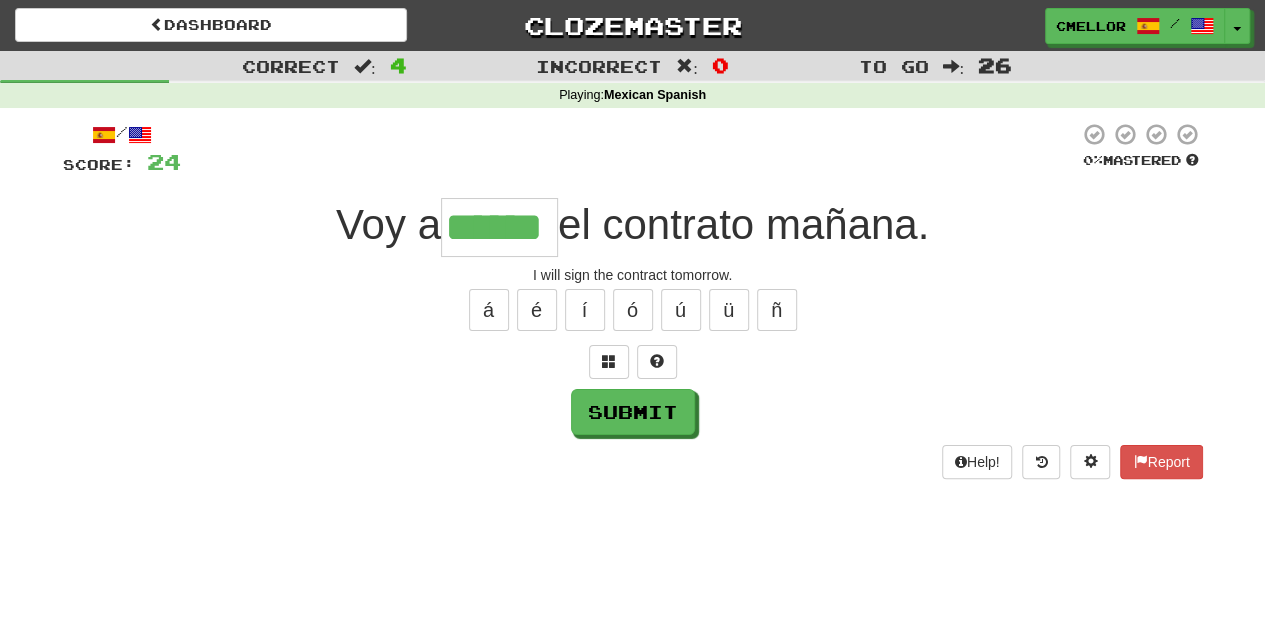 type on "******" 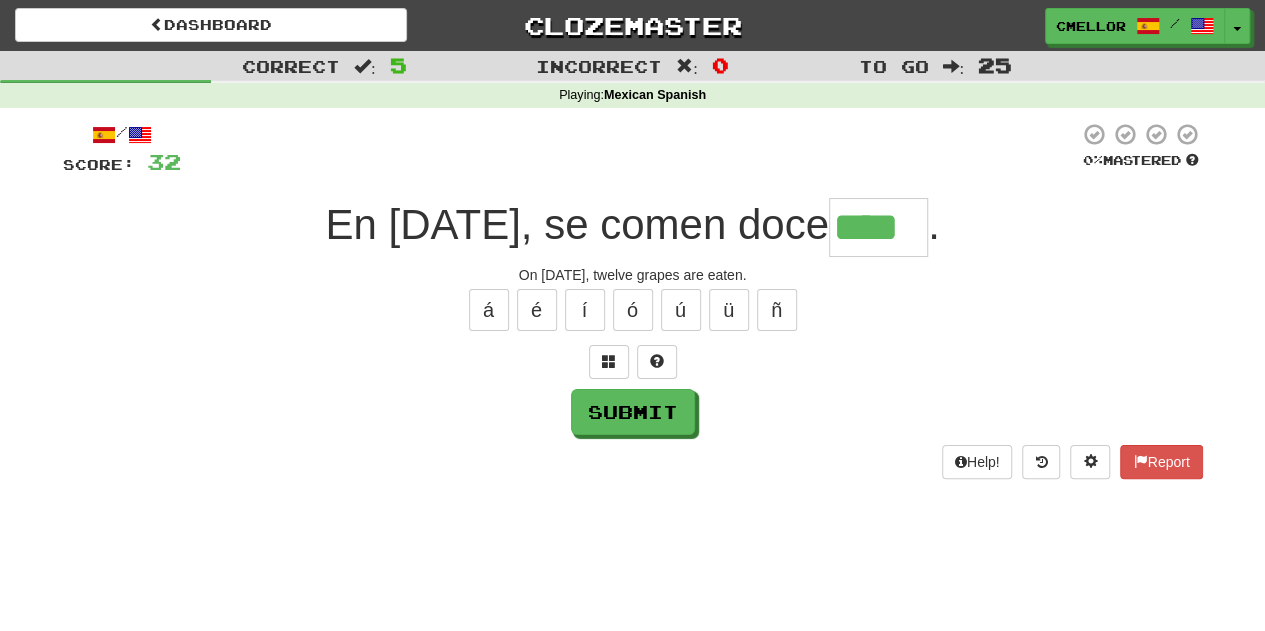 type on "****" 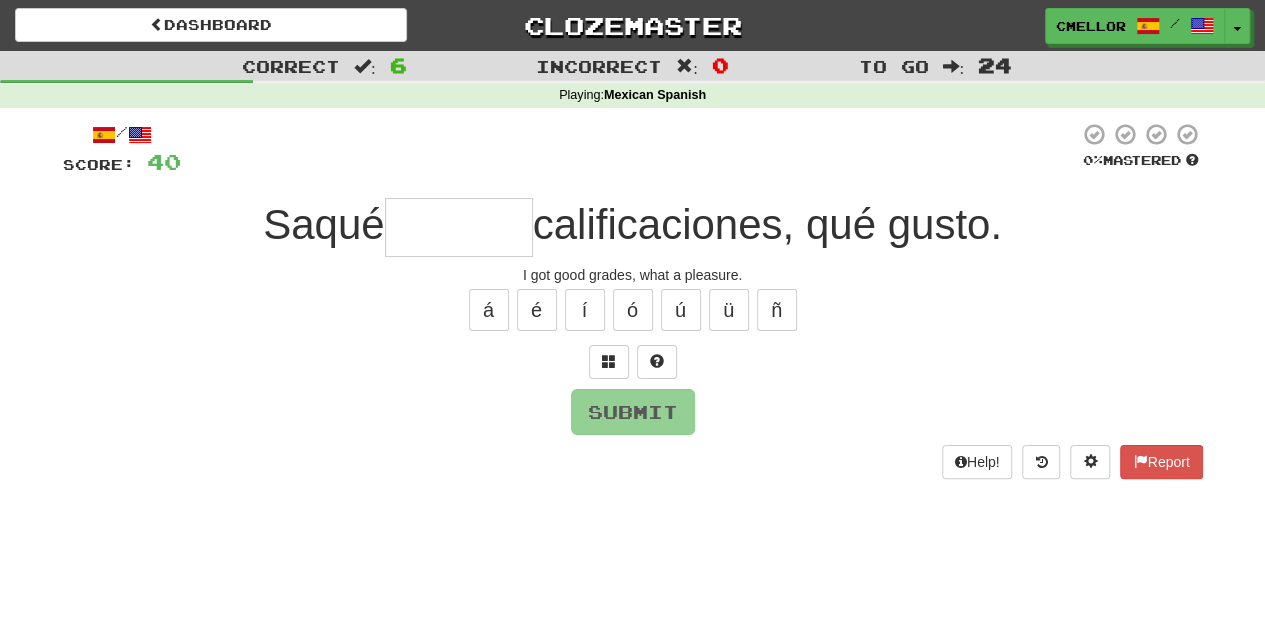 type on "*" 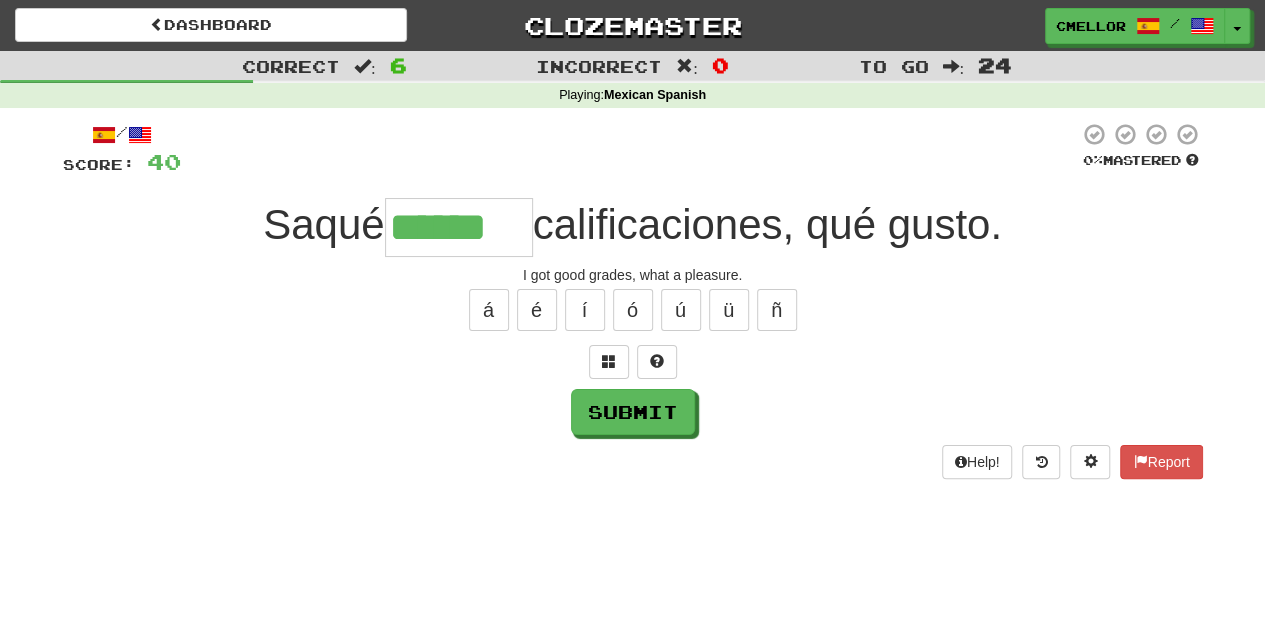 type on "******" 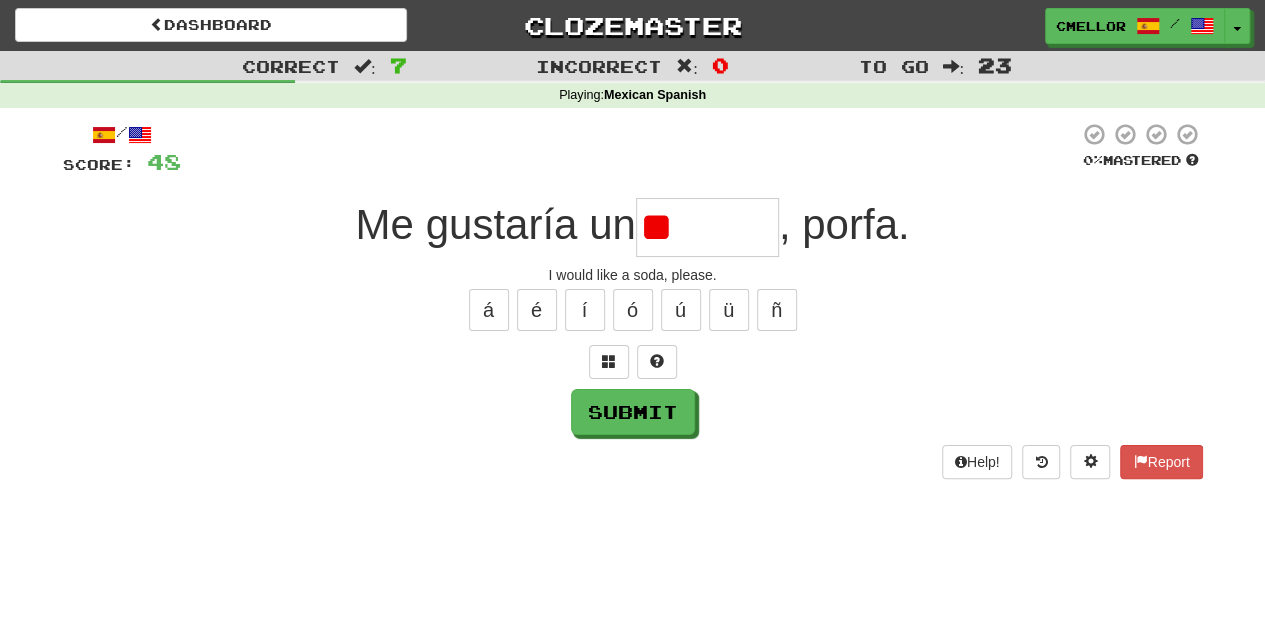 type on "*" 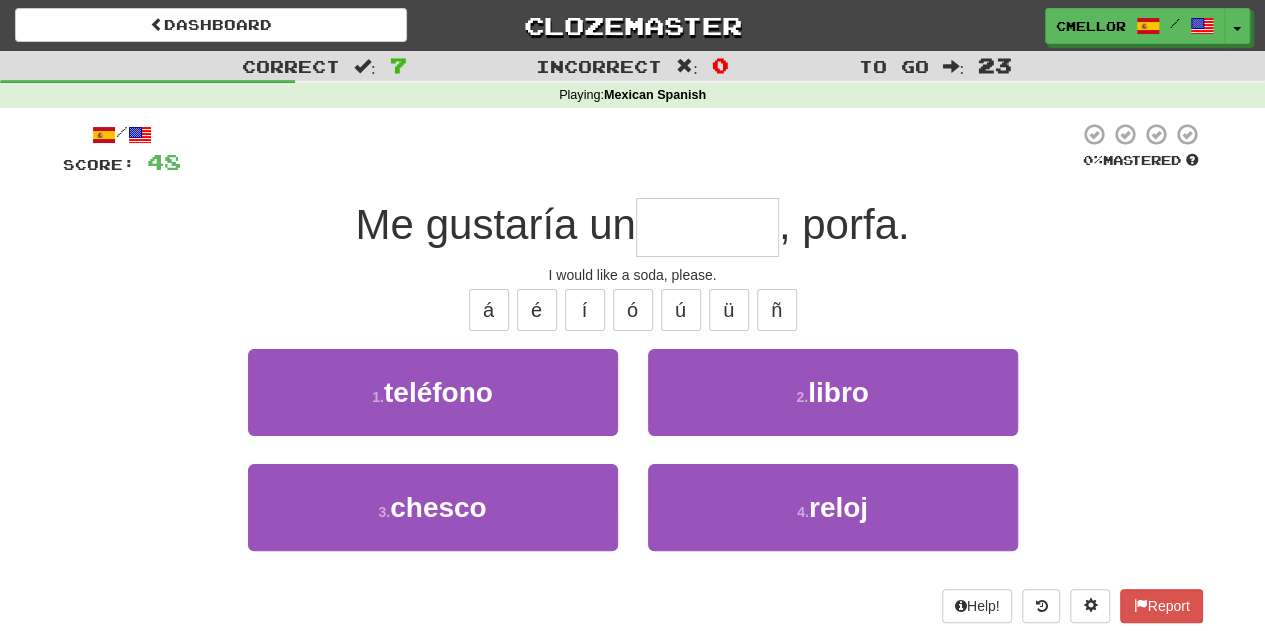 type on "******" 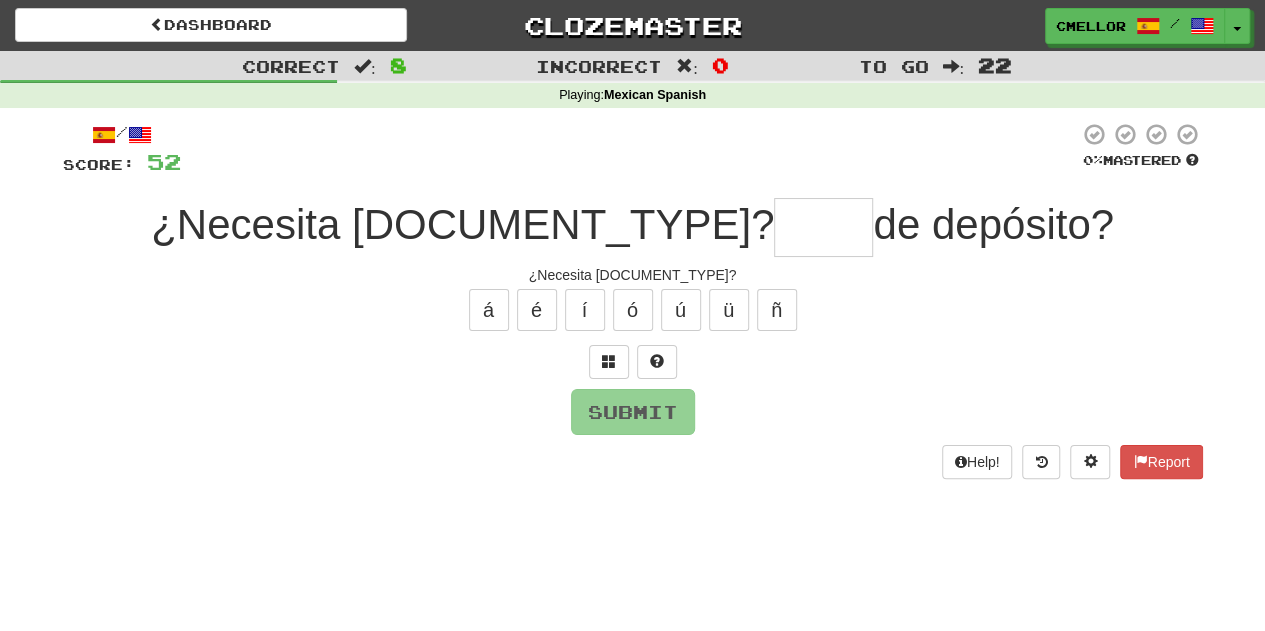 type on "*" 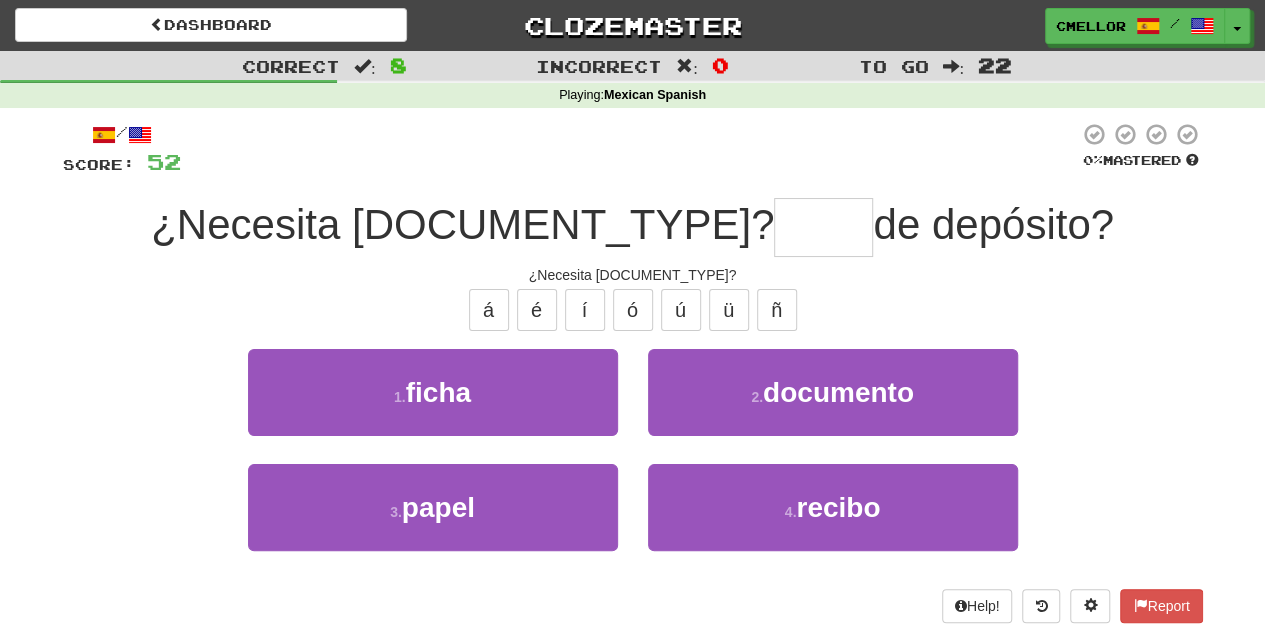 type on "*****" 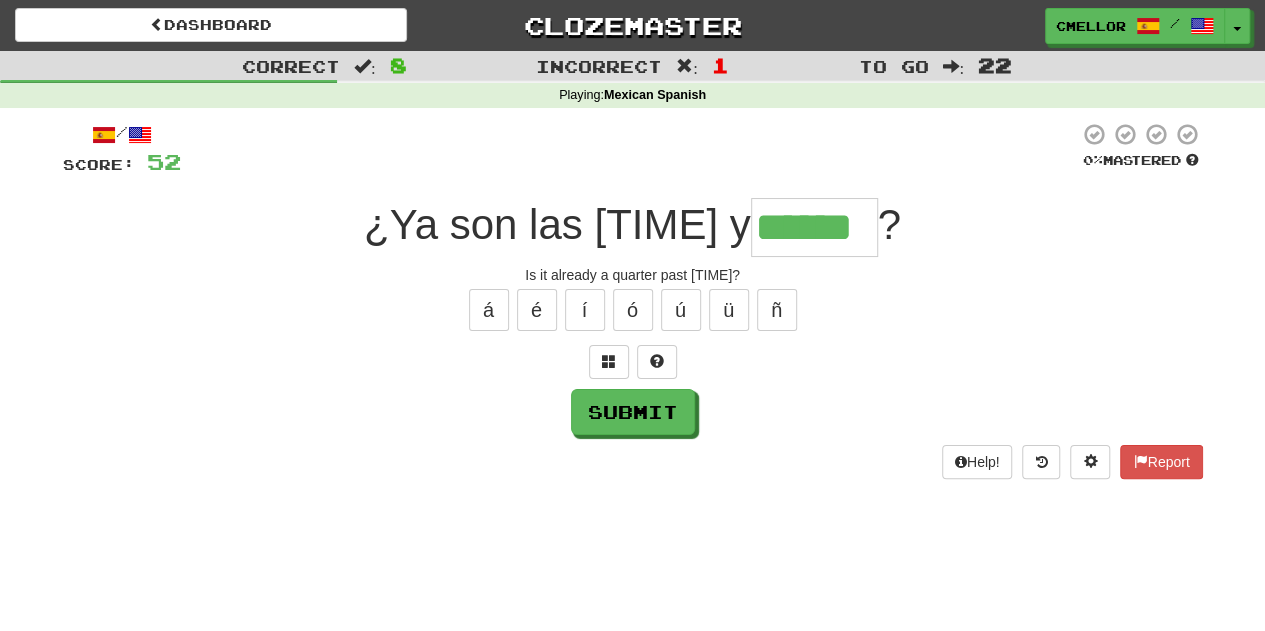 type on "******" 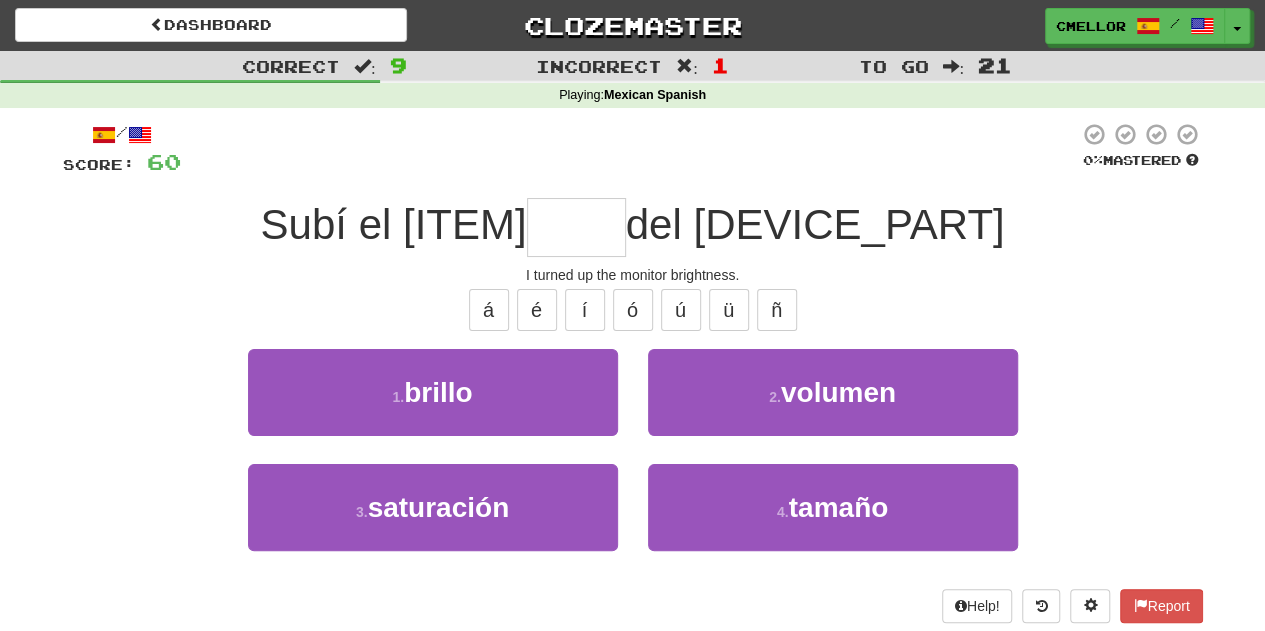 type on "******" 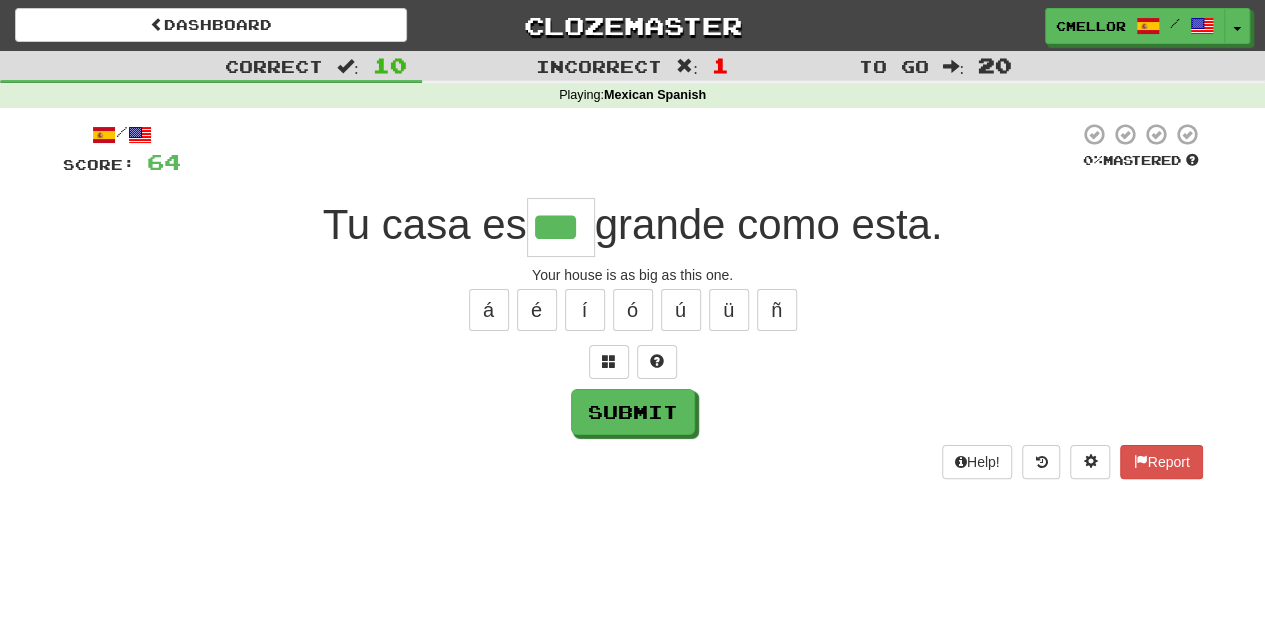type on "***" 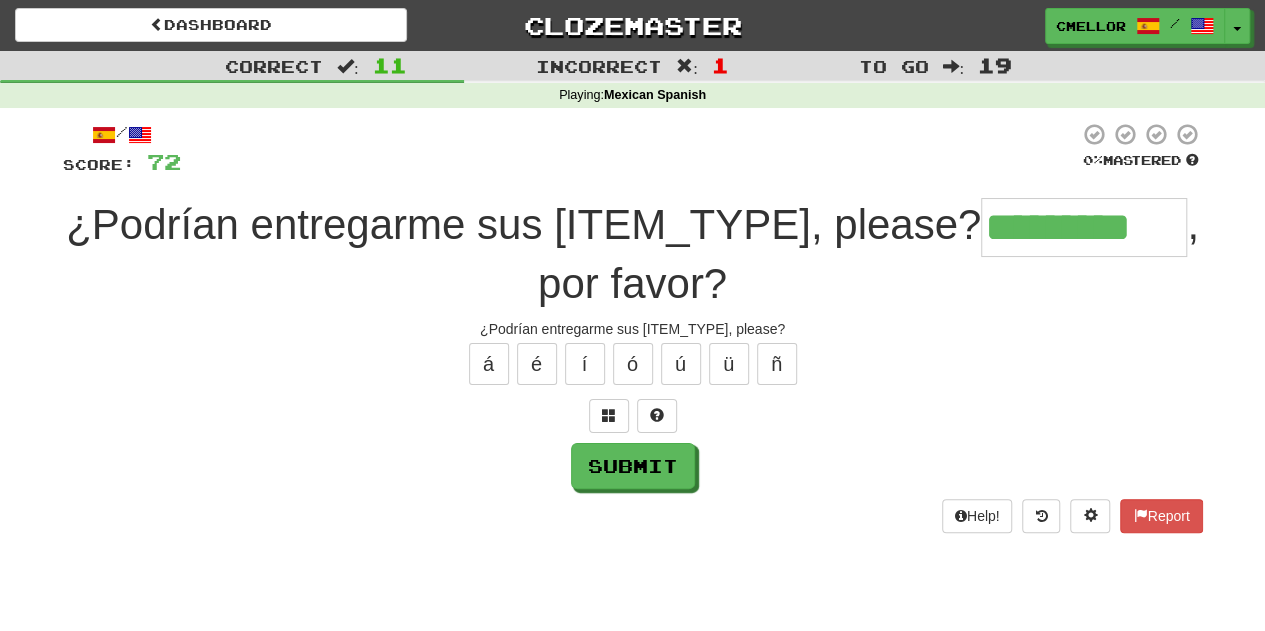 type on "*********" 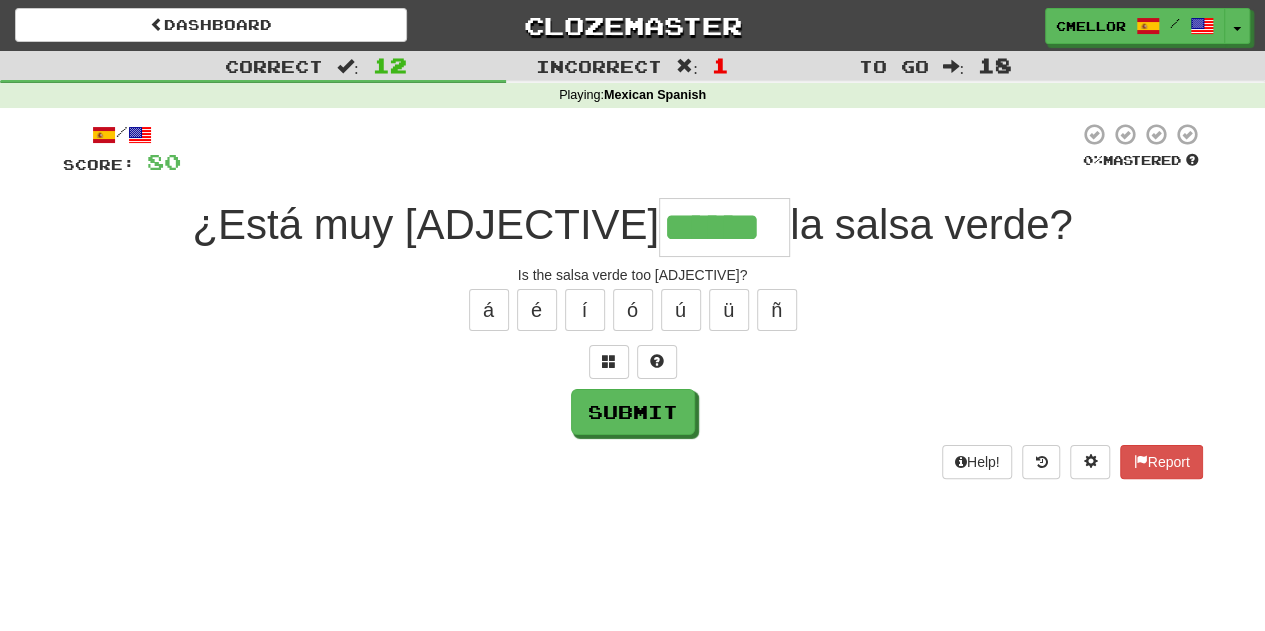 type on "******" 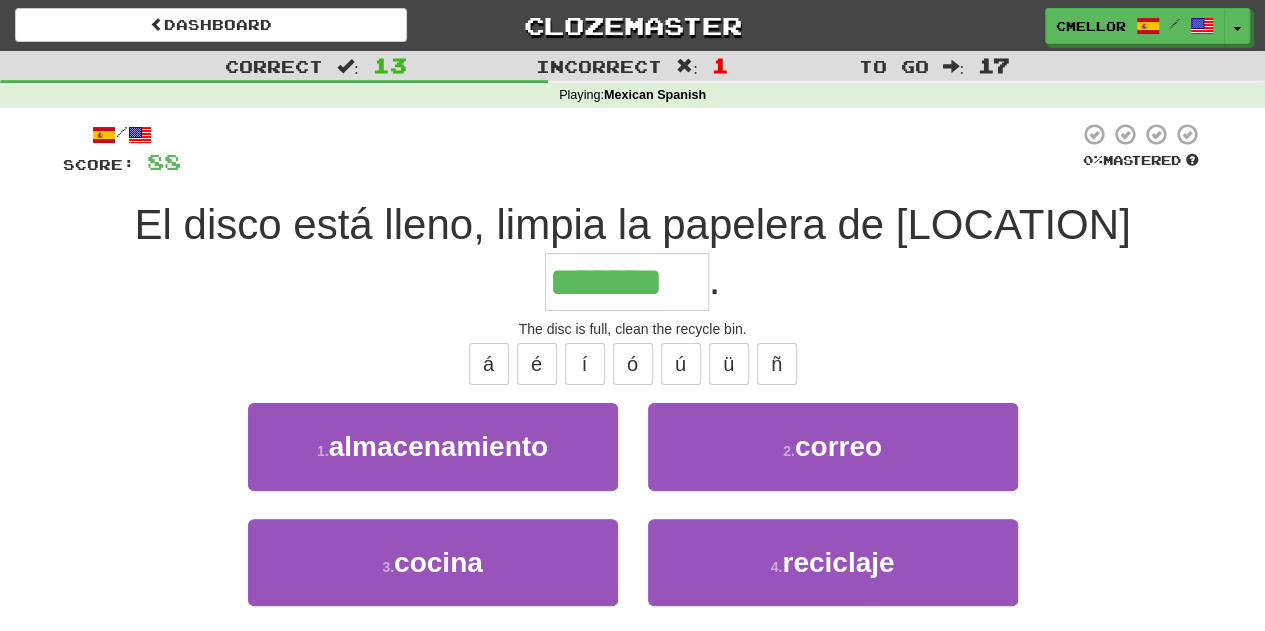 type on "*********" 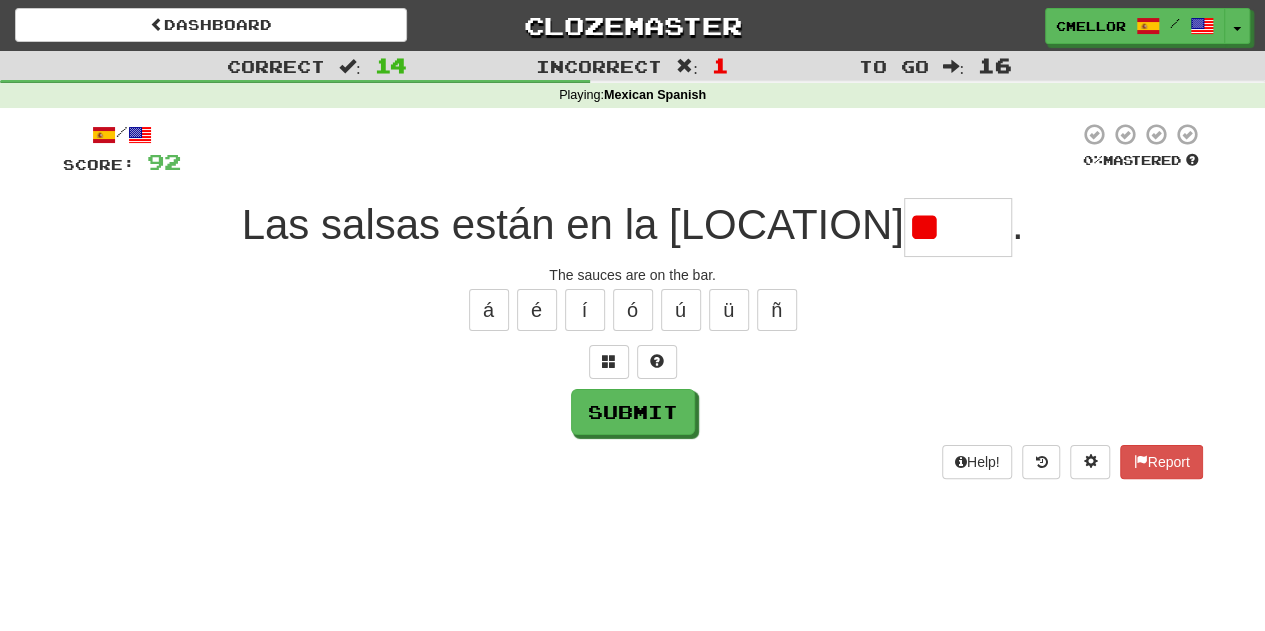type on "*" 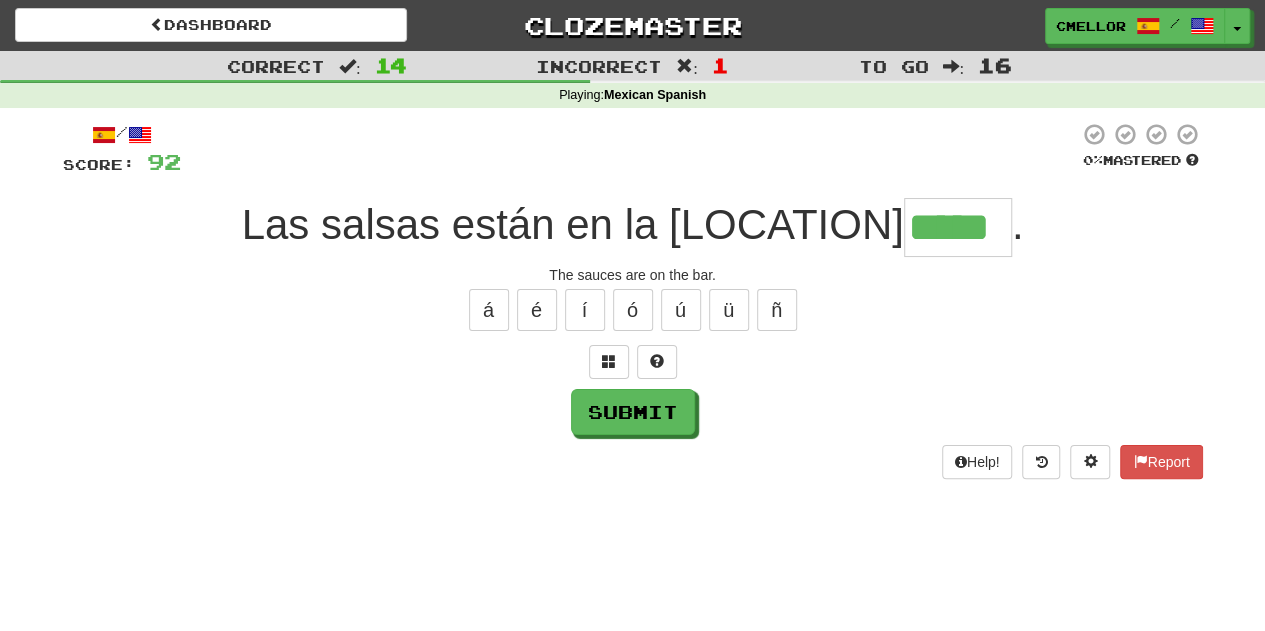 type on "*****" 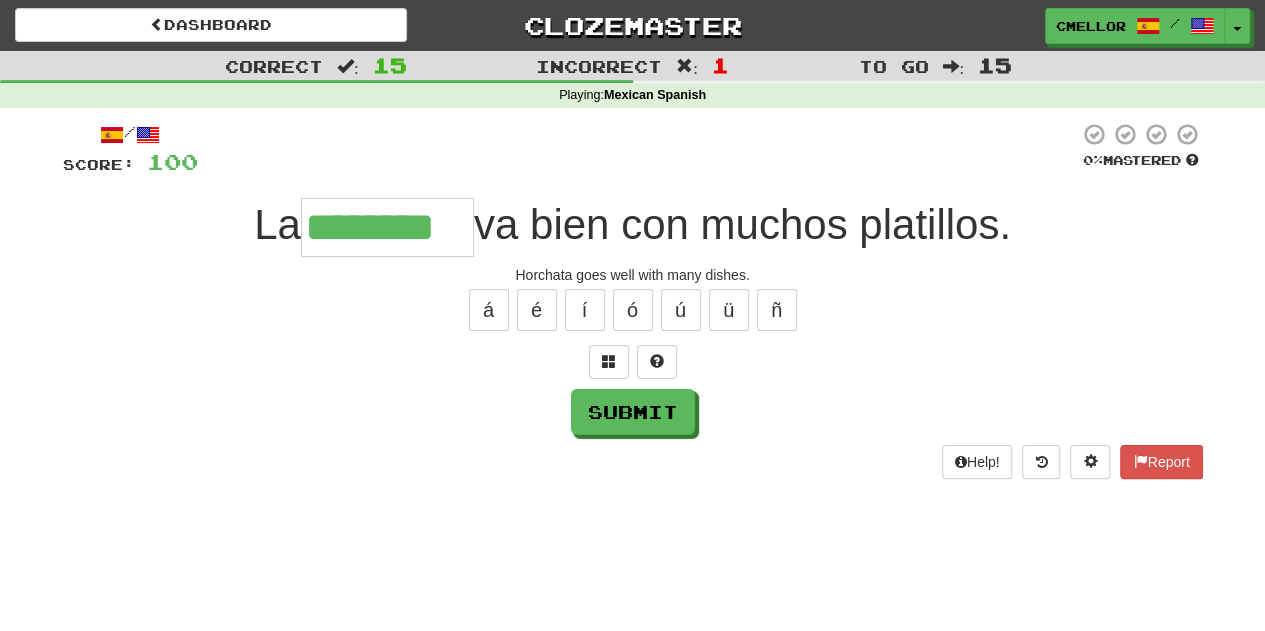 type on "********" 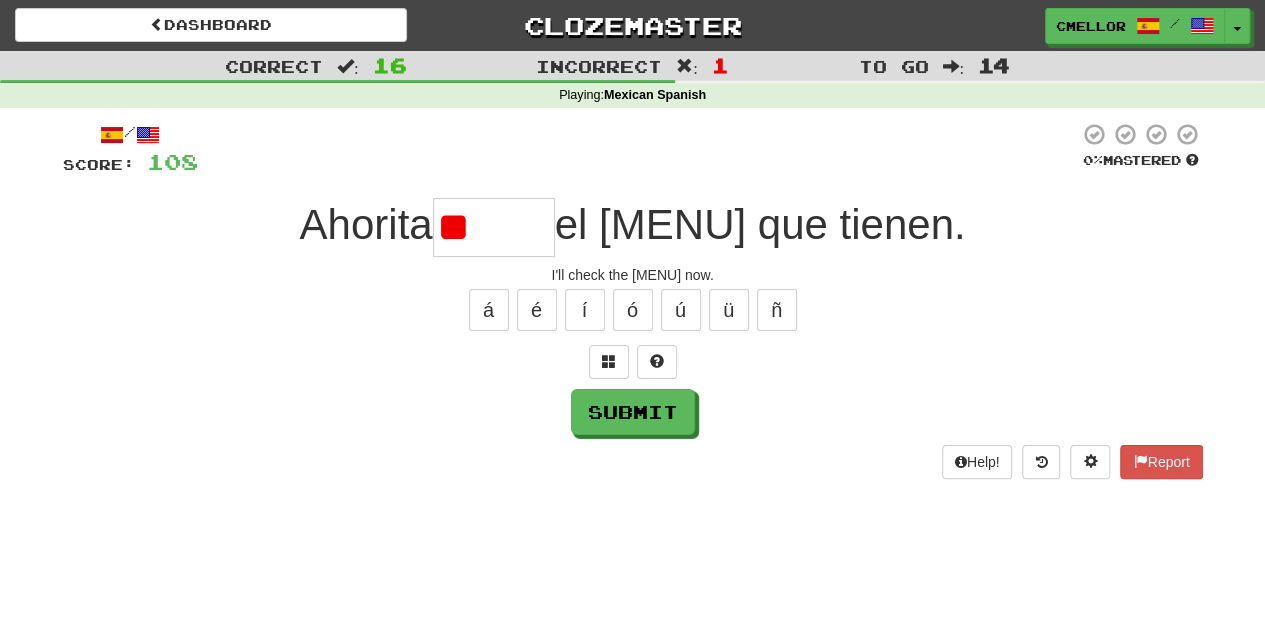 type on "*" 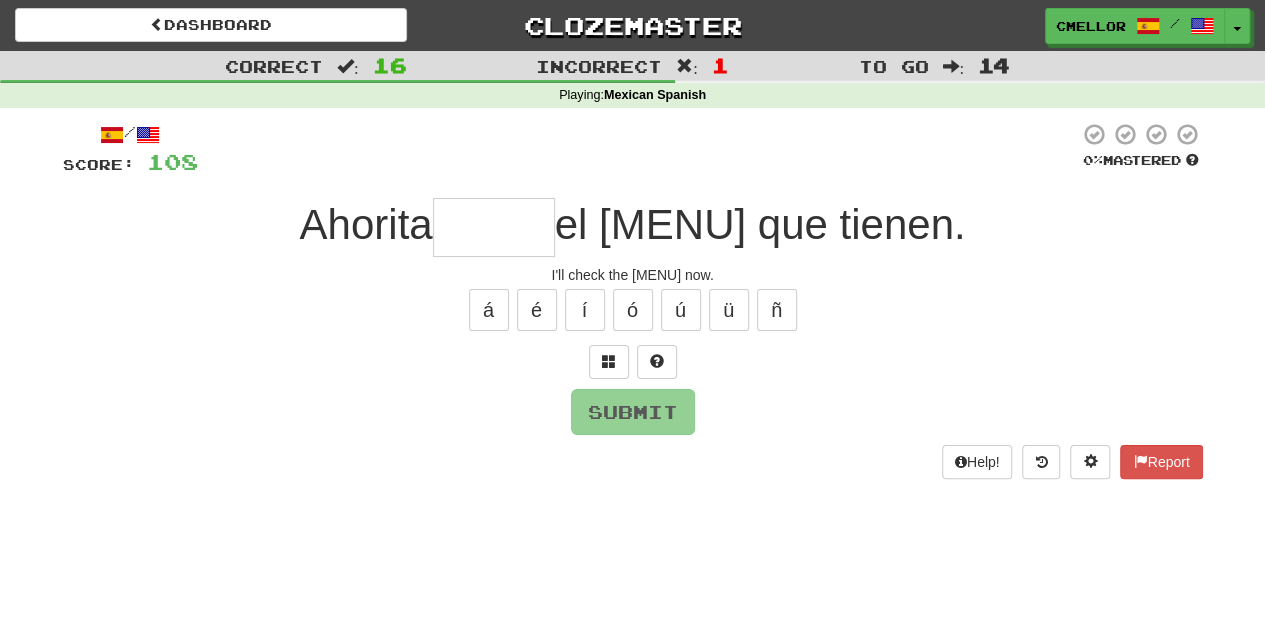 type on "*" 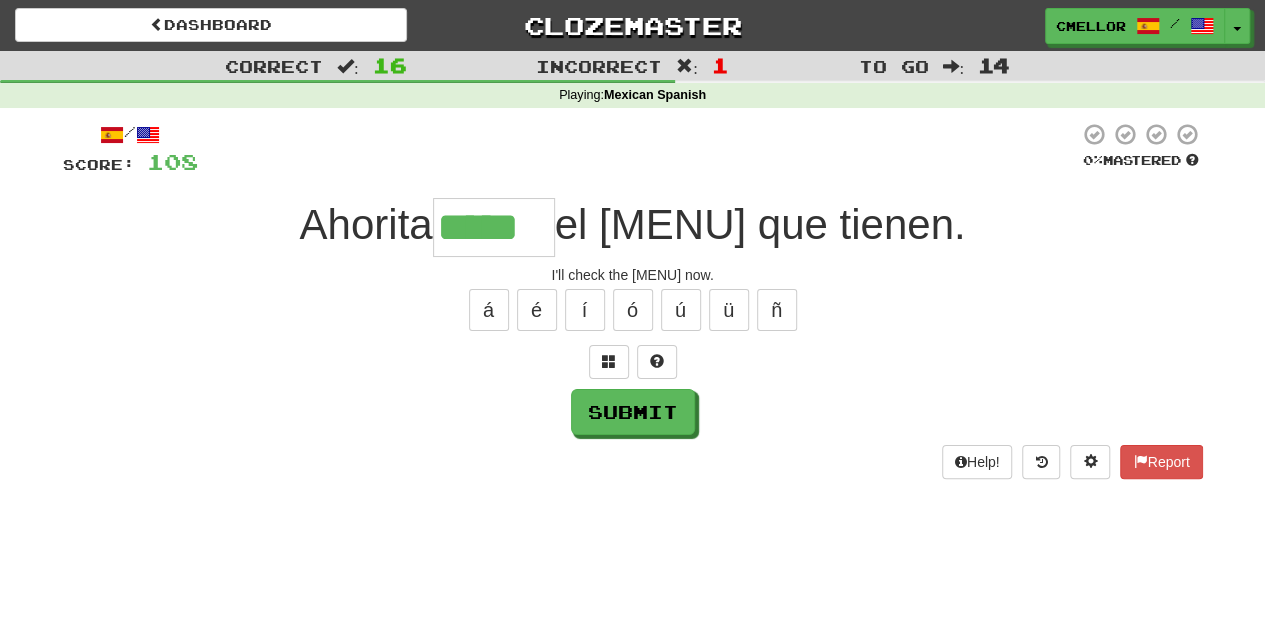 type on "*****" 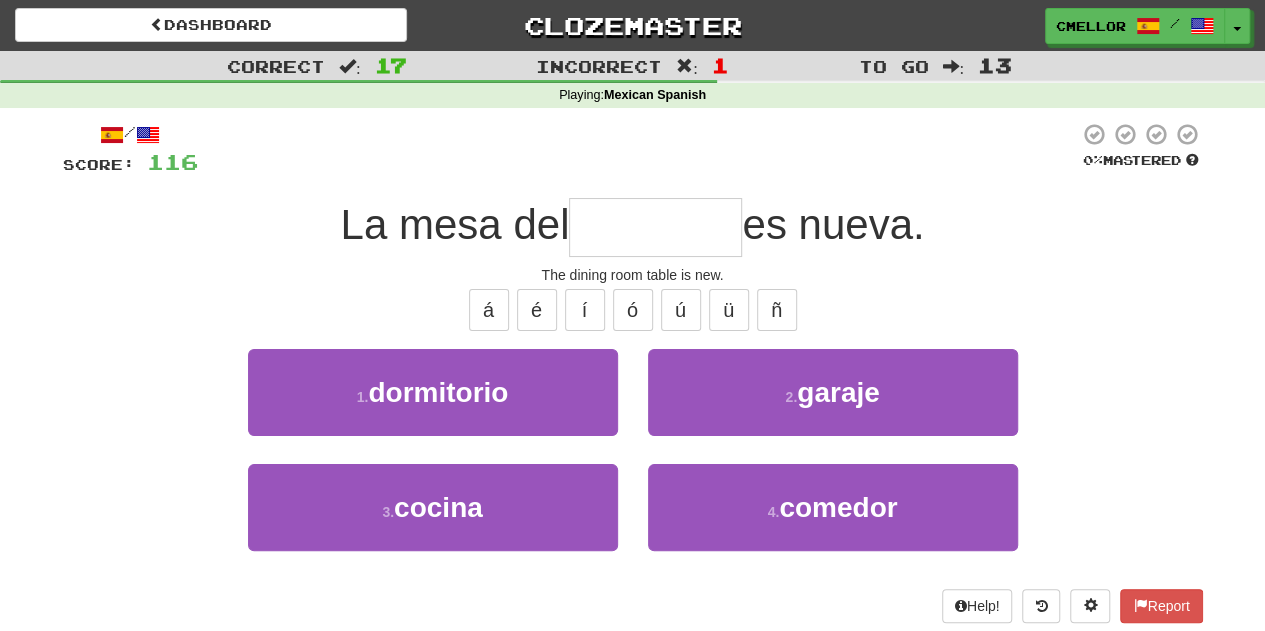 type on "*******" 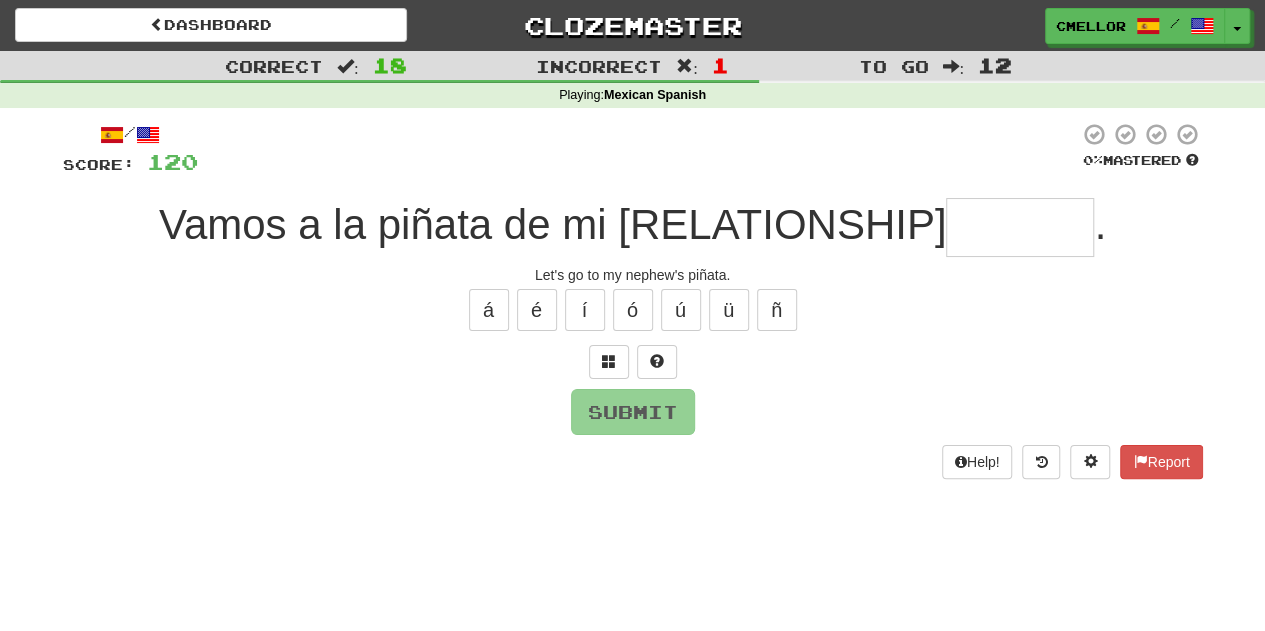 type on "*" 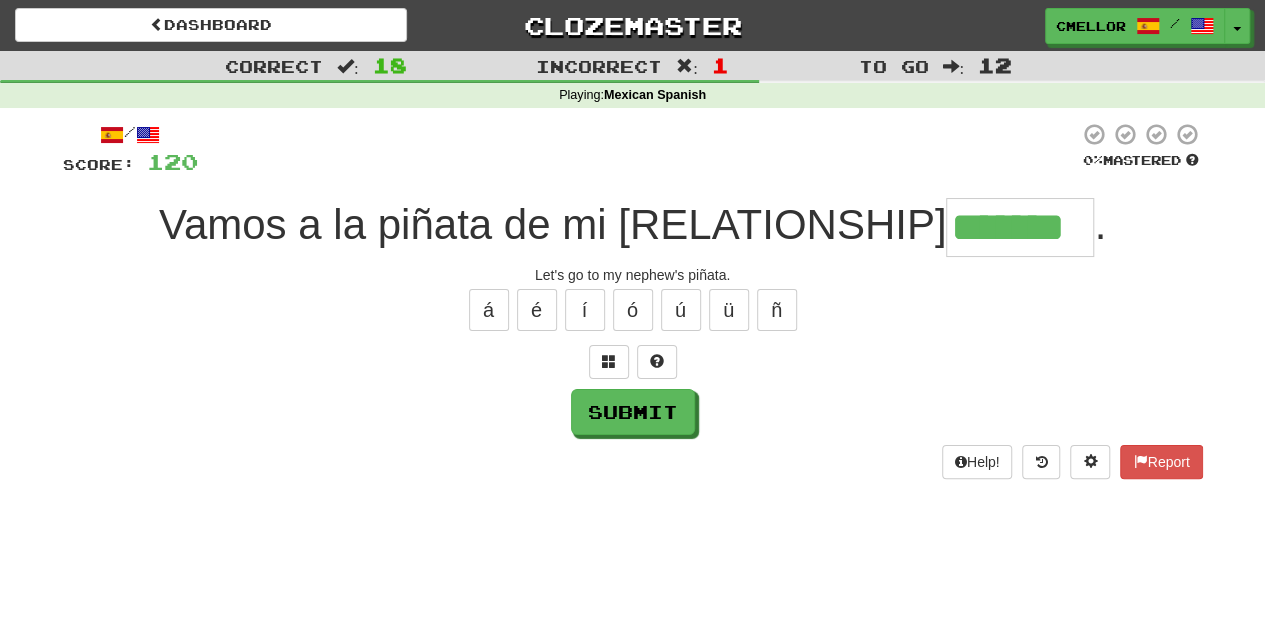 type on "*******" 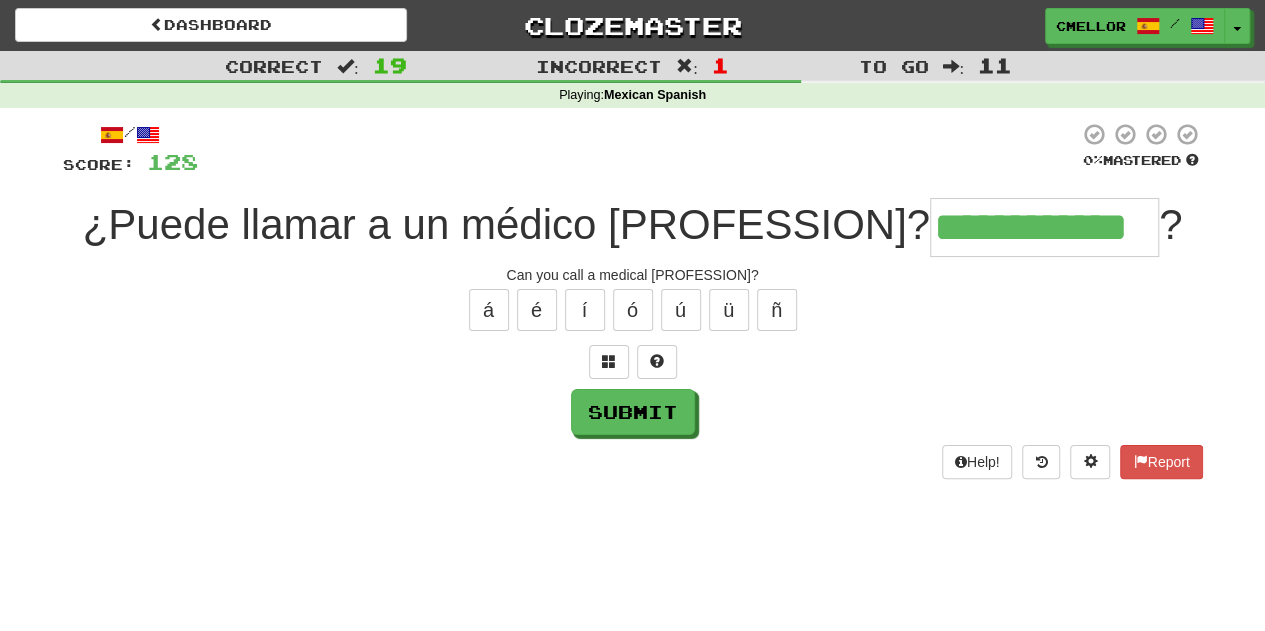 type on "**********" 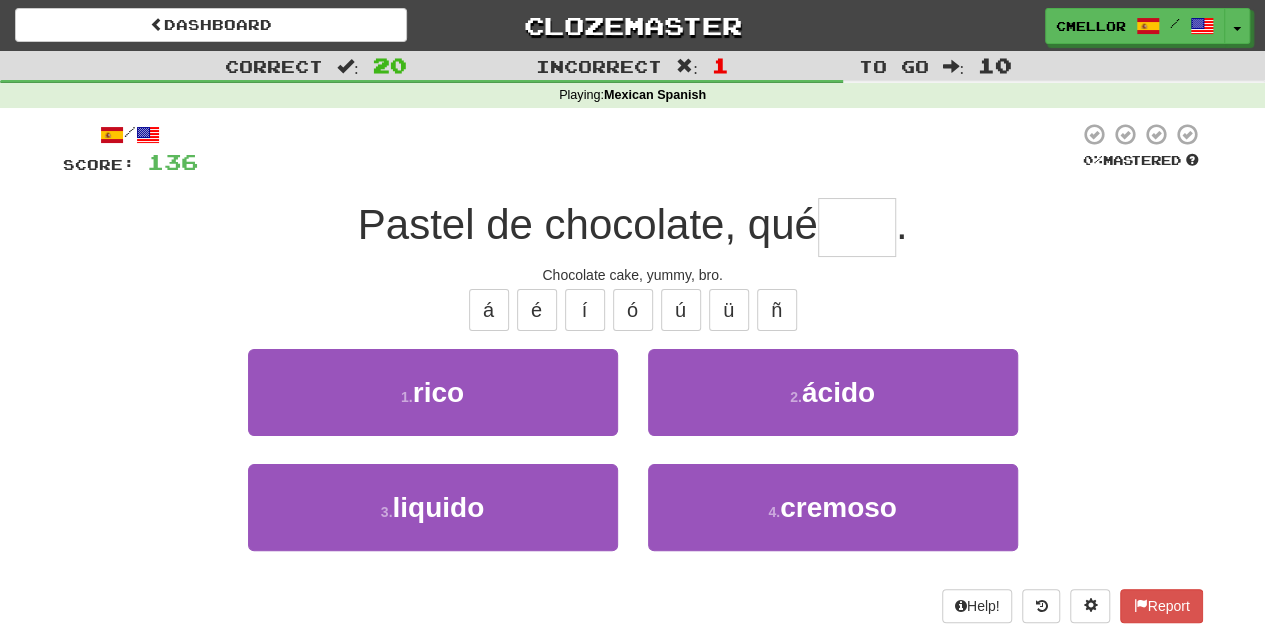 type on "****" 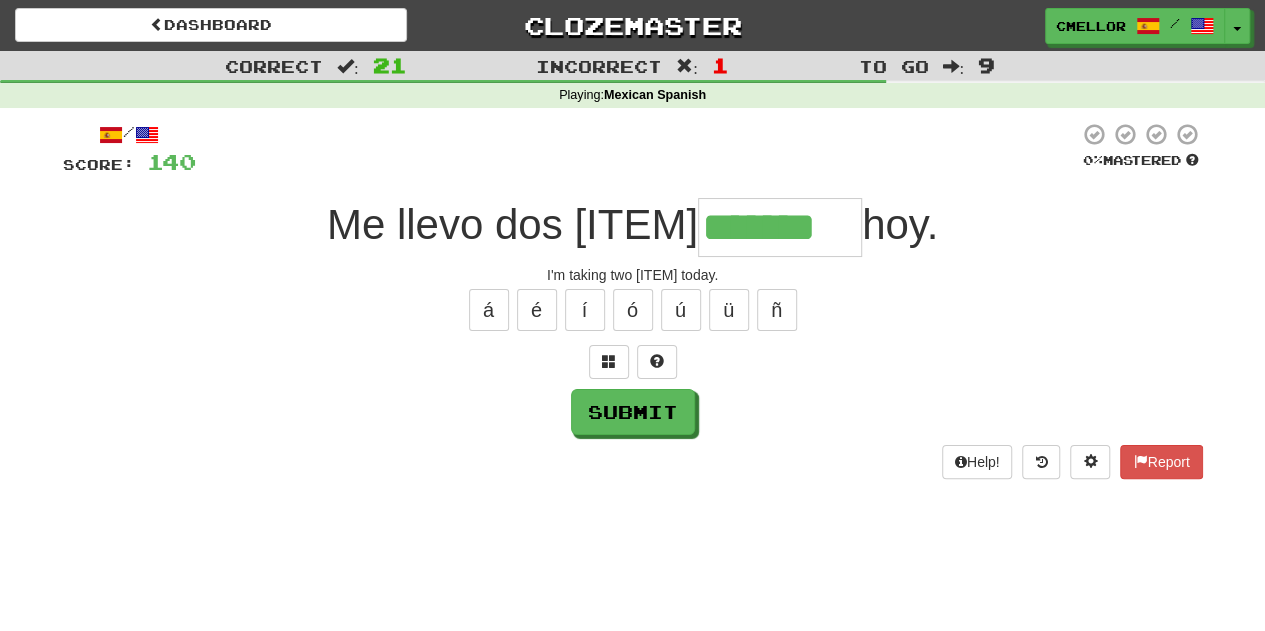 type on "*******" 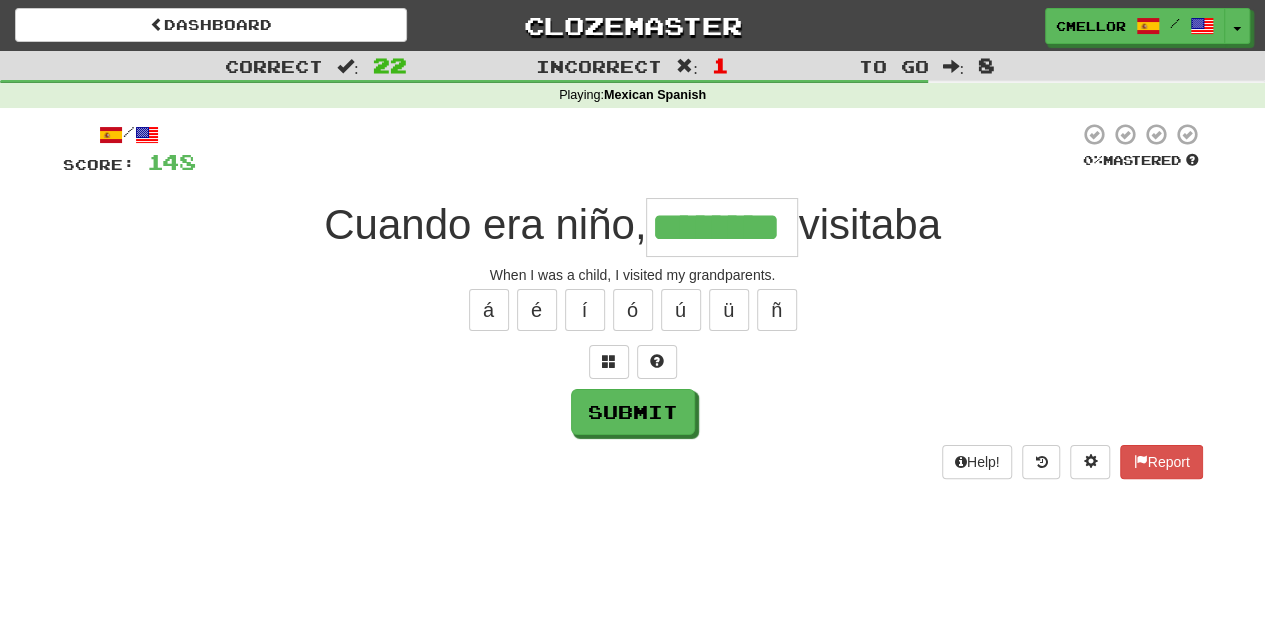 type on "********" 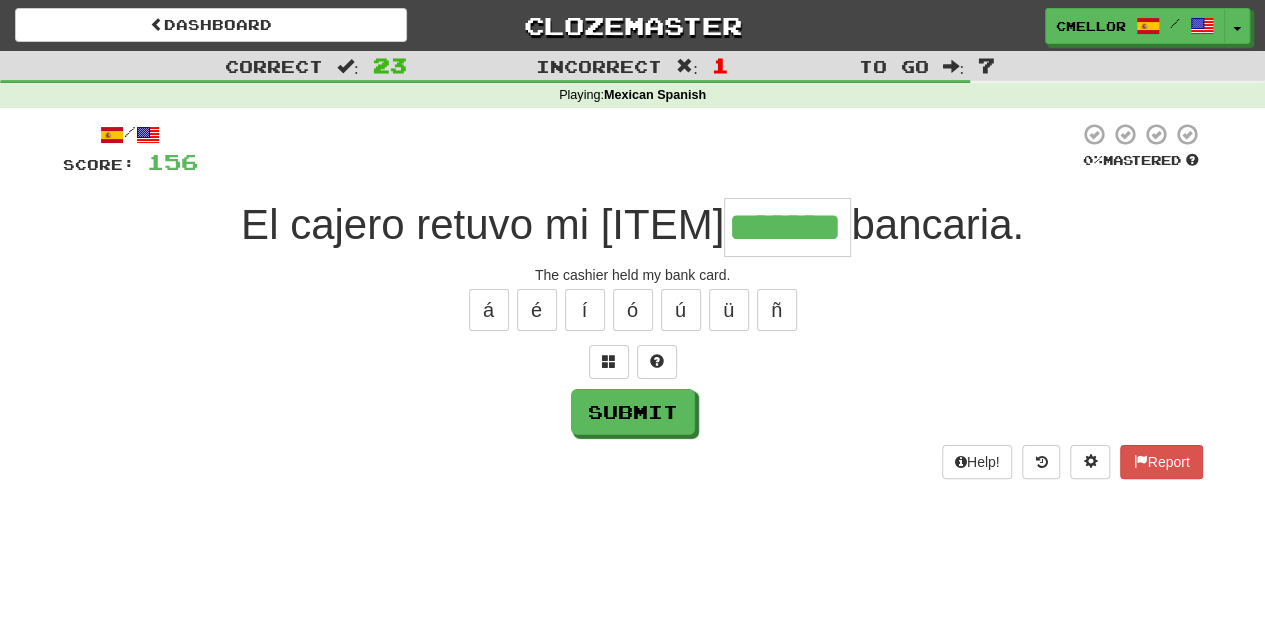 type on "*******" 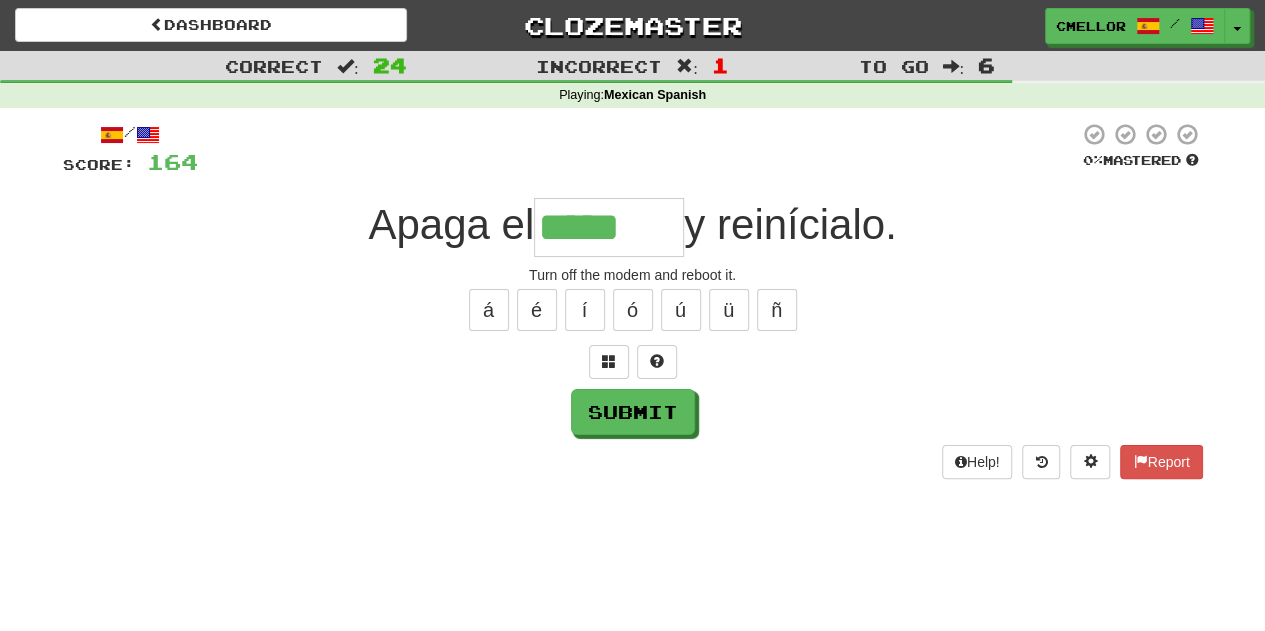 type on "*****" 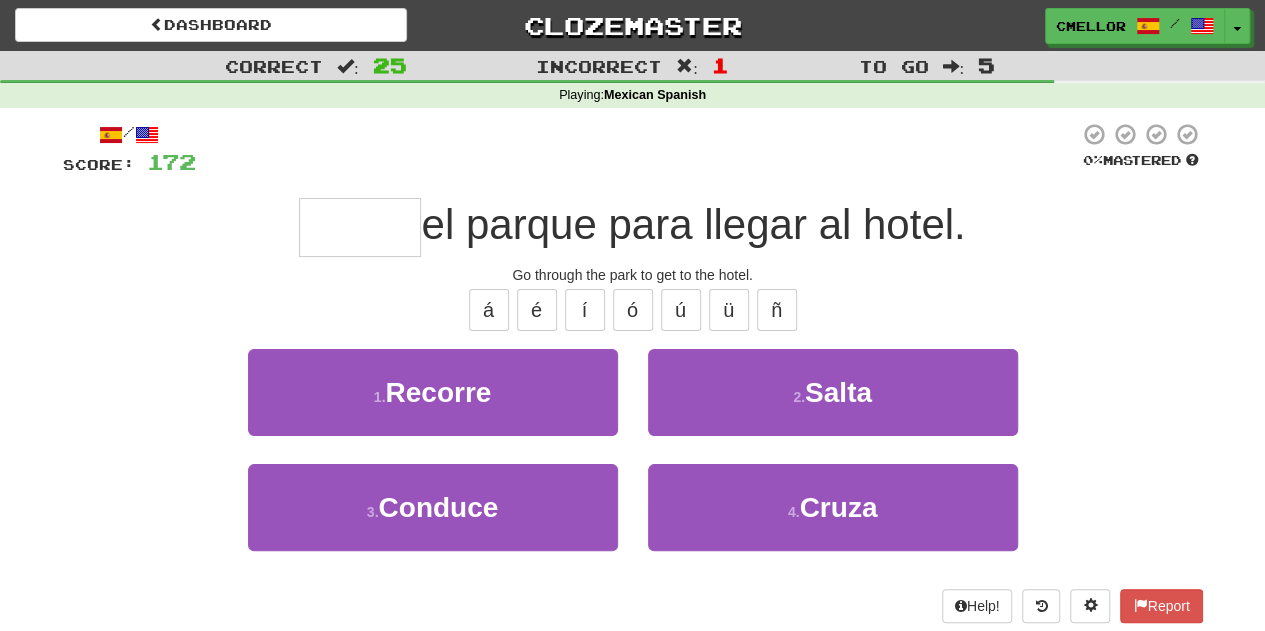 type on "*****" 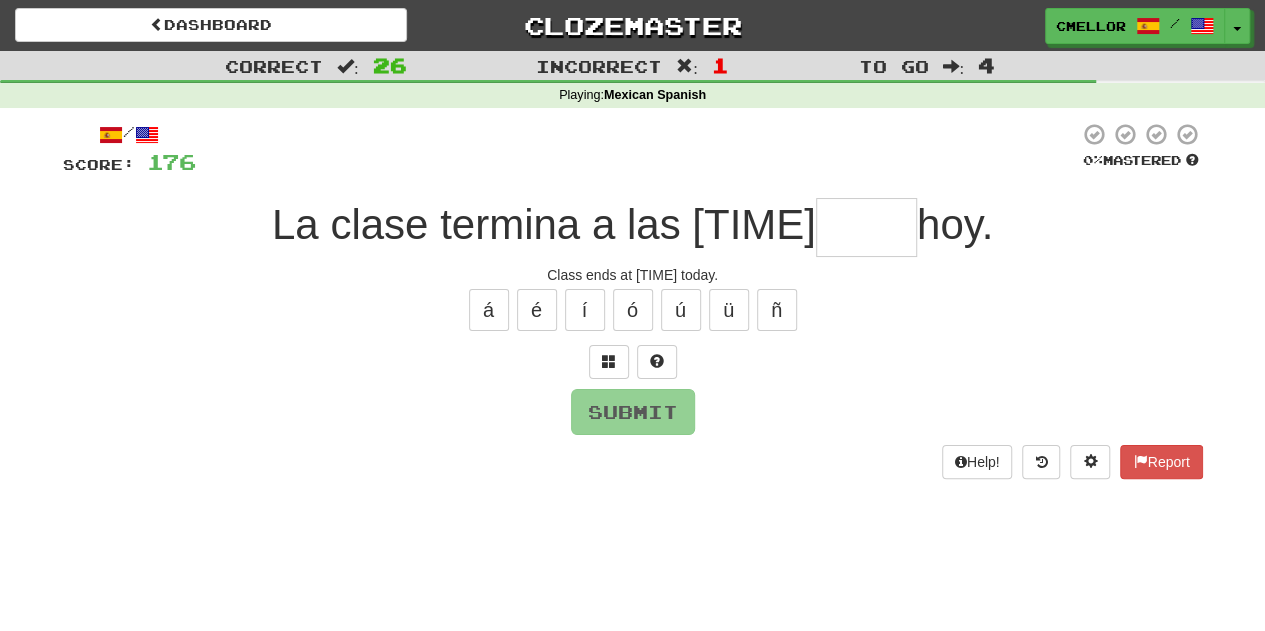 type on "*" 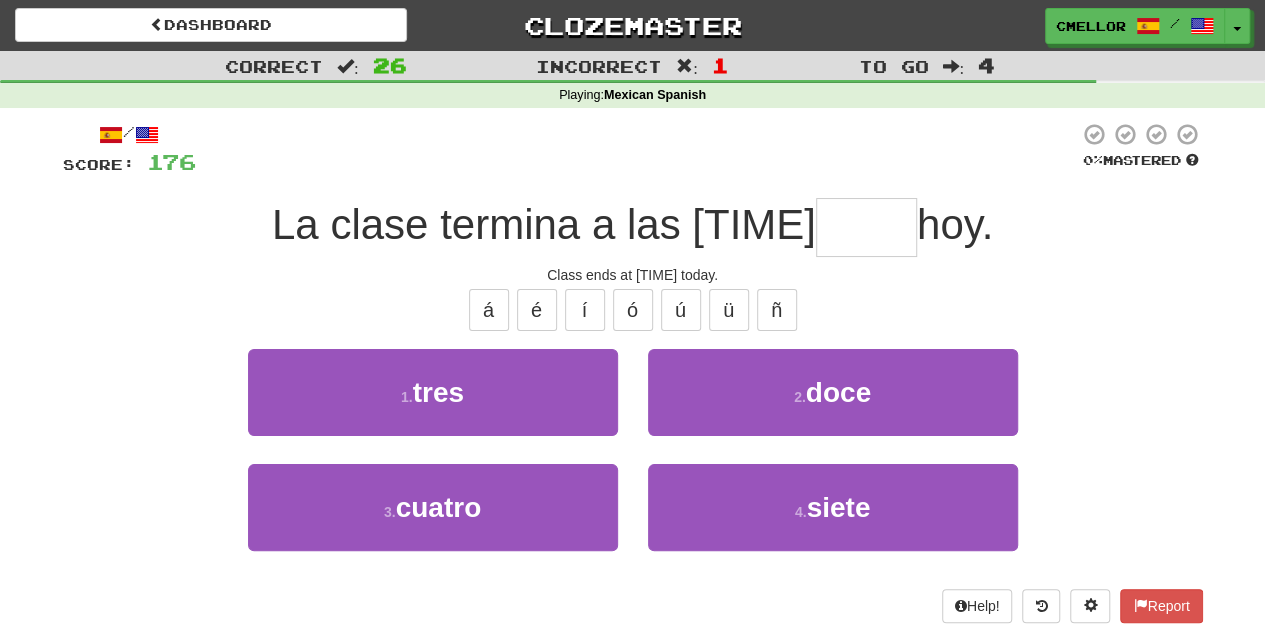 type on "****" 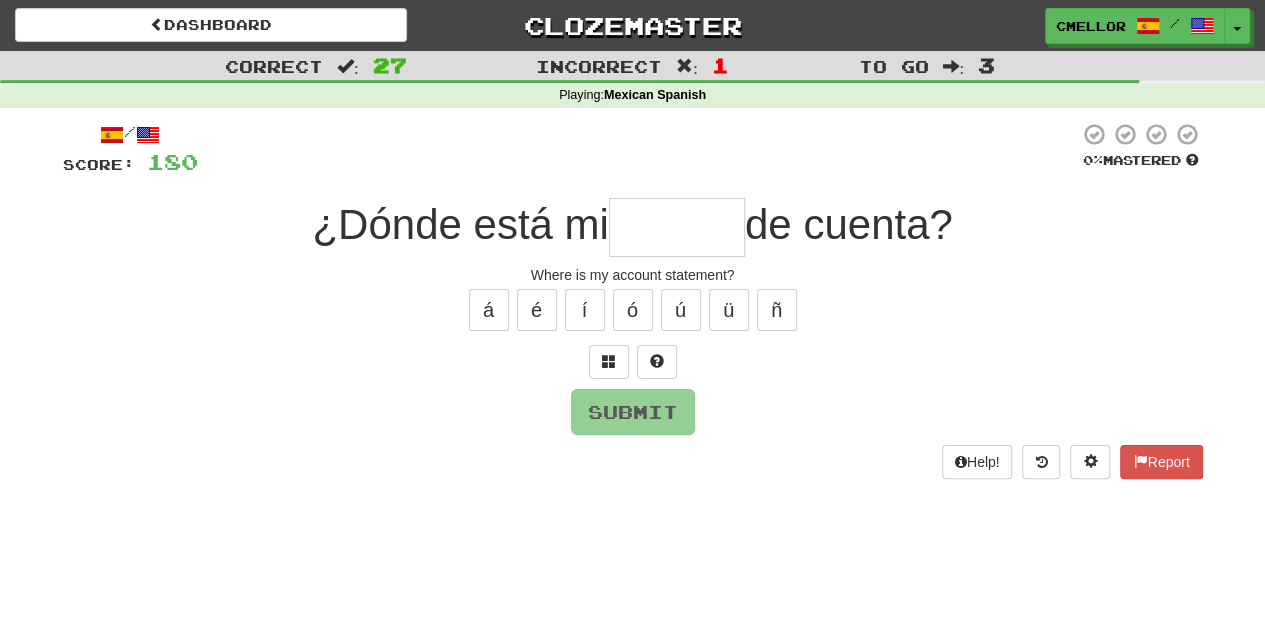 type on "*" 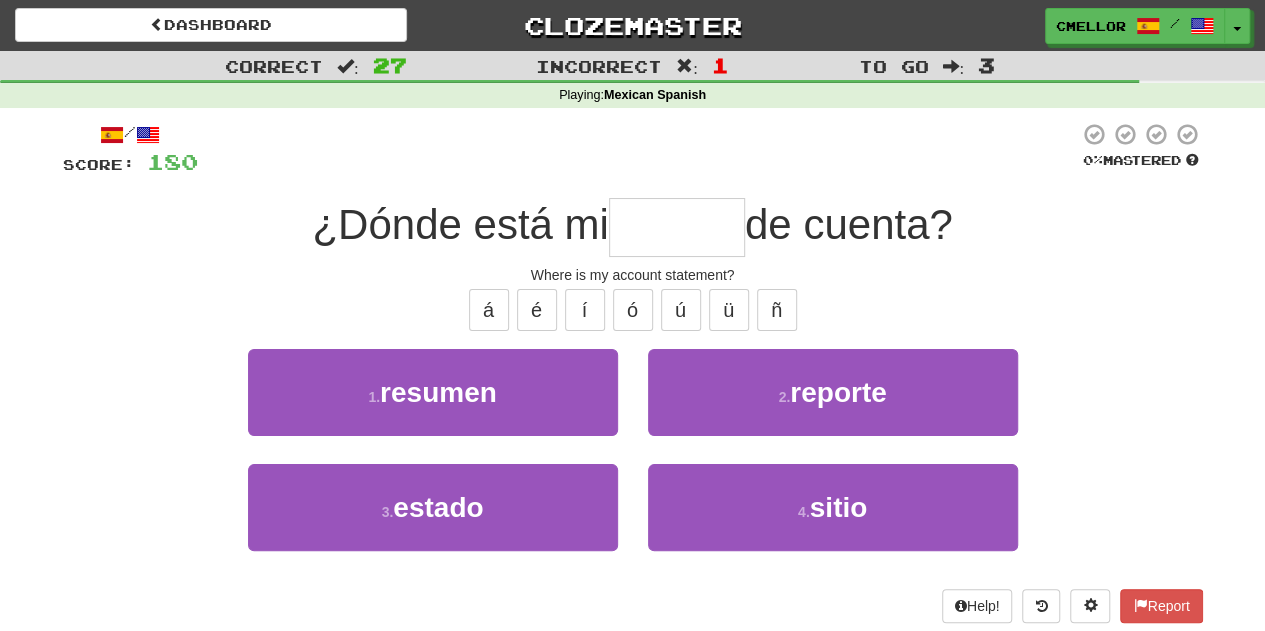 type on "******" 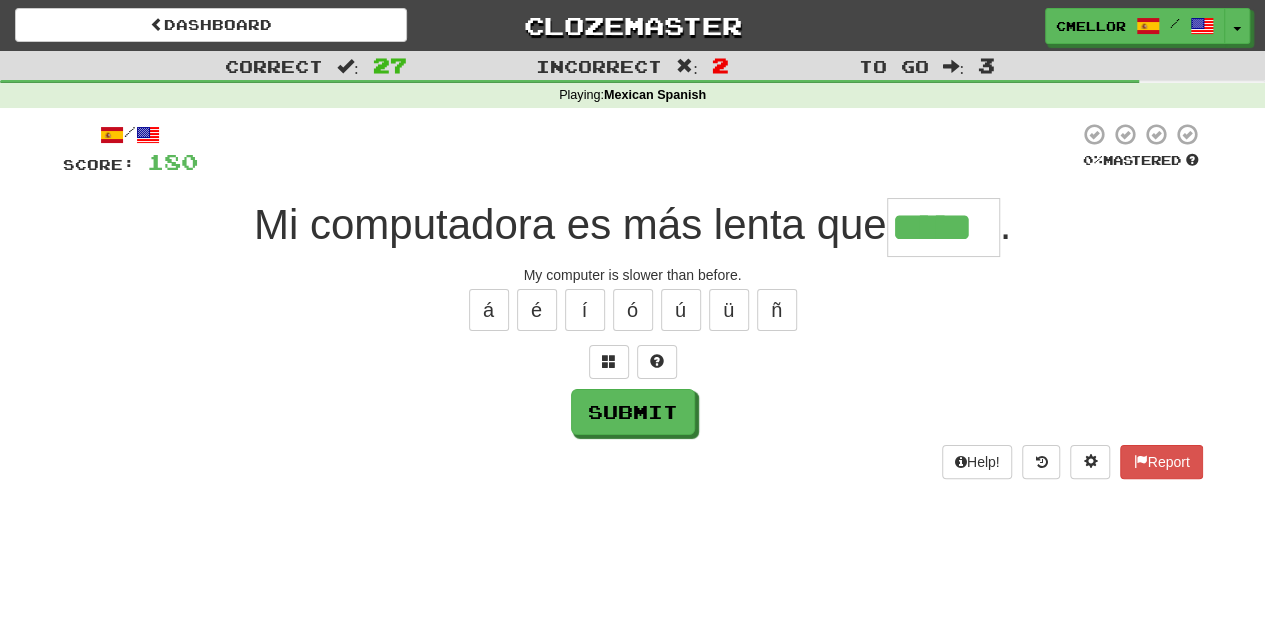 type on "*****" 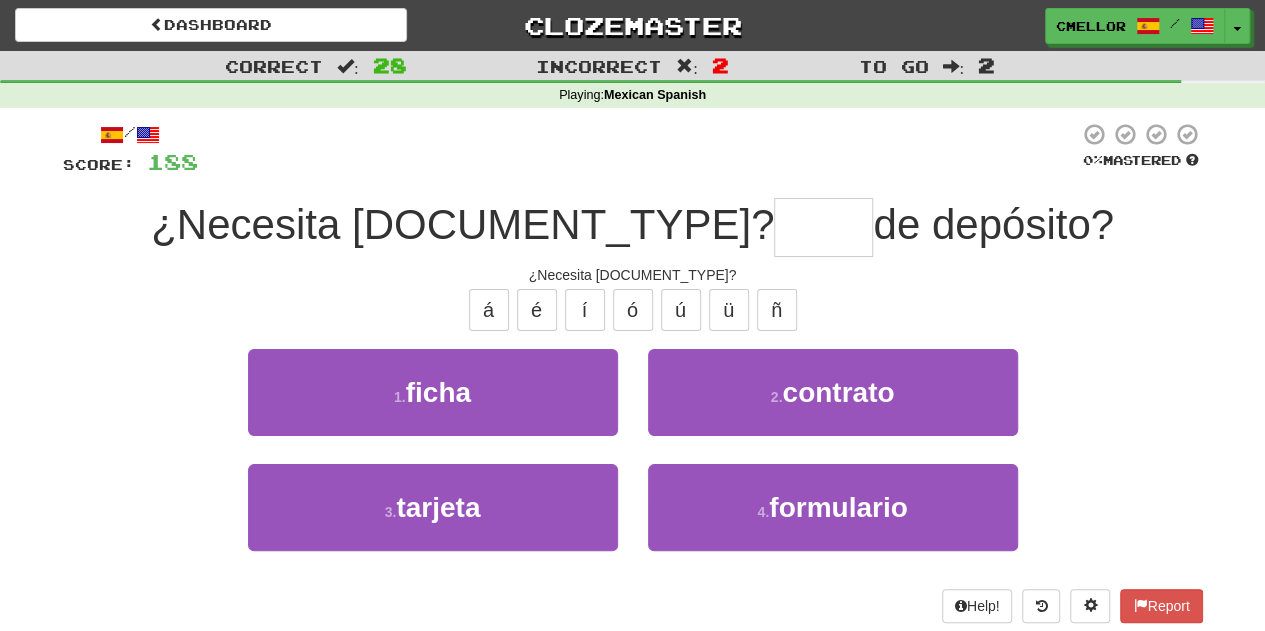 type on "*****" 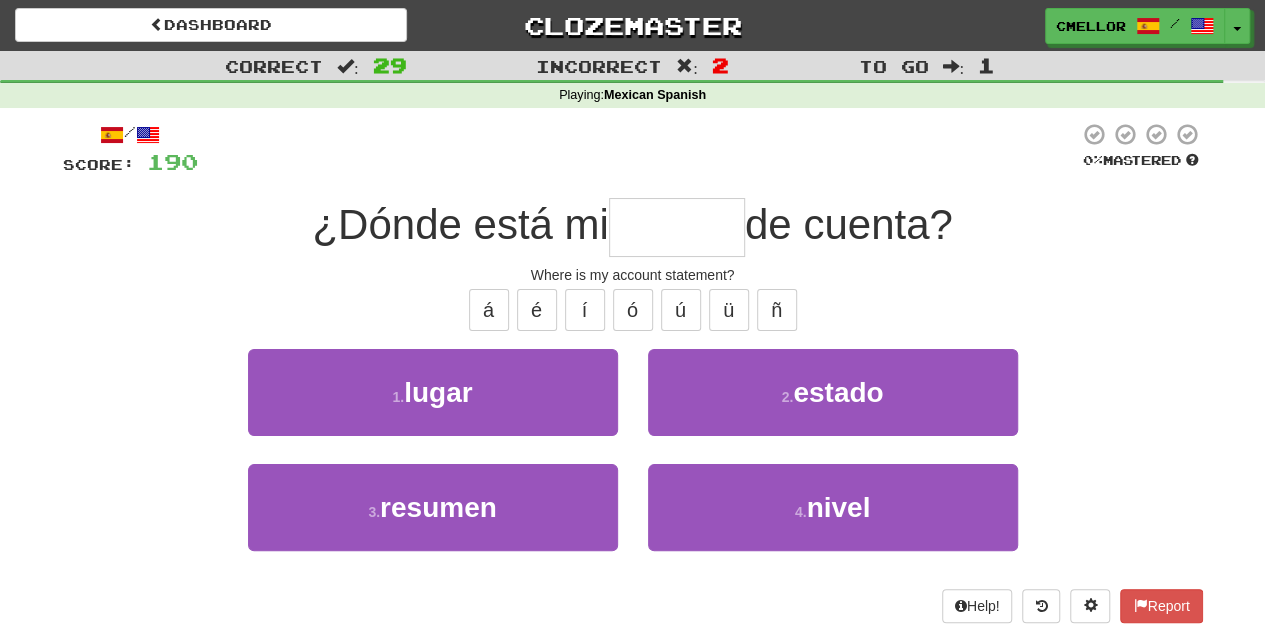 type on "******" 